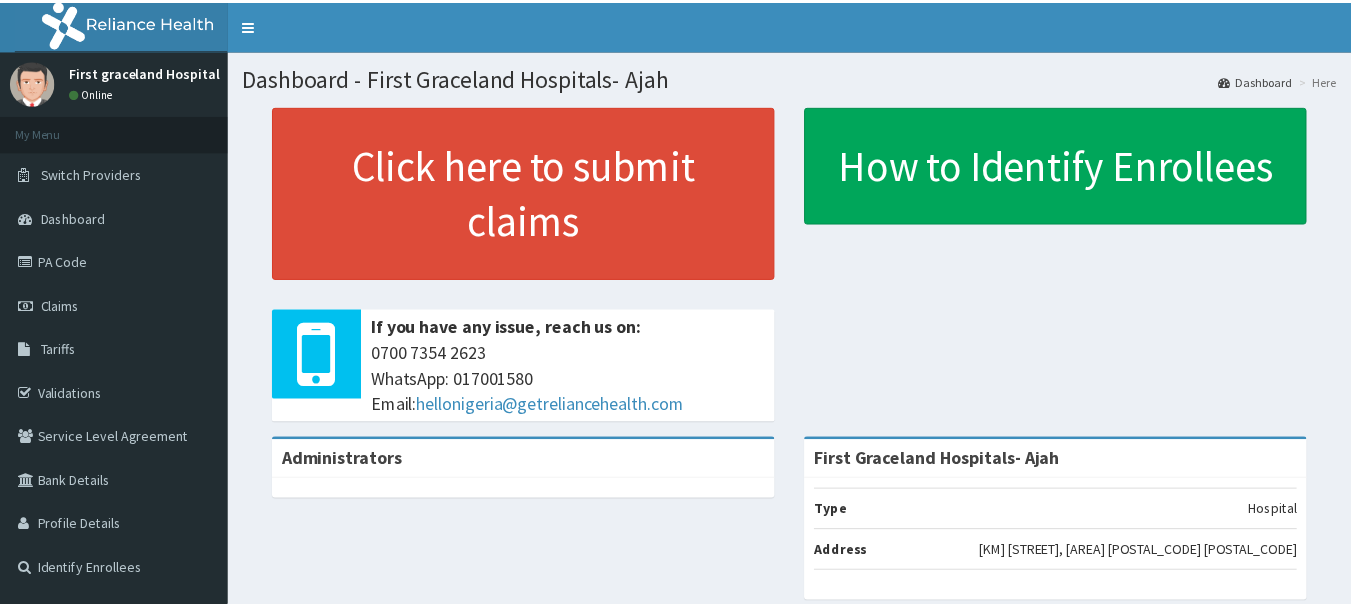 scroll, scrollTop: 0, scrollLeft: 0, axis: both 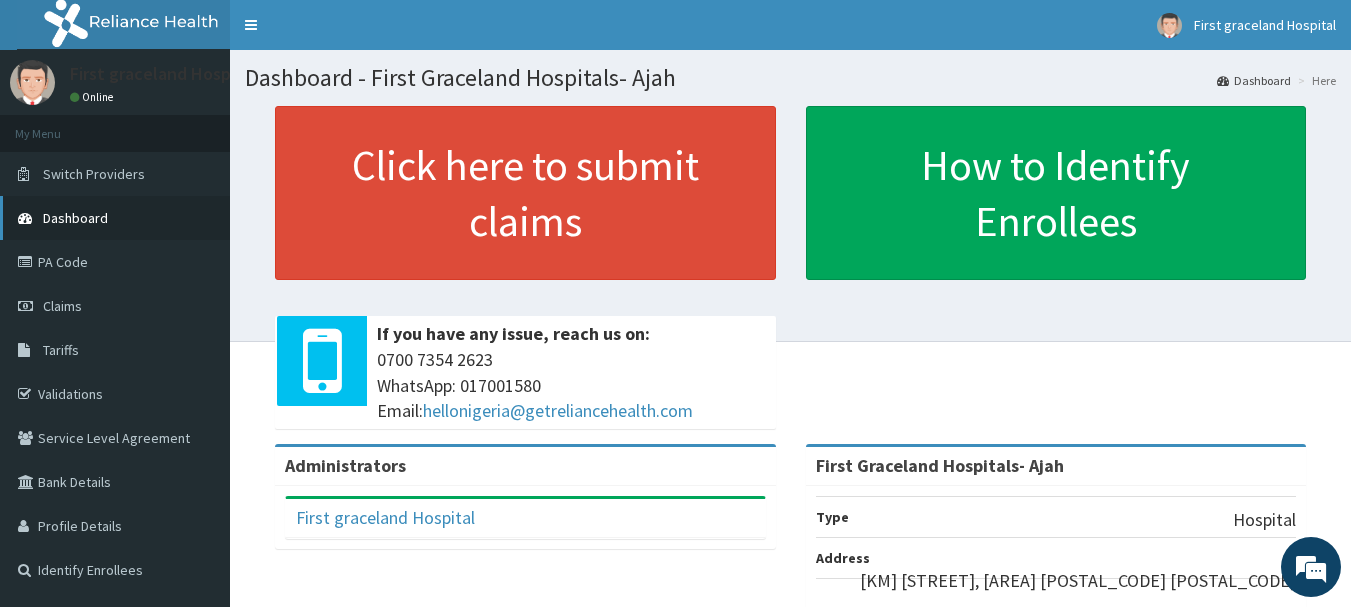 click on "Dashboard" at bounding box center (75, 218) 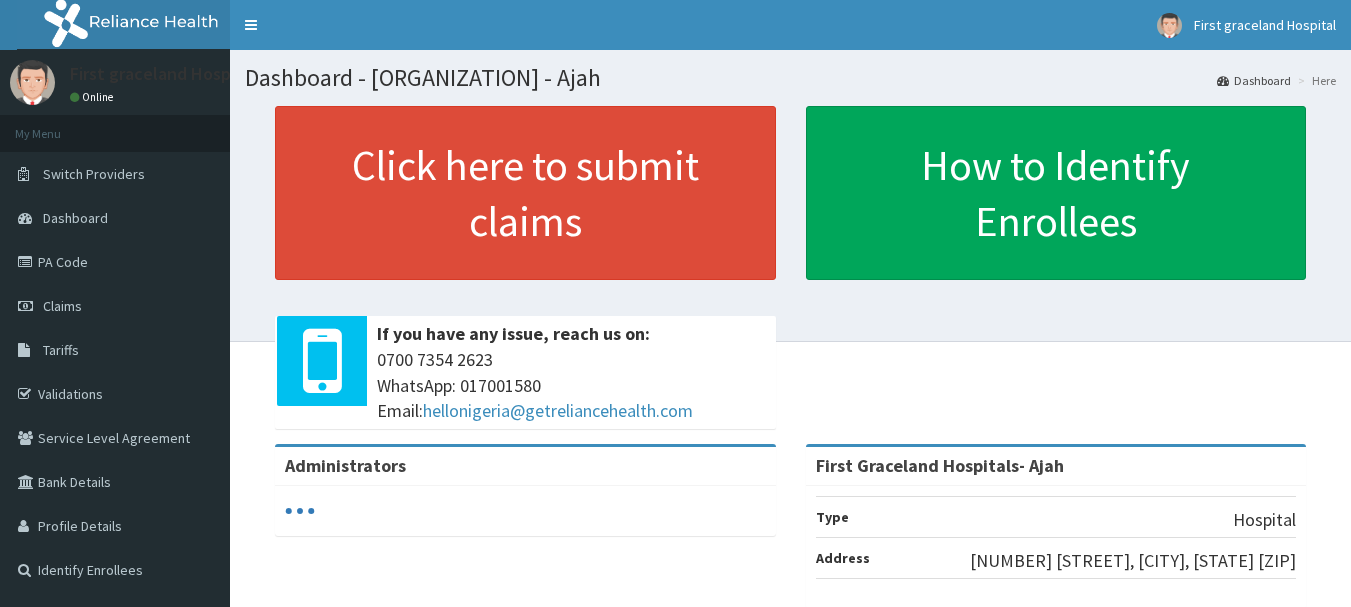 scroll, scrollTop: 0, scrollLeft: 0, axis: both 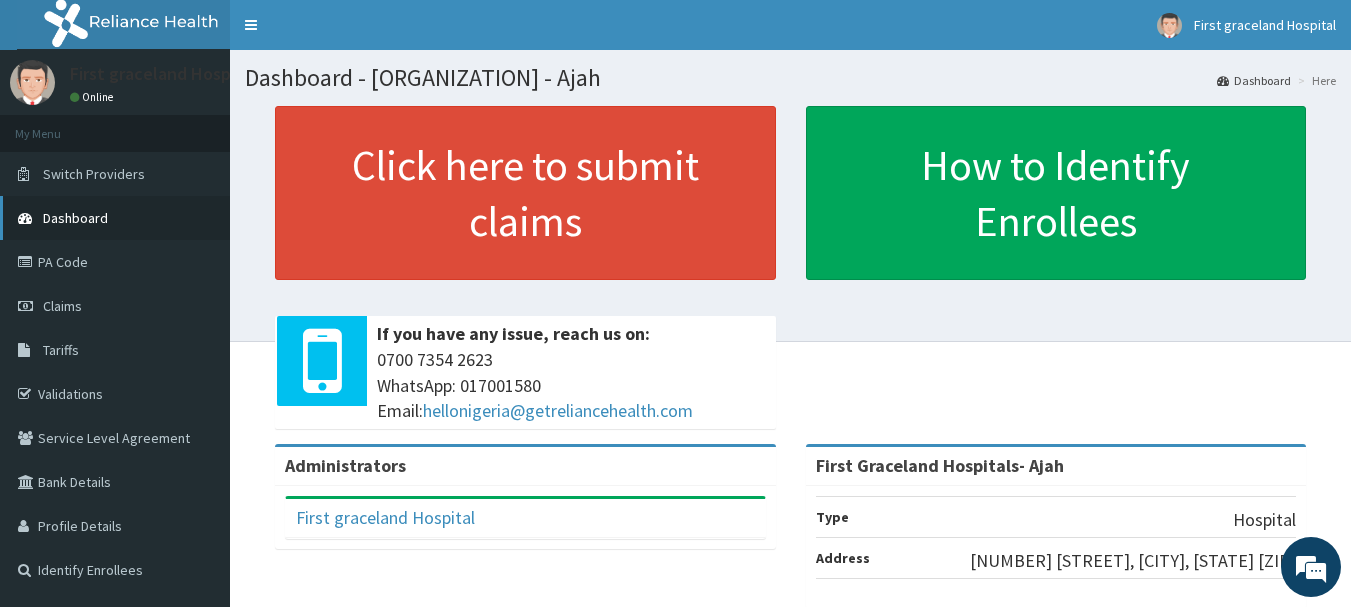 click on "Dashboard" at bounding box center [75, 218] 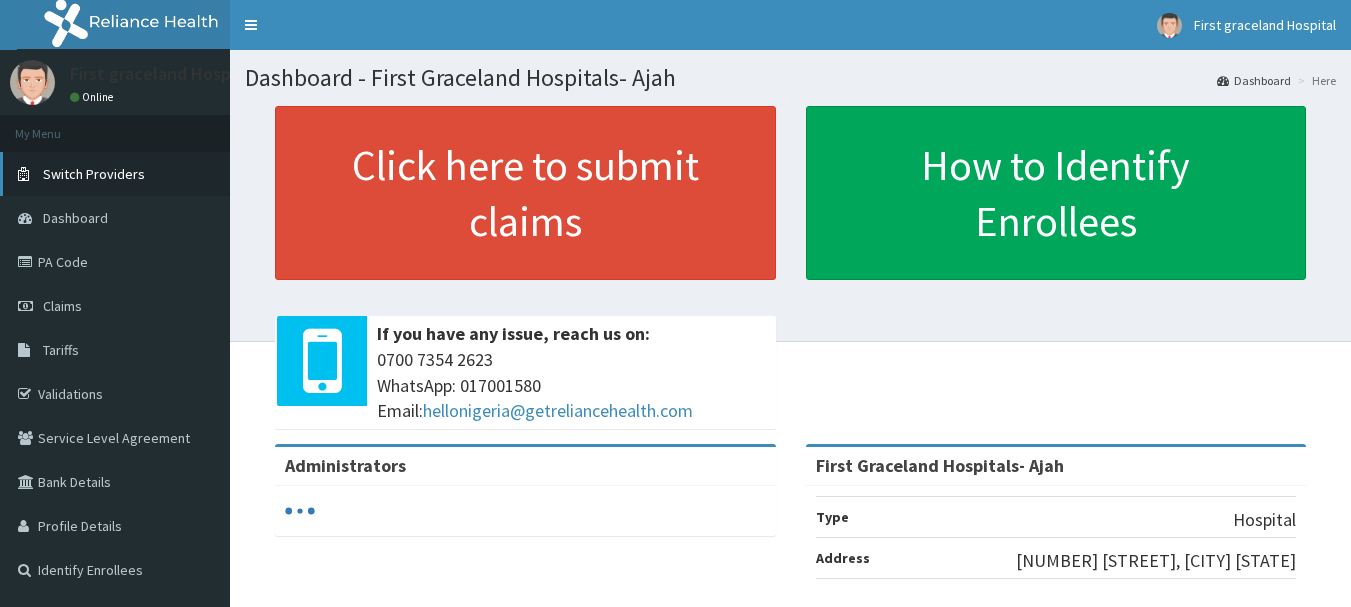 scroll, scrollTop: 0, scrollLeft: 0, axis: both 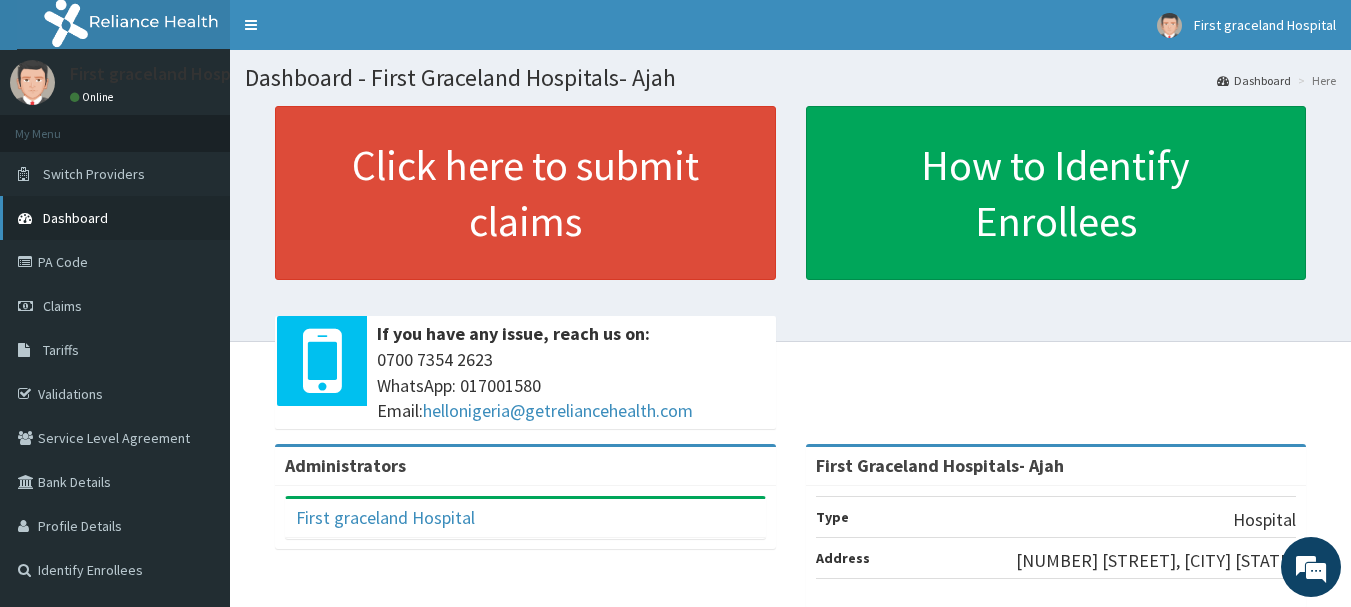 click on "Dashboard" at bounding box center (115, 218) 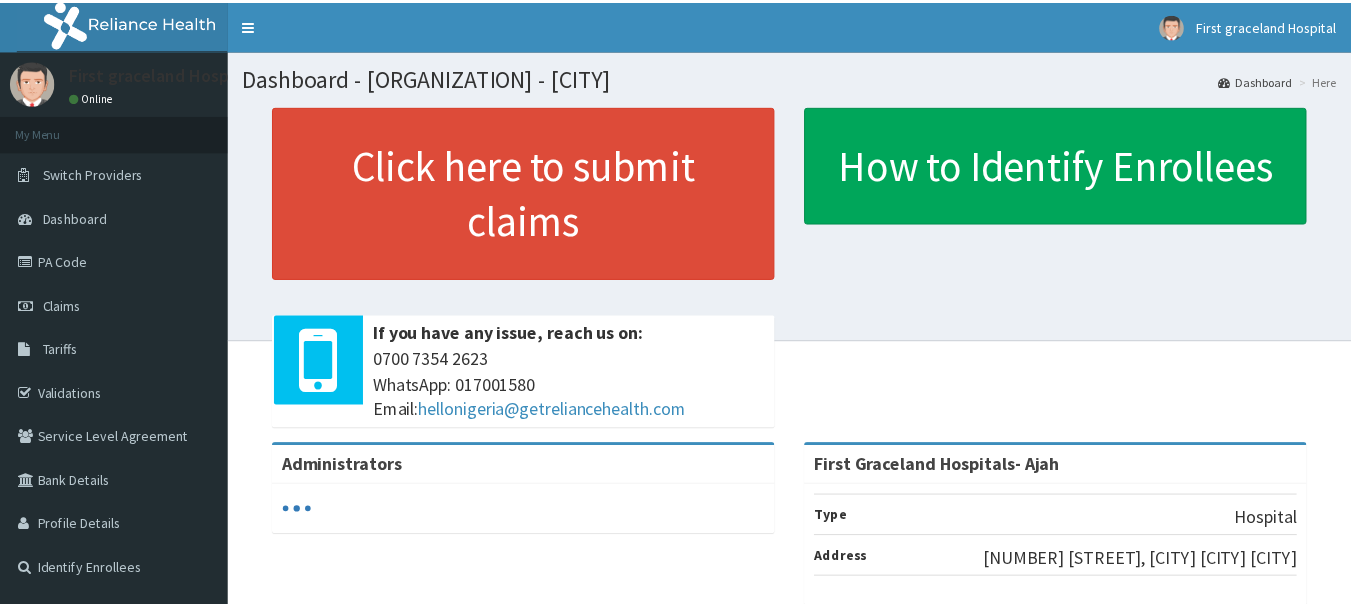 scroll, scrollTop: 0, scrollLeft: 0, axis: both 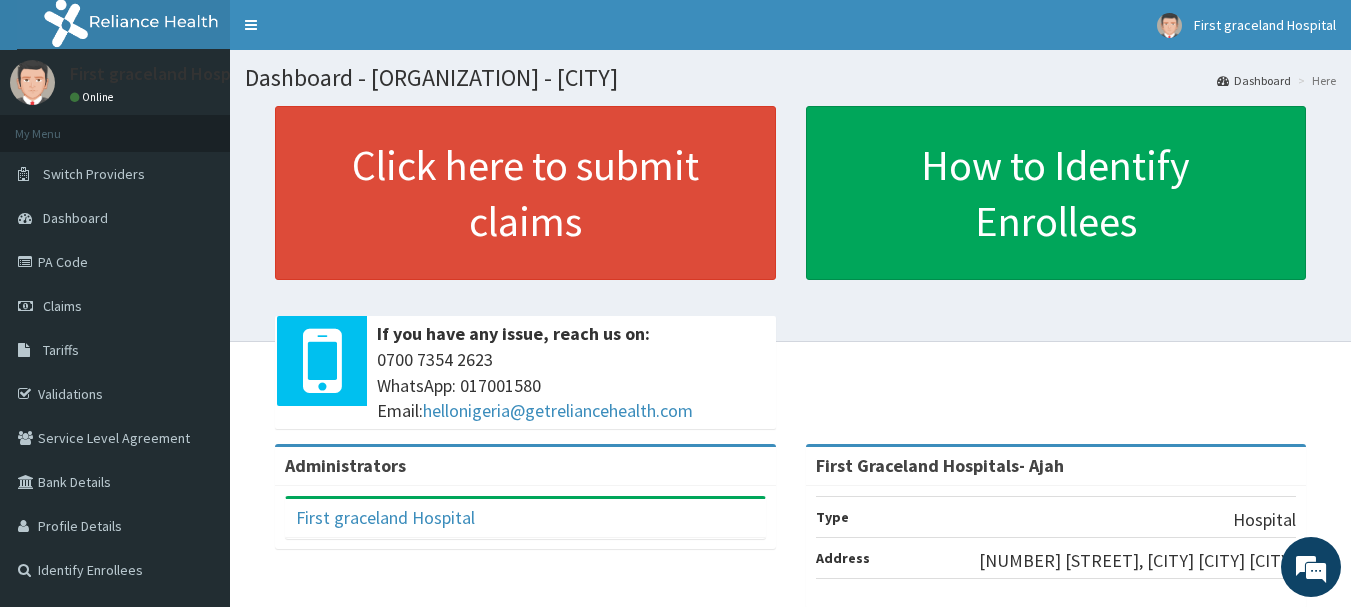 click on "Click here to submit claims
If you have any issue, reach us on:
0700 7354 2623 WhatsApp: 017001580 Email:  hellonigeria@getreliancehealth.com
How to Identify Enrollees
Administrators
First graceland Hospital Full Name   First graceland Hospital Email Address   firstgracelandhospital@yahoo.com Roles   BILLING_OFFICER
First Graceland Hospitals- Ajah
Type   Hospital
Address   KM 43, Lekki-Epe Expressway,Abijo GRA Lekki-Ajah" at bounding box center (790, 216) 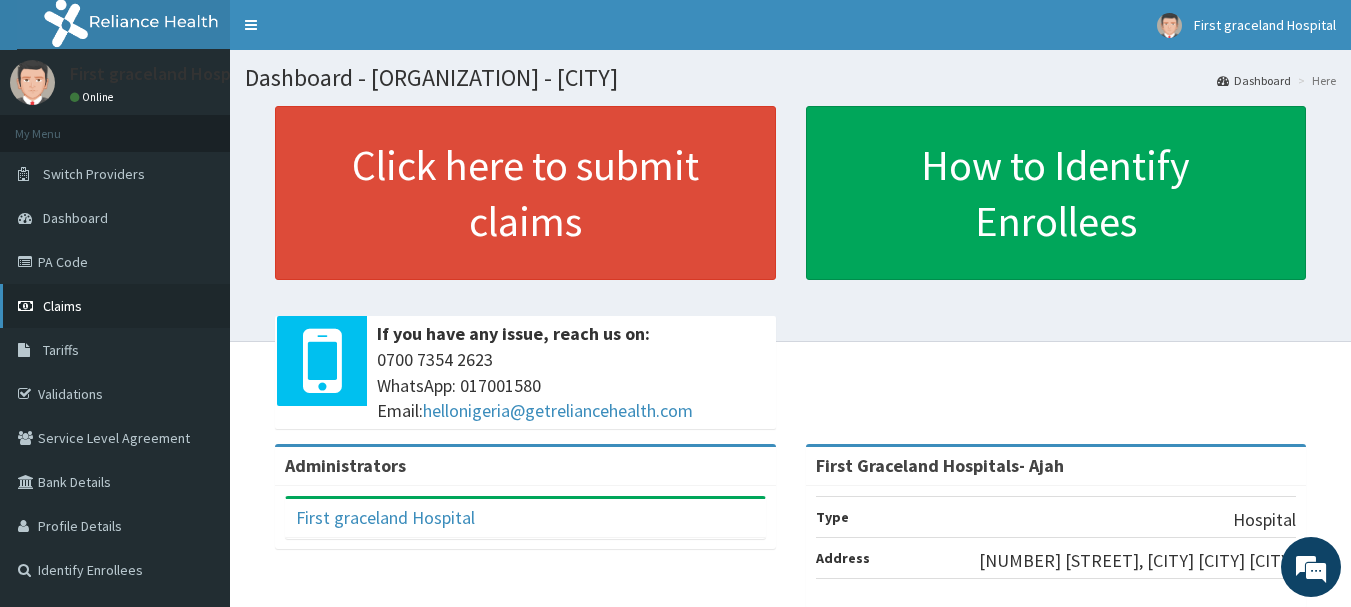 click on "Claims" at bounding box center (115, 306) 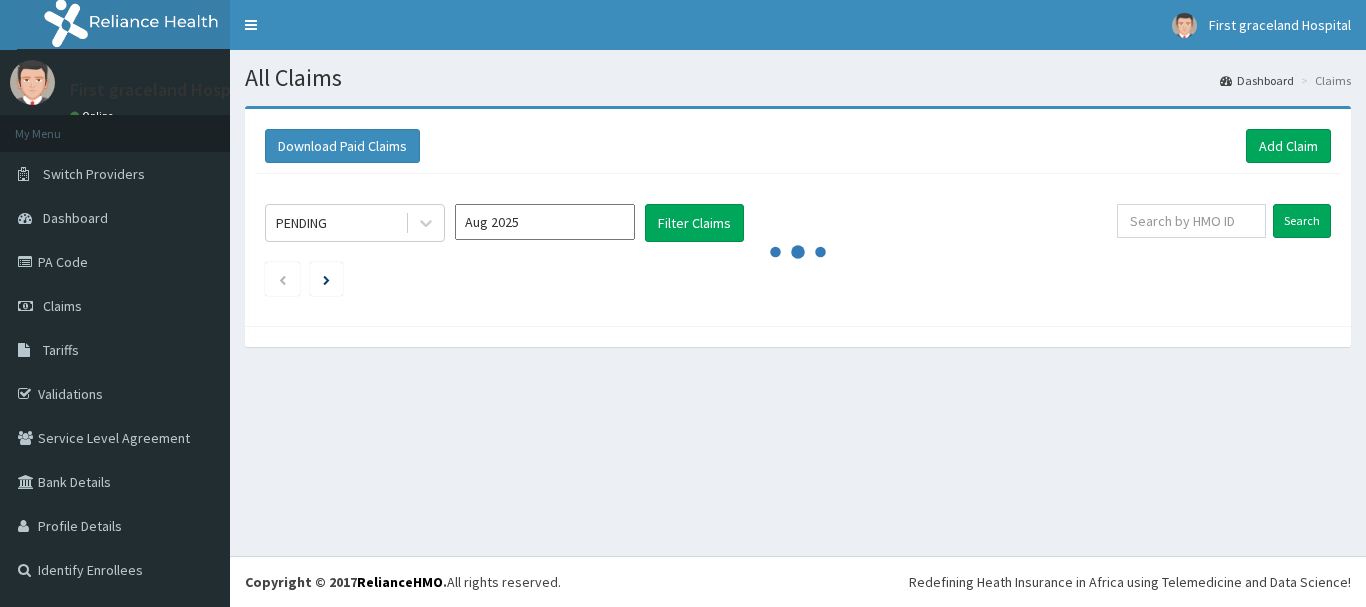 scroll, scrollTop: 0, scrollLeft: 0, axis: both 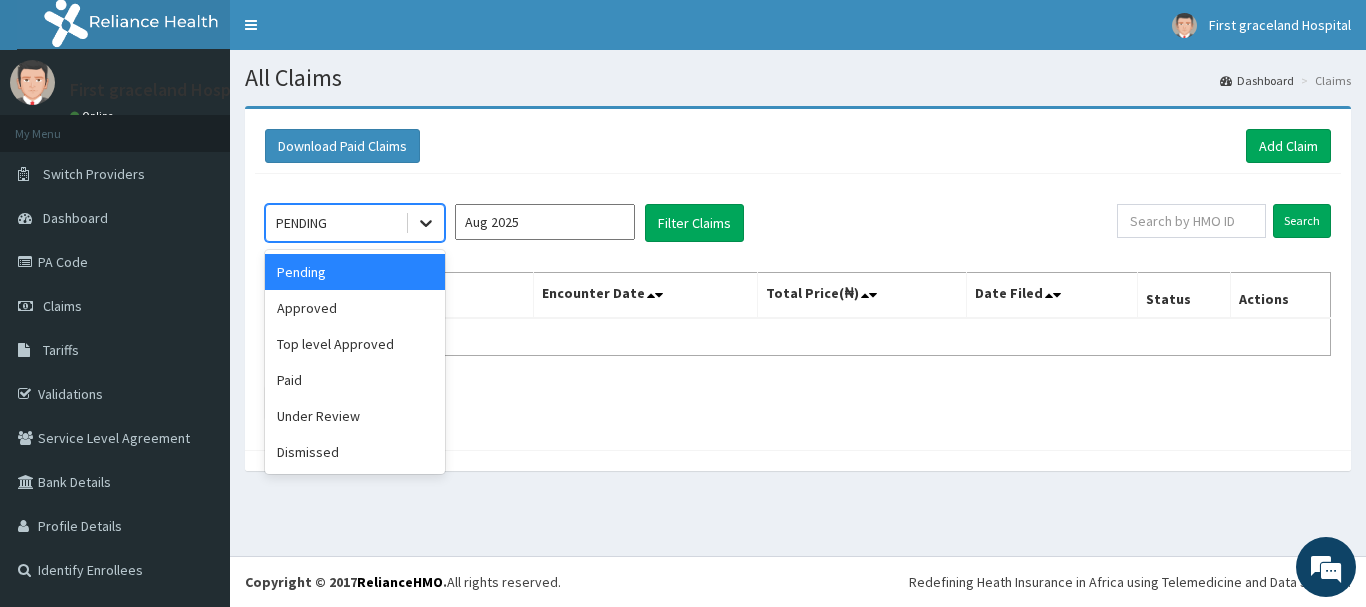 click 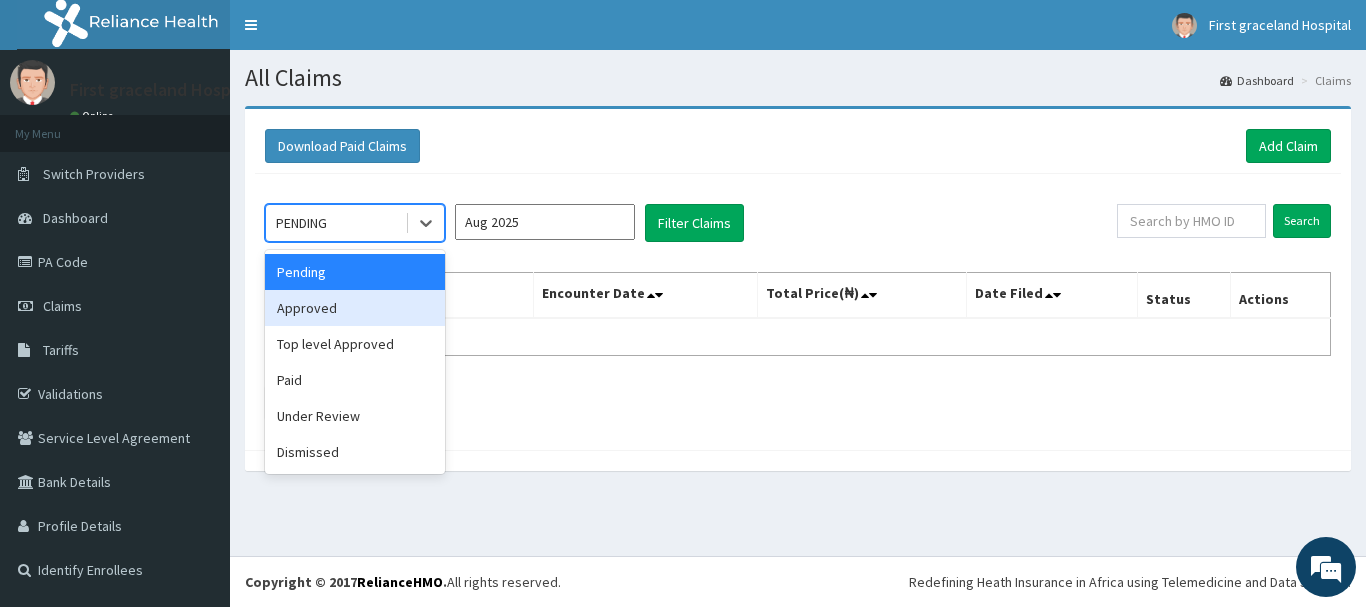 click on "Approved" at bounding box center (355, 308) 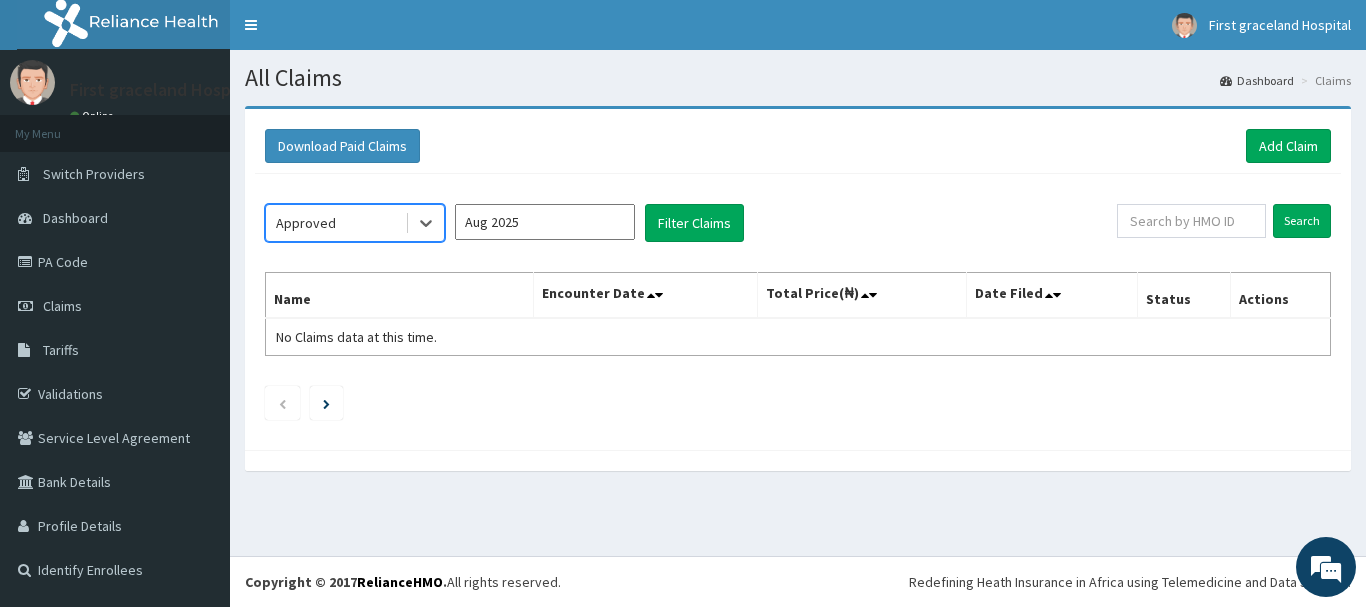 scroll, scrollTop: 0, scrollLeft: 0, axis: both 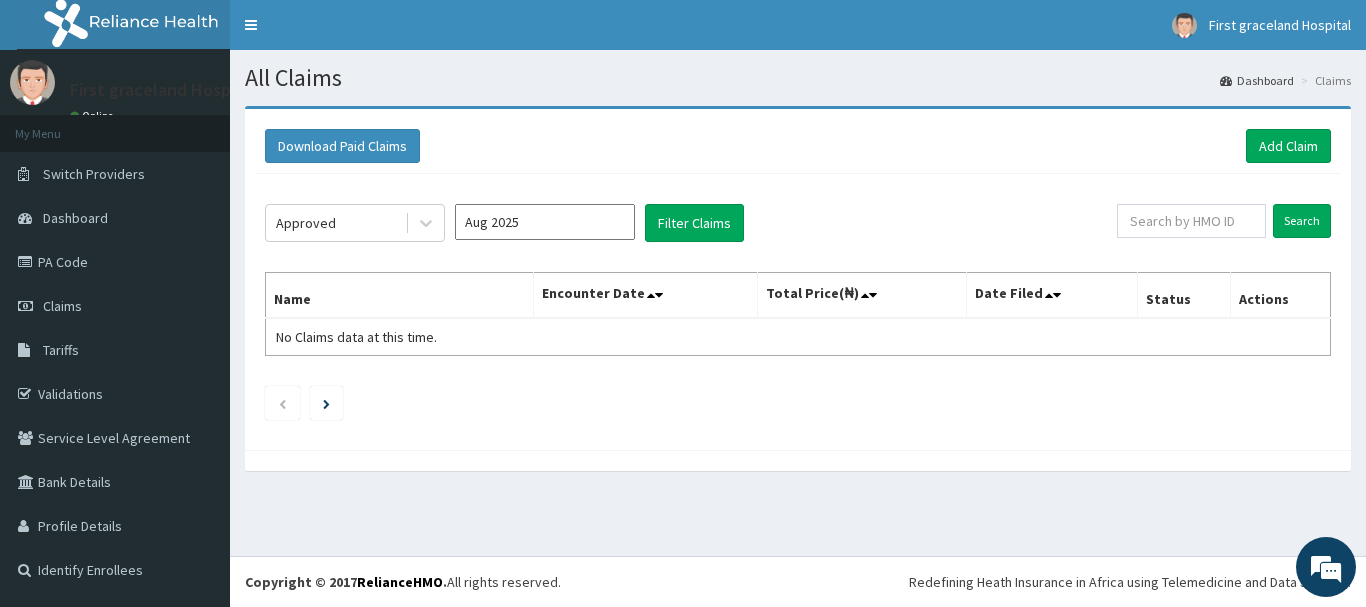 click on "Name" at bounding box center [400, 296] 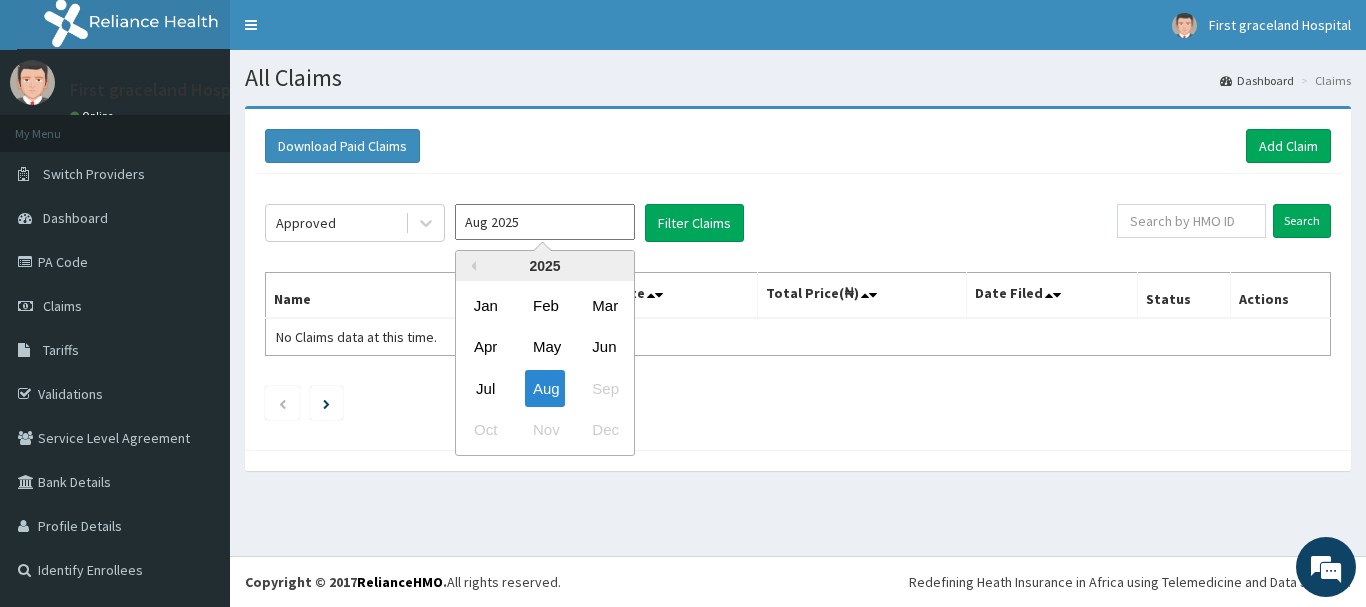 click on "Aug 2025" at bounding box center (545, 222) 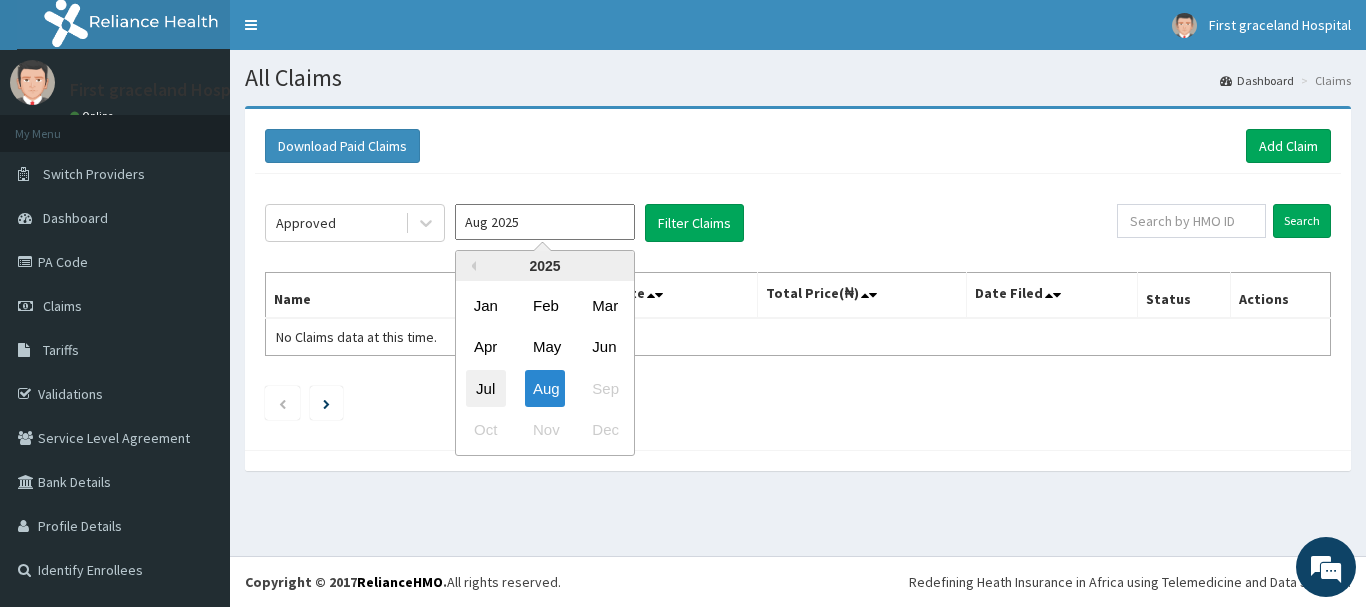 click on "Jul" at bounding box center (486, 388) 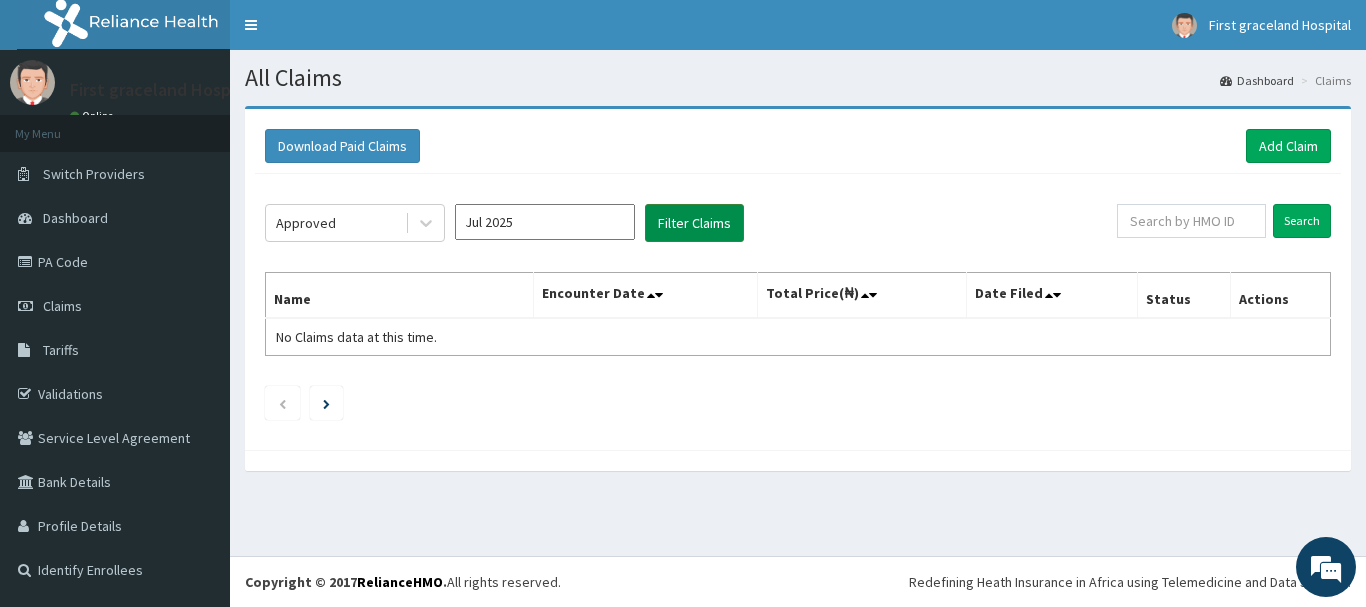 click on "Filter Claims" at bounding box center (694, 223) 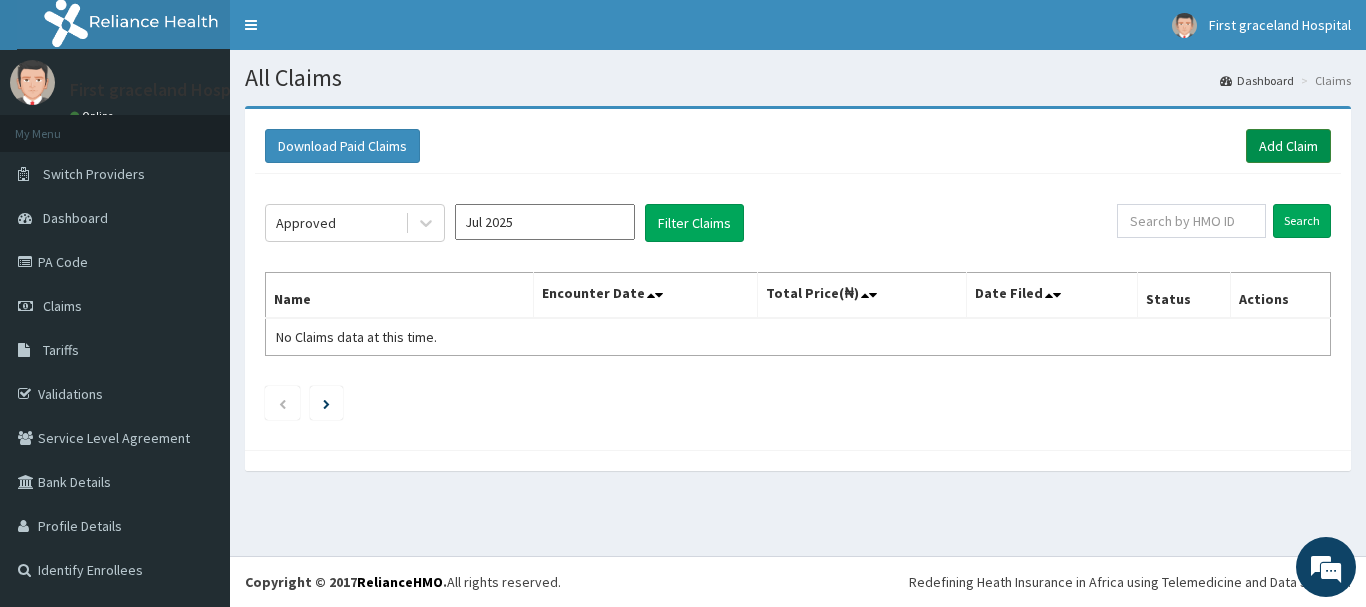 click on "Add Claim" at bounding box center [1288, 146] 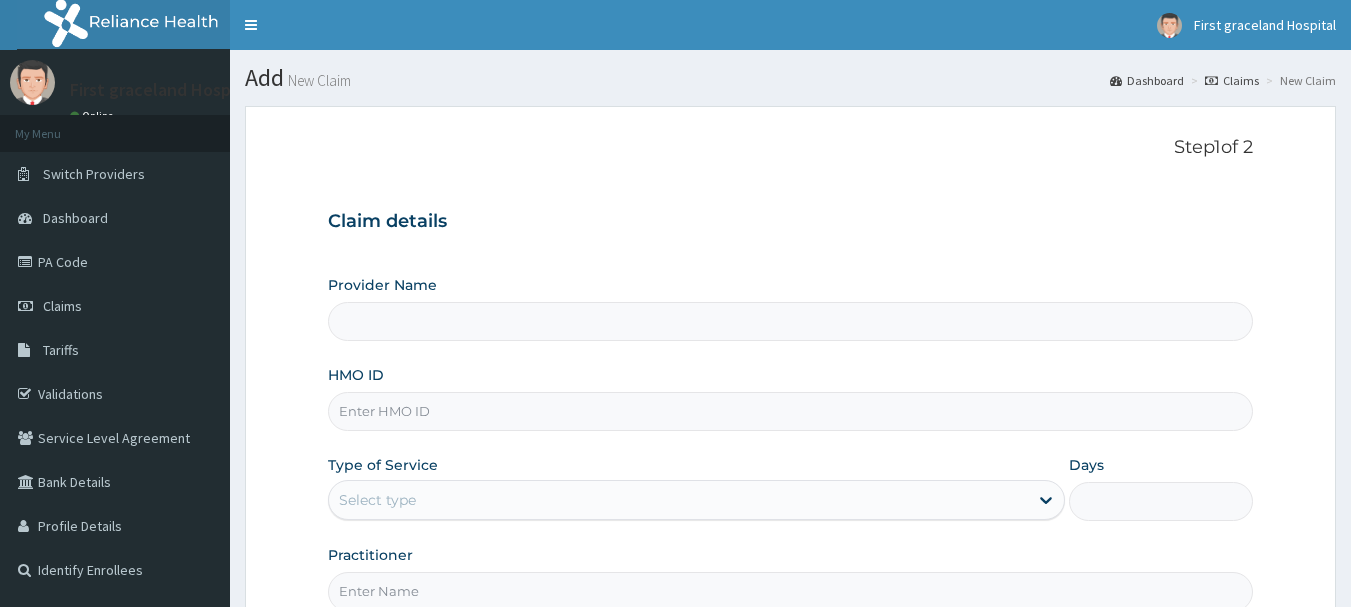 scroll, scrollTop: 0, scrollLeft: 0, axis: both 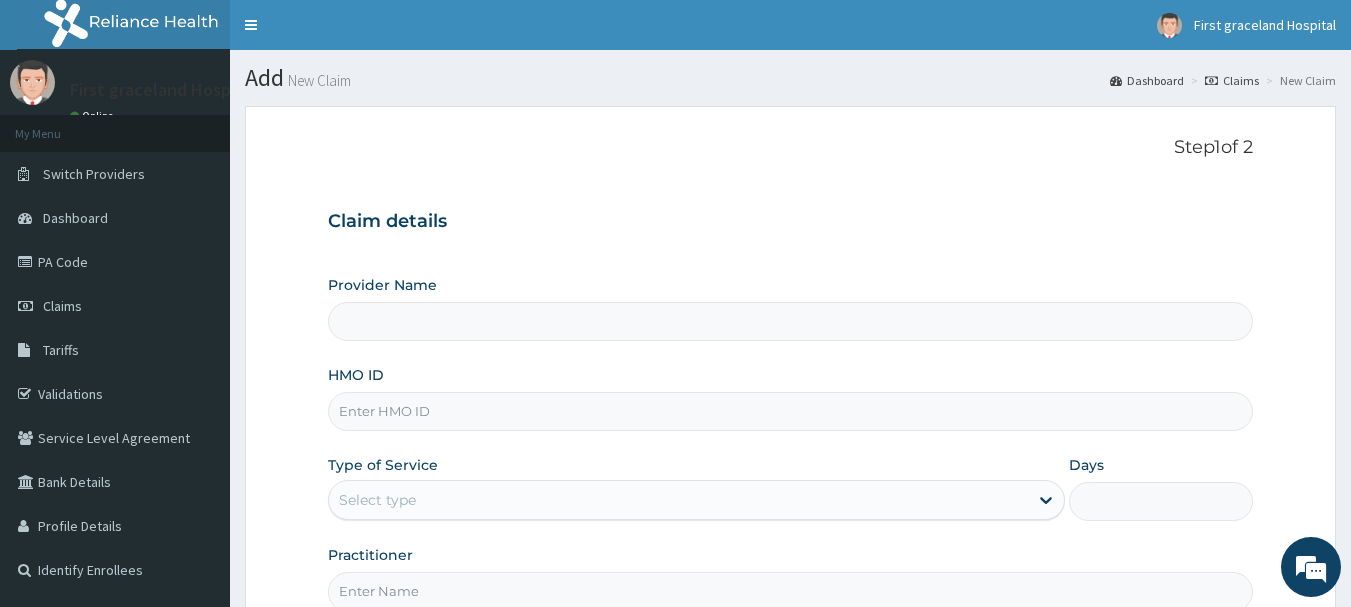 type on "First Graceland Hospitals- Ajah" 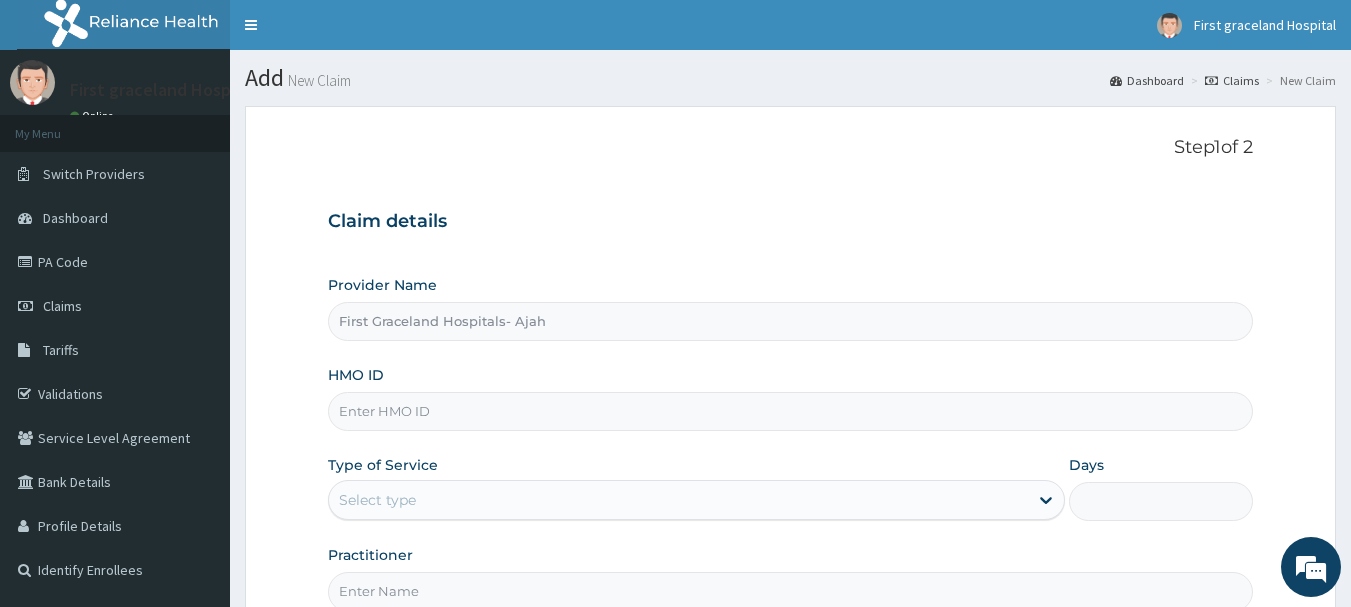 scroll, scrollTop: 40, scrollLeft: 0, axis: vertical 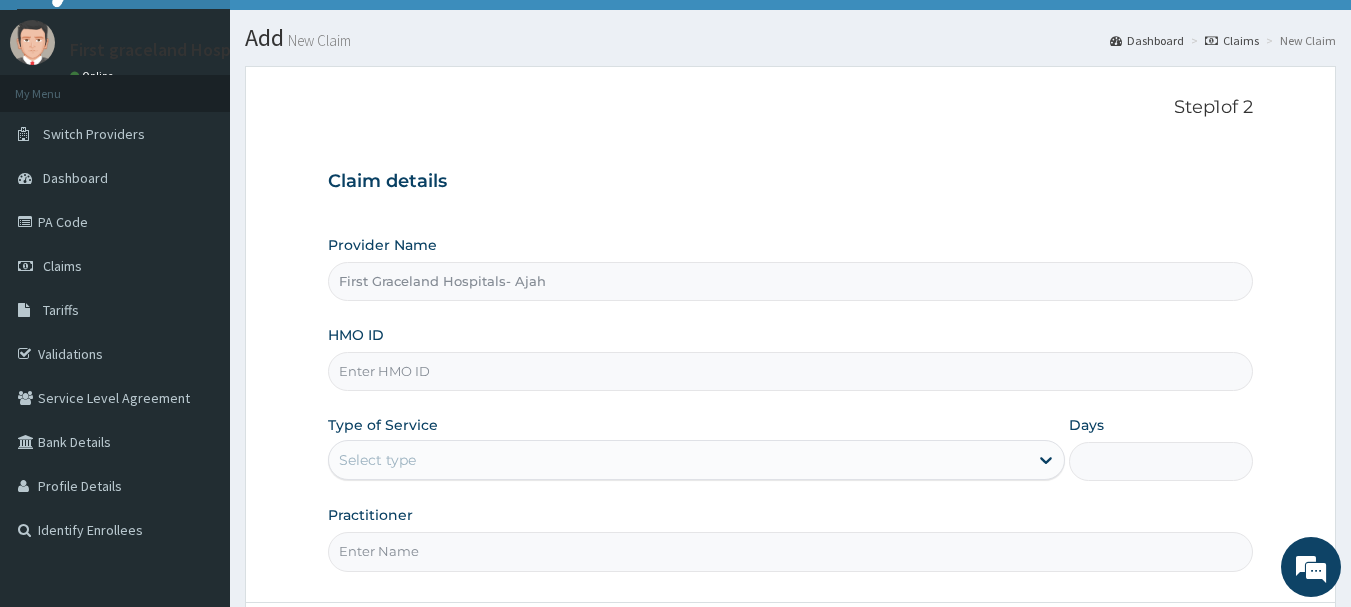 click on "HMO ID" at bounding box center [791, 371] 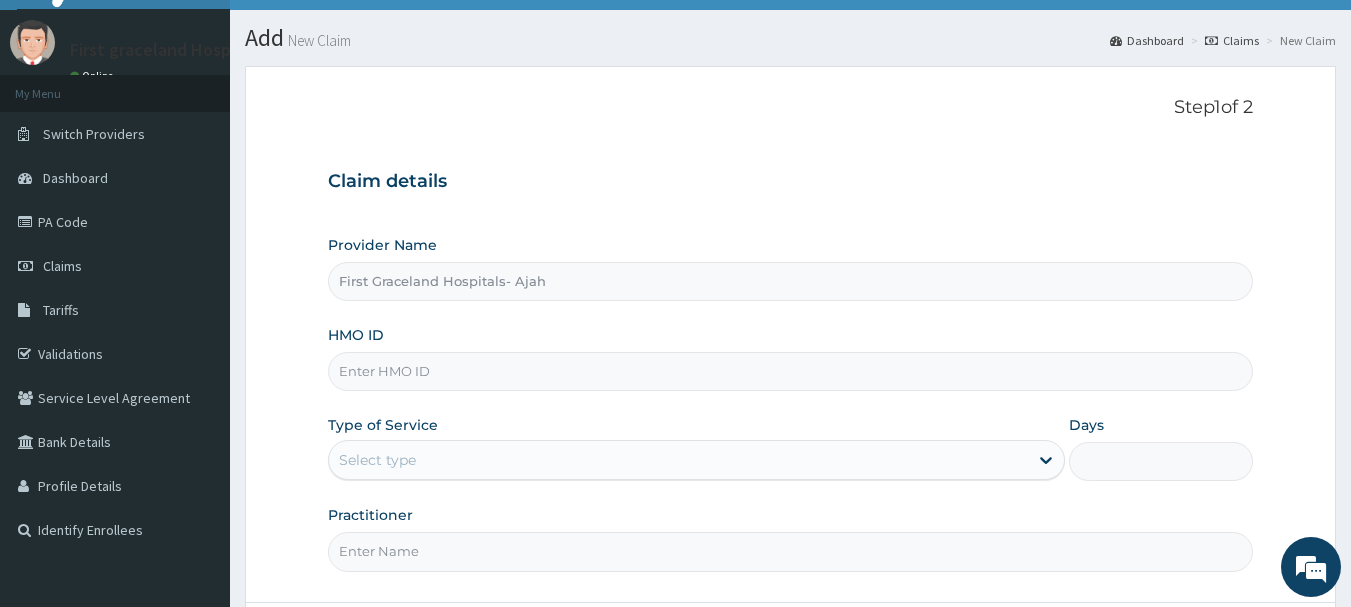 scroll, scrollTop: 0, scrollLeft: 0, axis: both 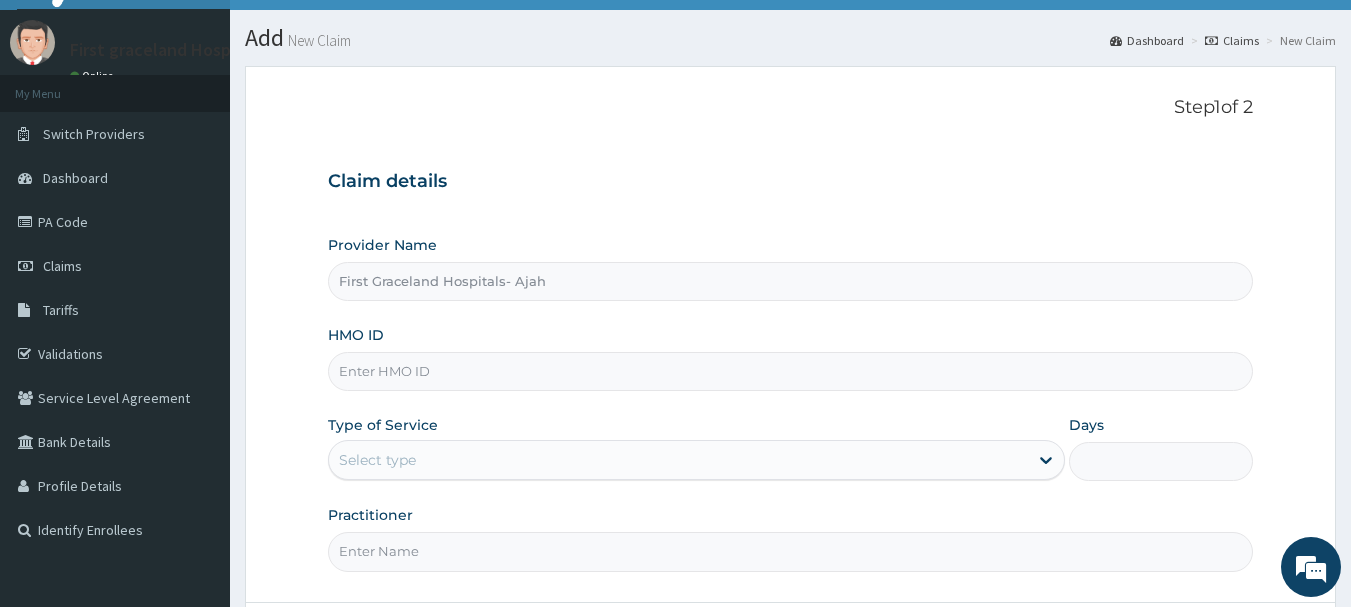 click on "HMO ID" at bounding box center (791, 371) 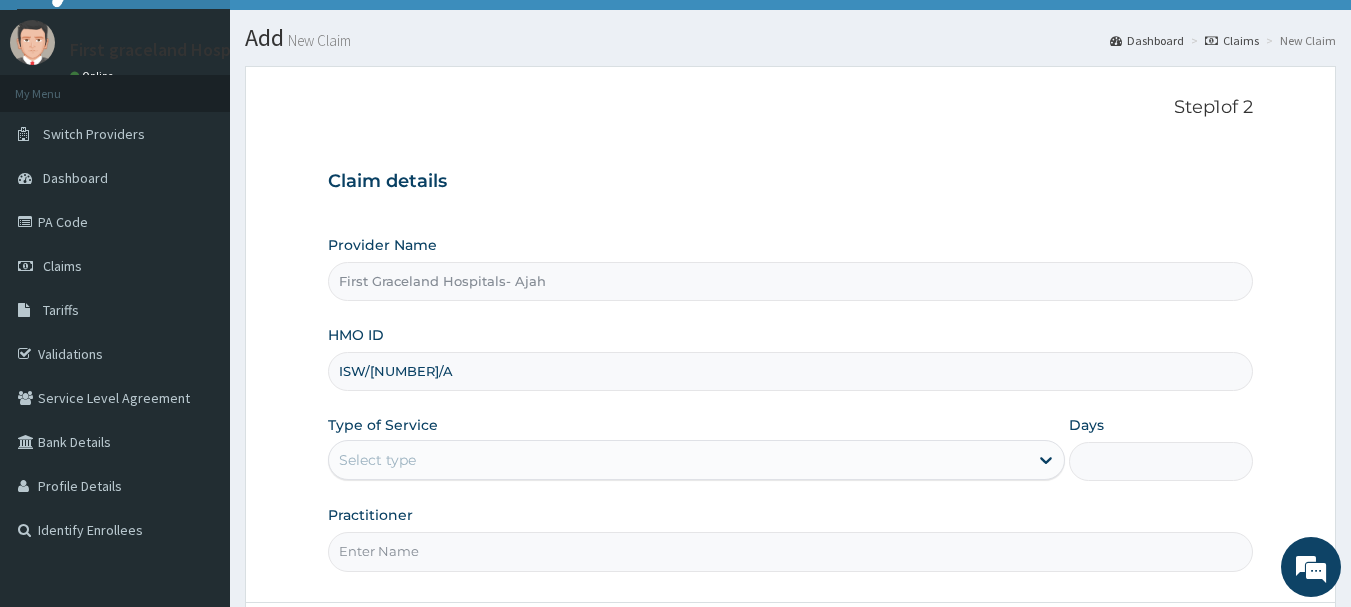 type on "ISW/[NUMBER]/A" 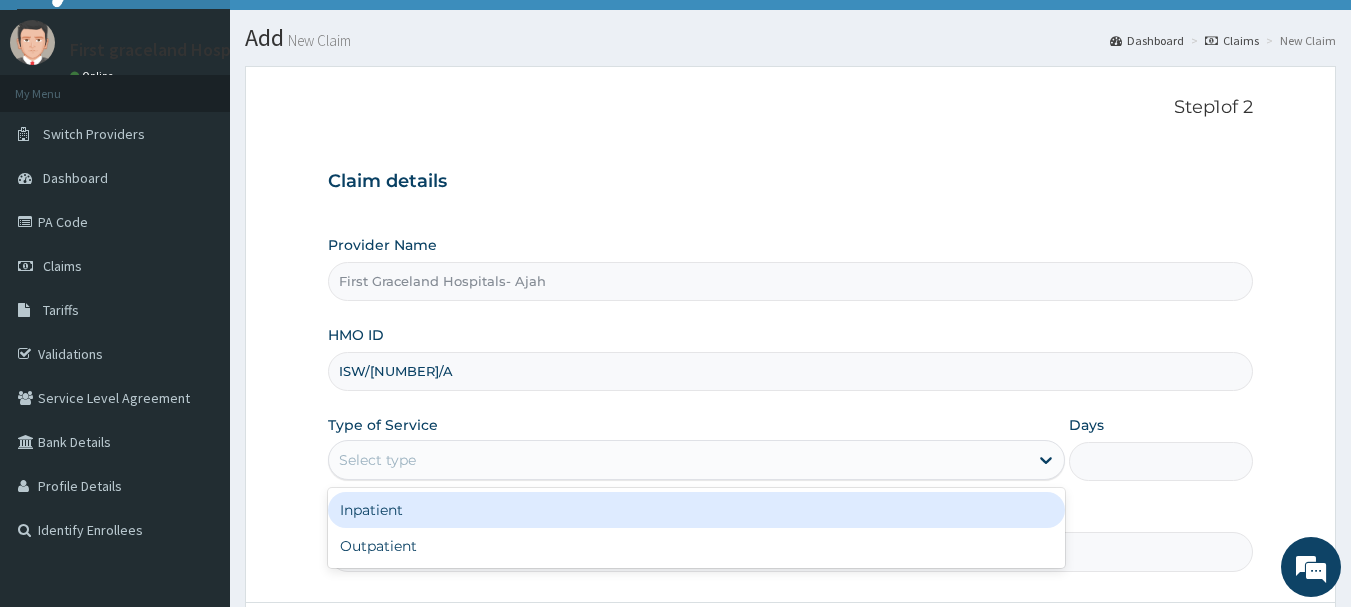 click on "Select type" at bounding box center [678, 460] 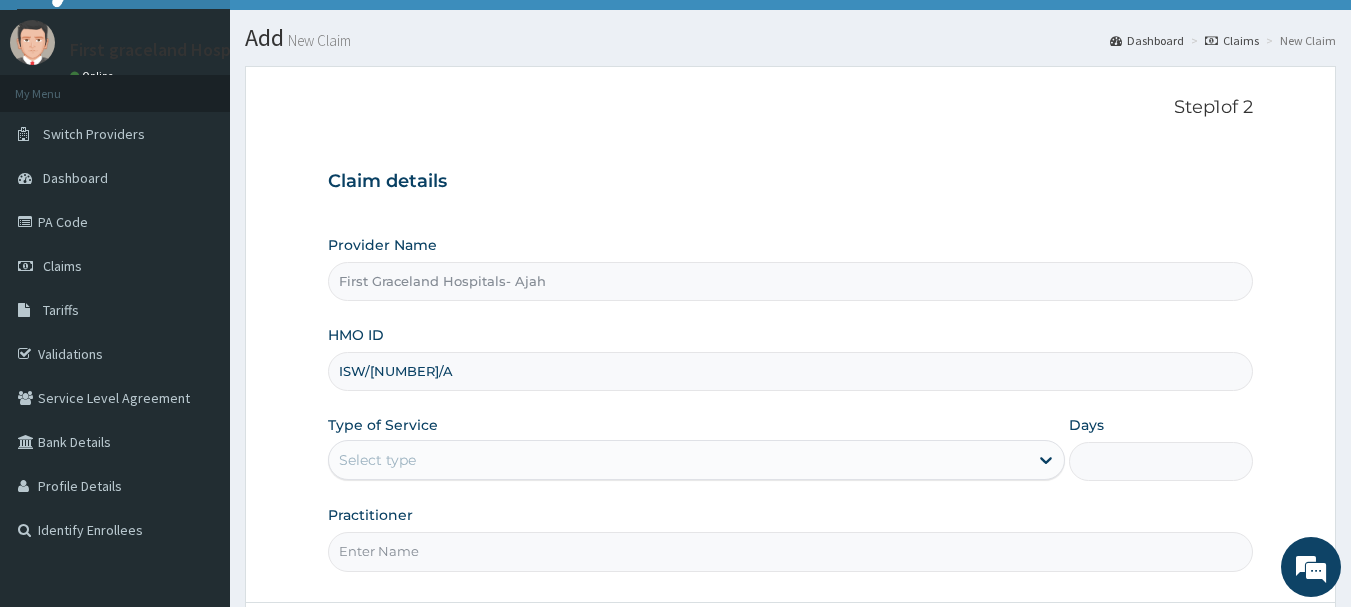 click on "Select type" at bounding box center [678, 460] 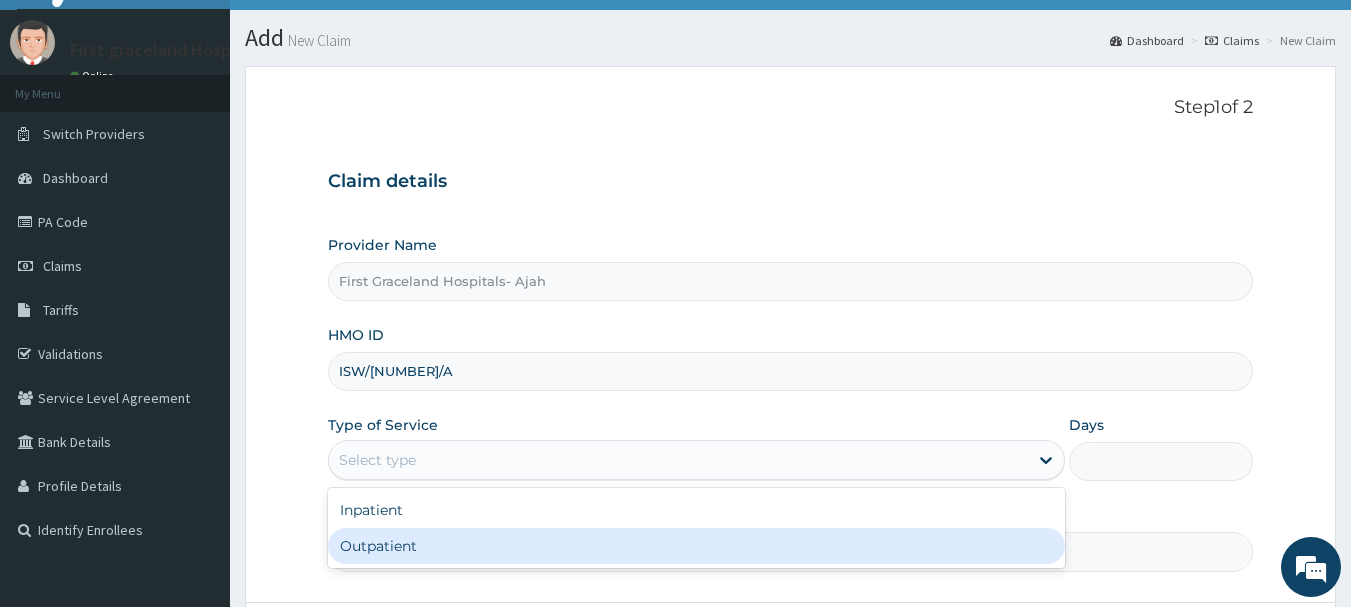 click on "Outpatient" at bounding box center [696, 546] 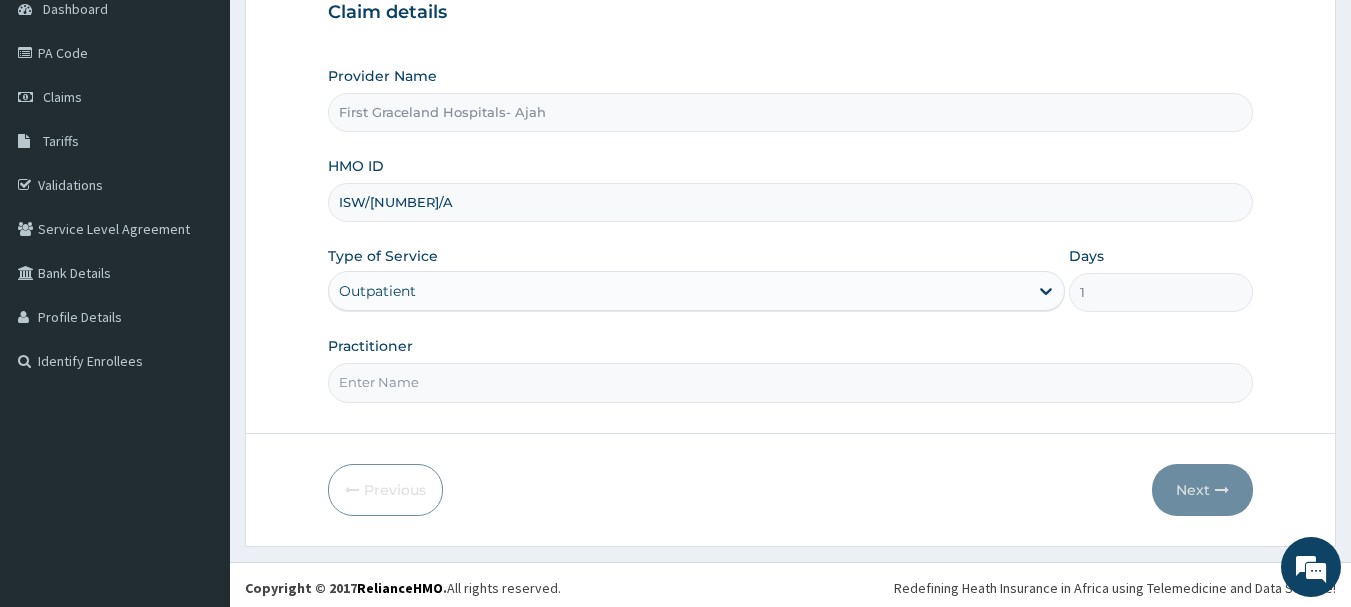 scroll, scrollTop: 215, scrollLeft: 0, axis: vertical 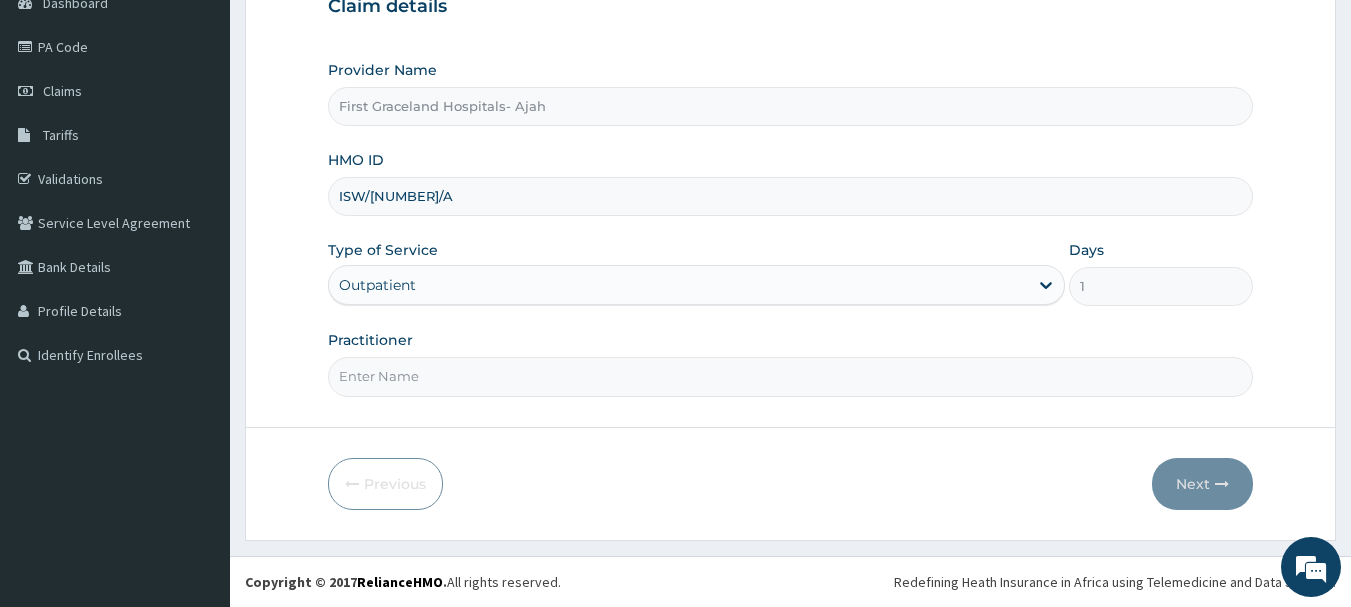 click on "Practitioner" at bounding box center (791, 376) 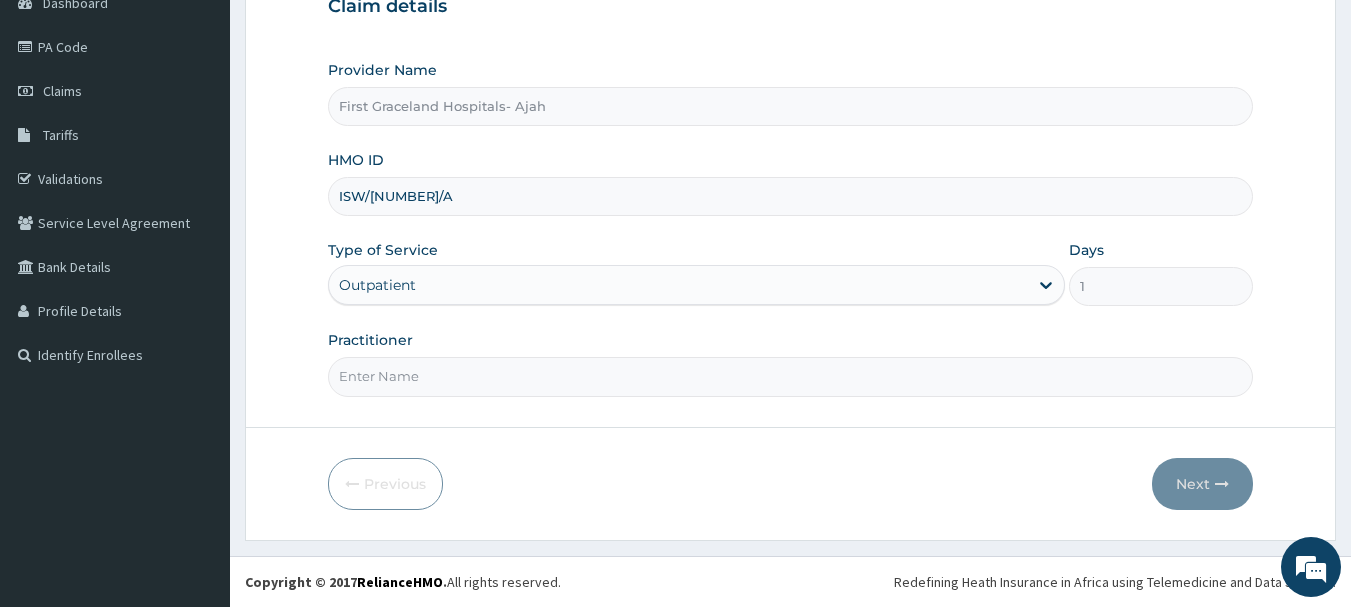 type on "GENERAL PARTITIONER" 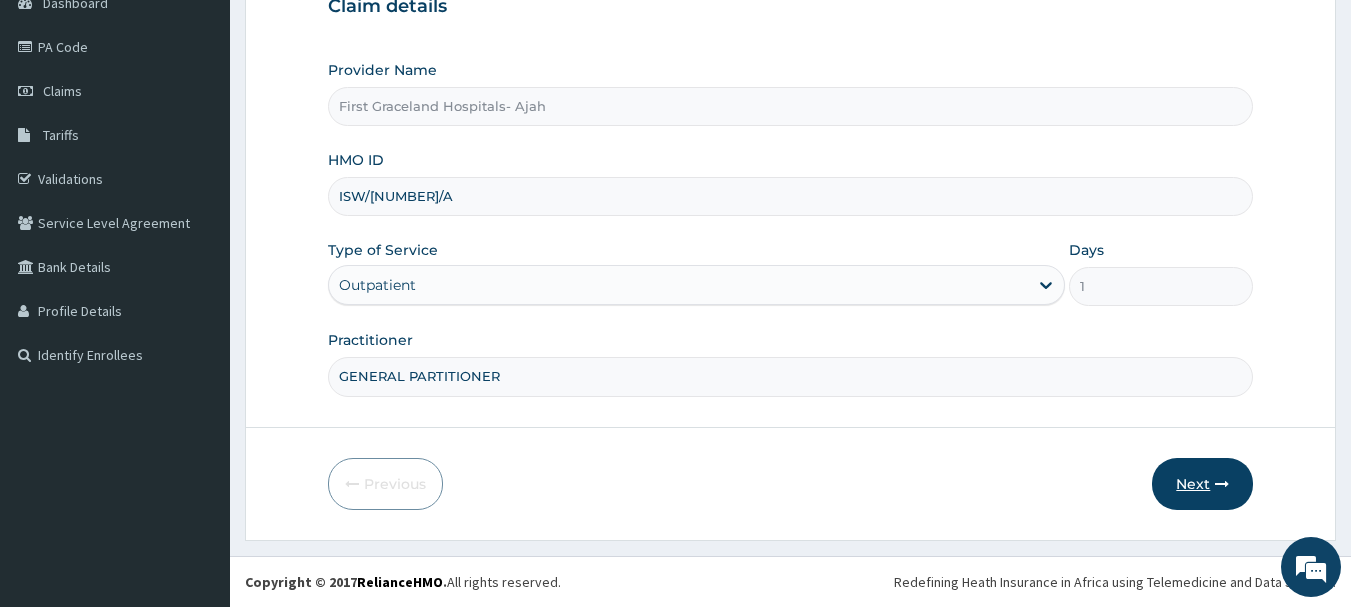 click on "Next" at bounding box center [1202, 484] 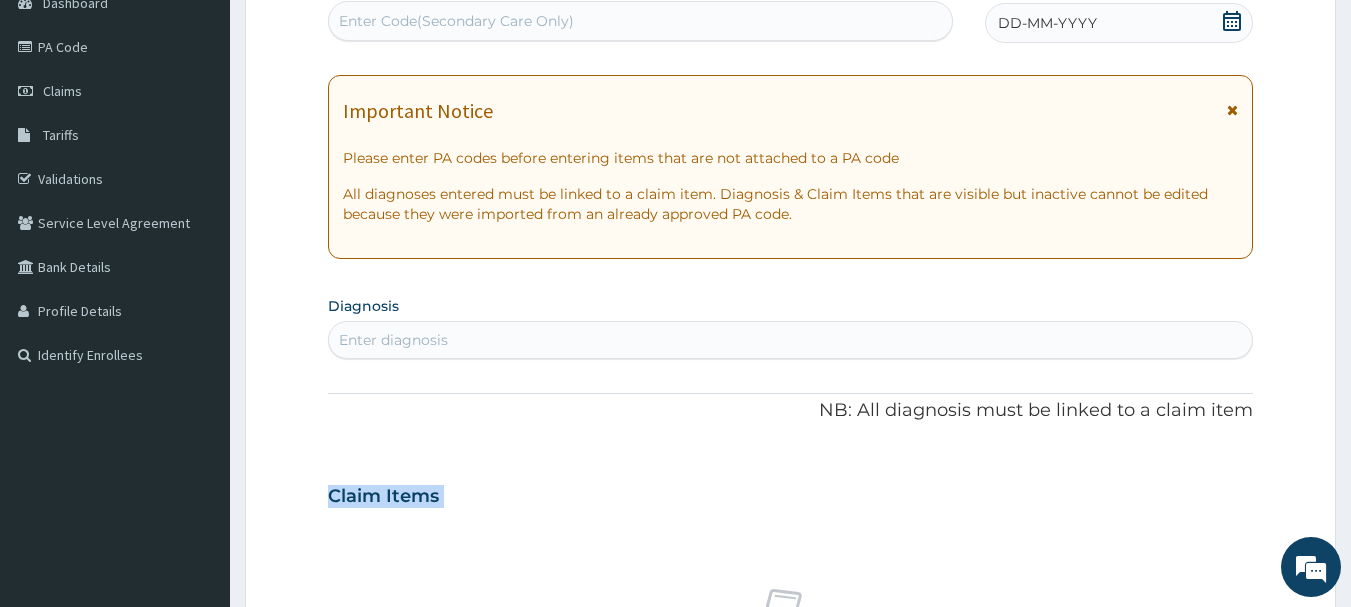 click on "PA Code / Prescription Code Enter Code(Secondary Care Only) Encounter Date DD-MM-YYYY Important Notice Please enter PA codes before entering items that are not attached to a PA code   All diagnoses entered must be linked to a claim item. Diagnosis & Claim Items that are visible but inactive cannot be edited because they were imported from an already approved PA code. Diagnosis Enter diagnosis NB: All diagnosis must be linked to a claim item Claim Items No claim item Types Select Type Item Select Item Pair Diagnosis Select Diagnosis Unit Price 0 Add Comment" at bounding box center (791, 493) 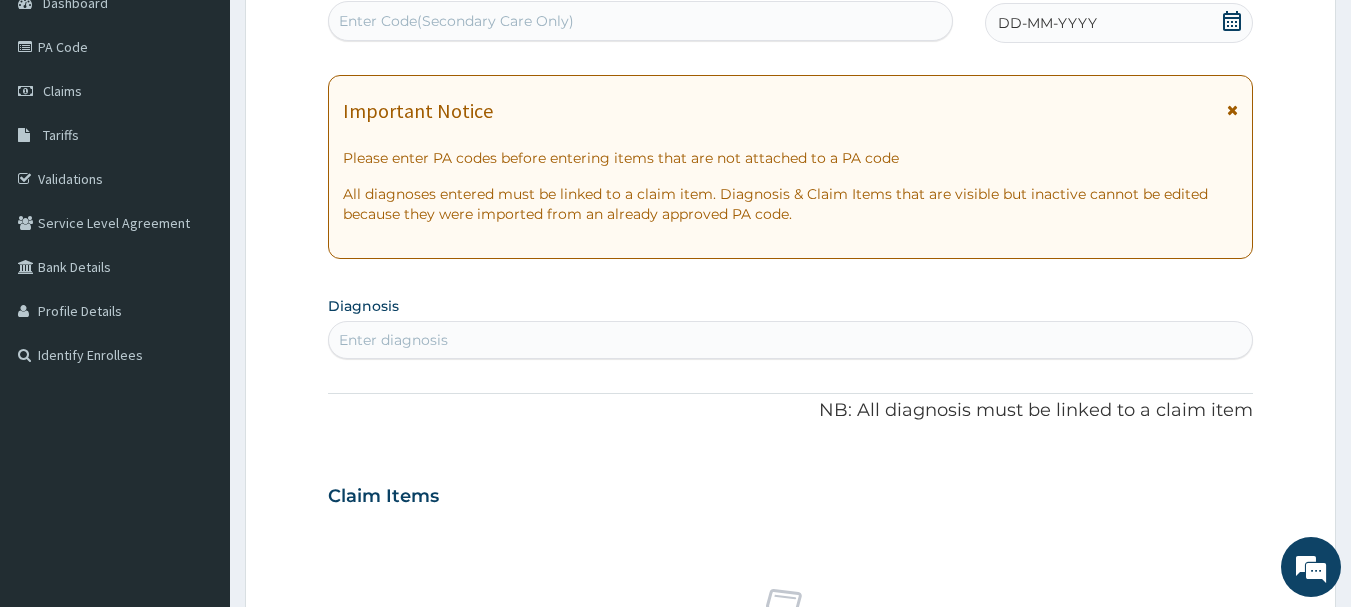 click on "Enter diagnosis" at bounding box center [791, 340] 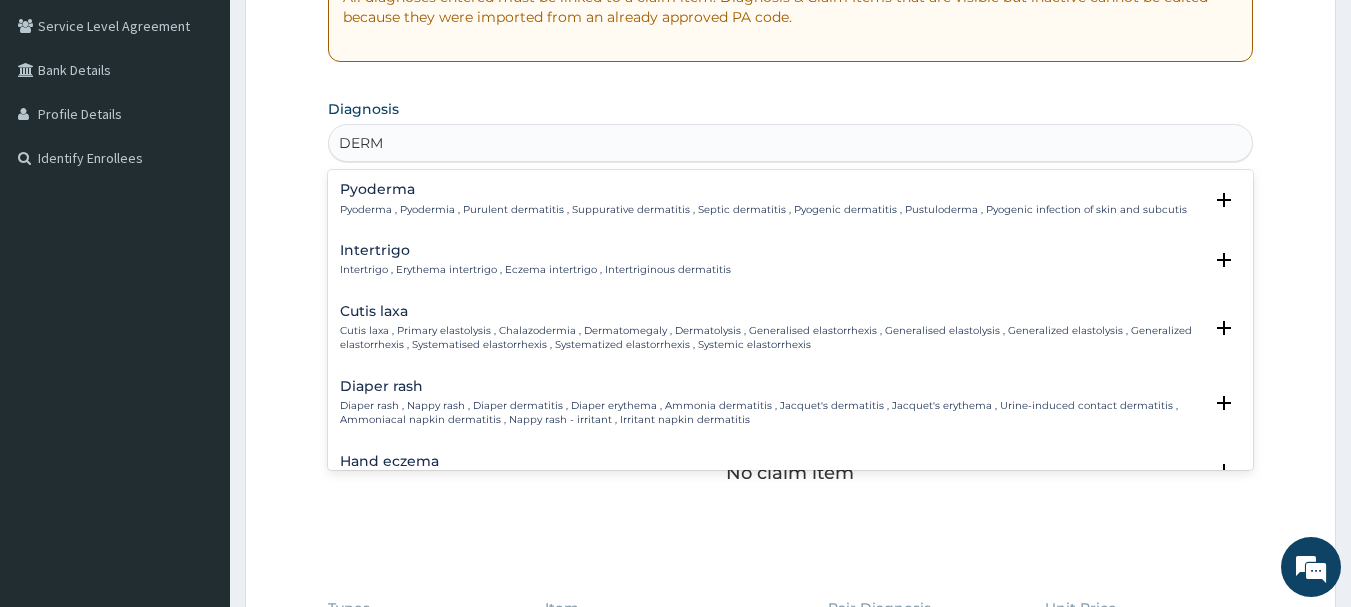 scroll, scrollTop: 415, scrollLeft: 0, axis: vertical 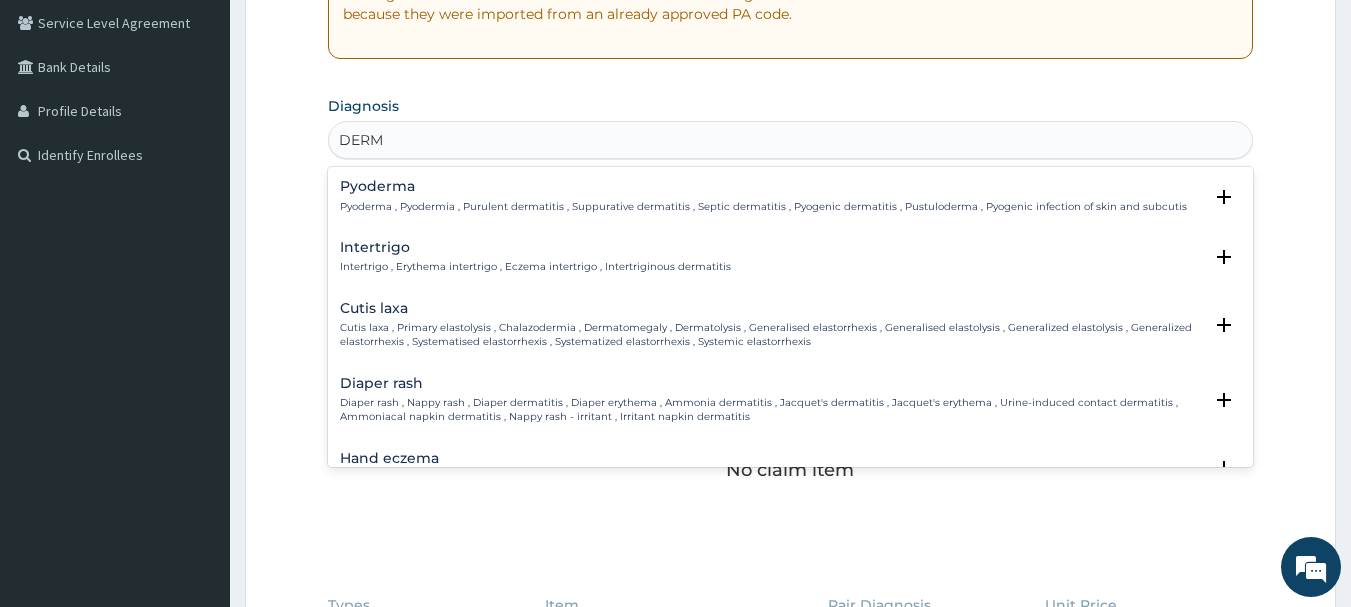 type on "DERM" 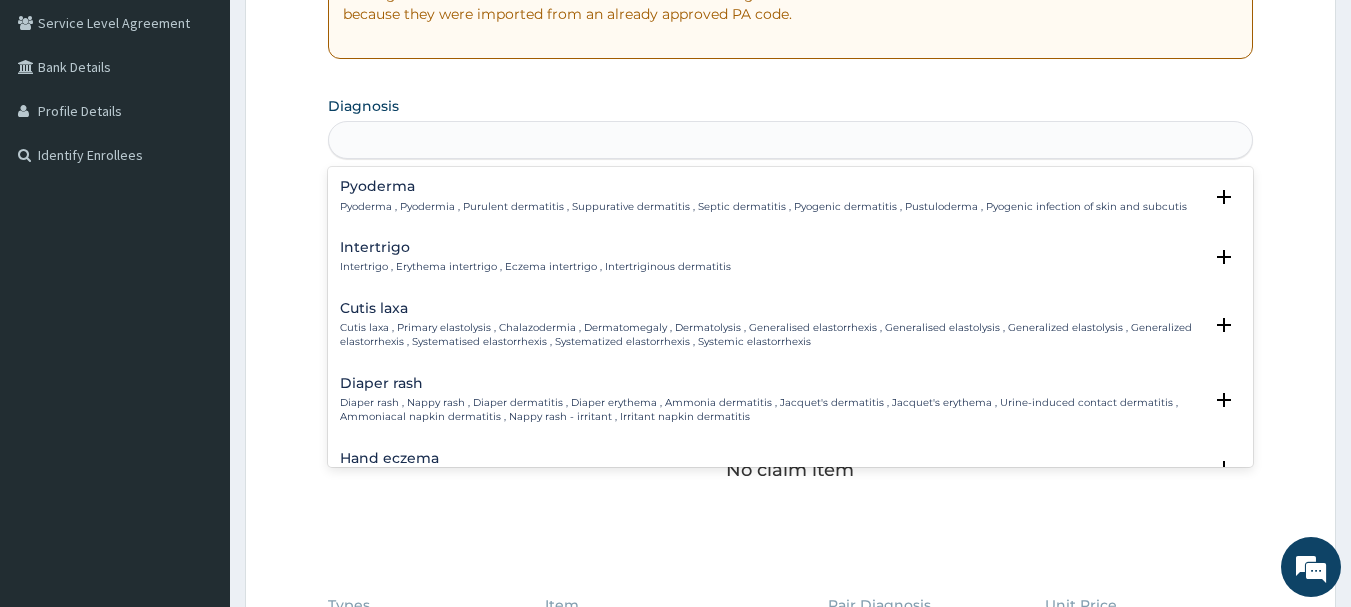 click on "No claim item" at bounding box center (791, 438) 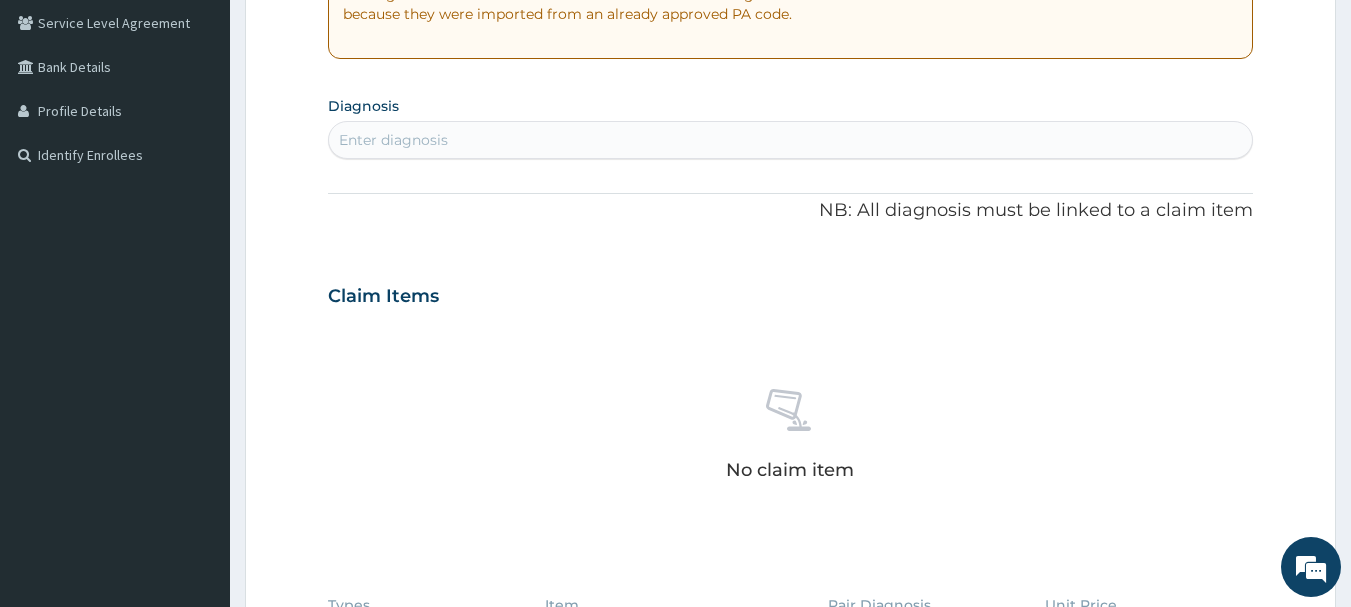 click on "Enter diagnosis" at bounding box center (791, 140) 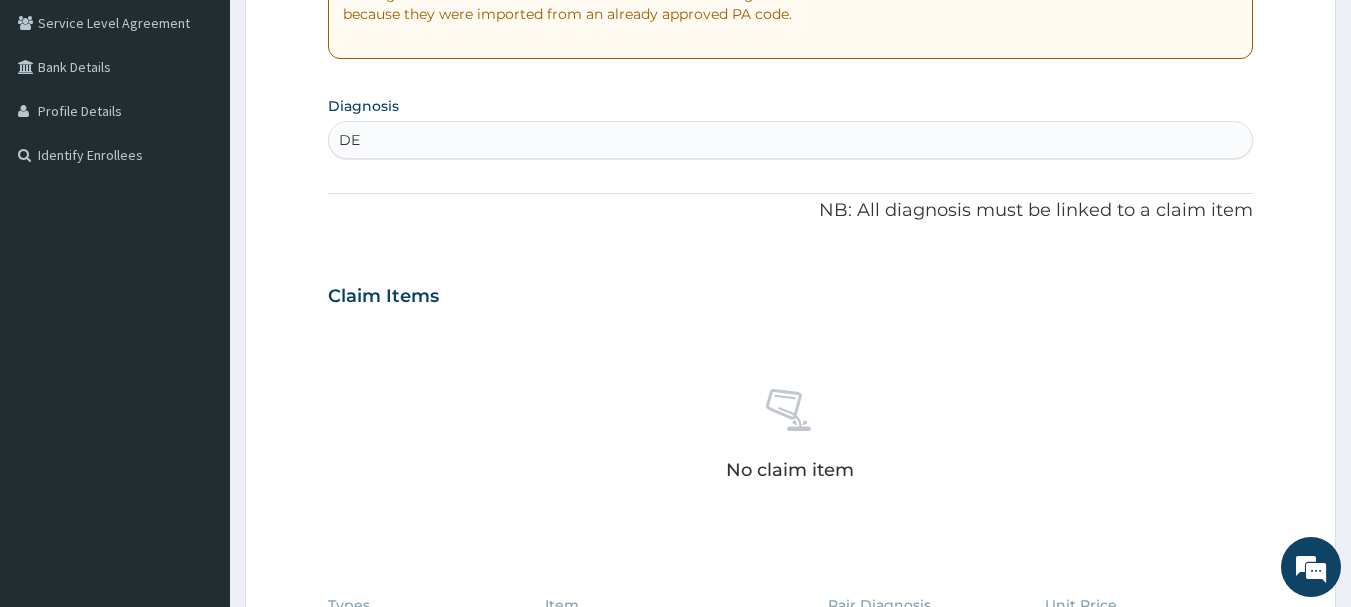 type on "DER" 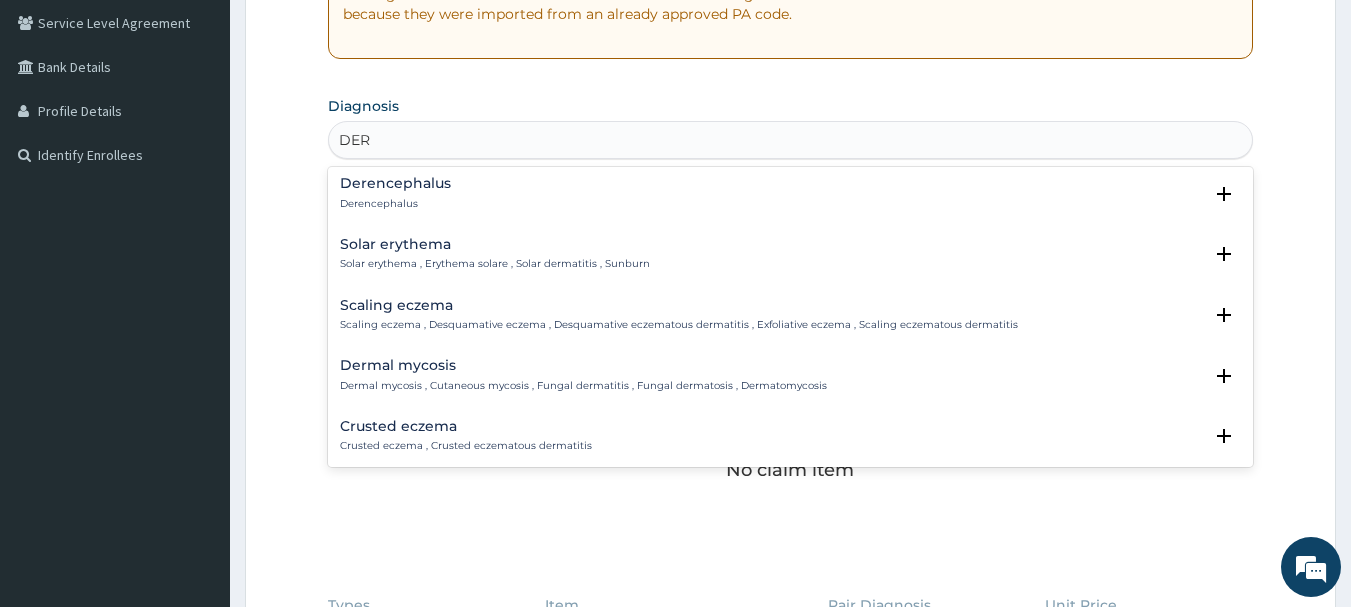 scroll, scrollTop: 1360, scrollLeft: 0, axis: vertical 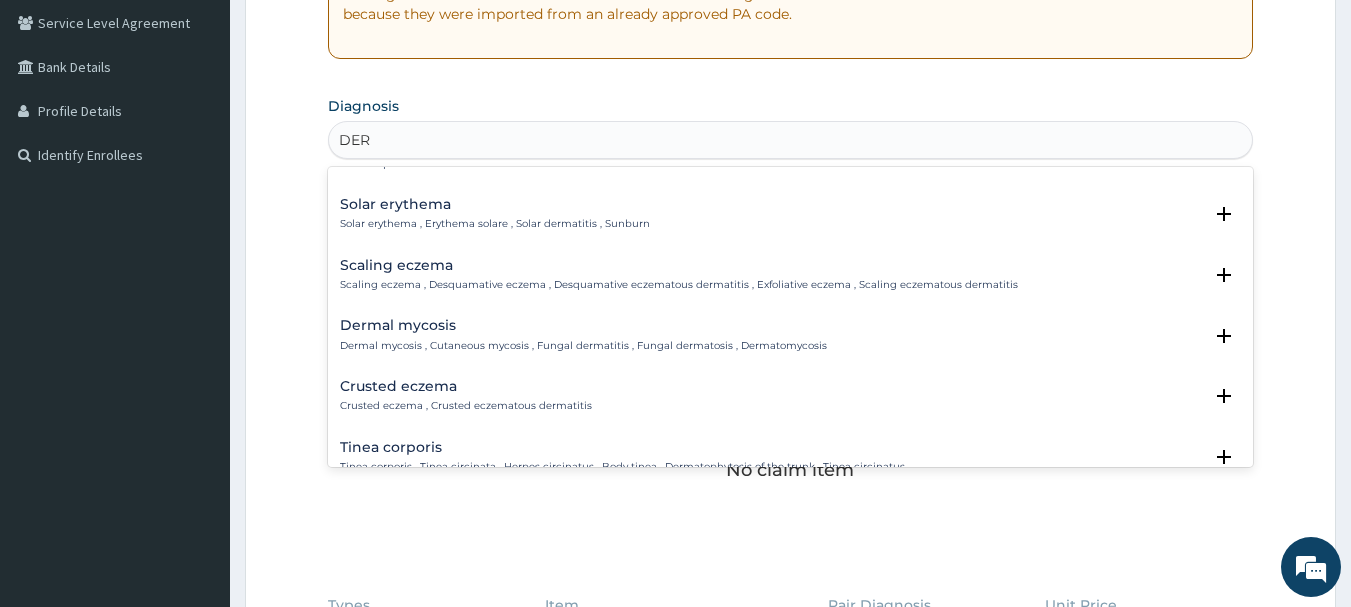 click on "Dermal mycosis" at bounding box center (583, 325) 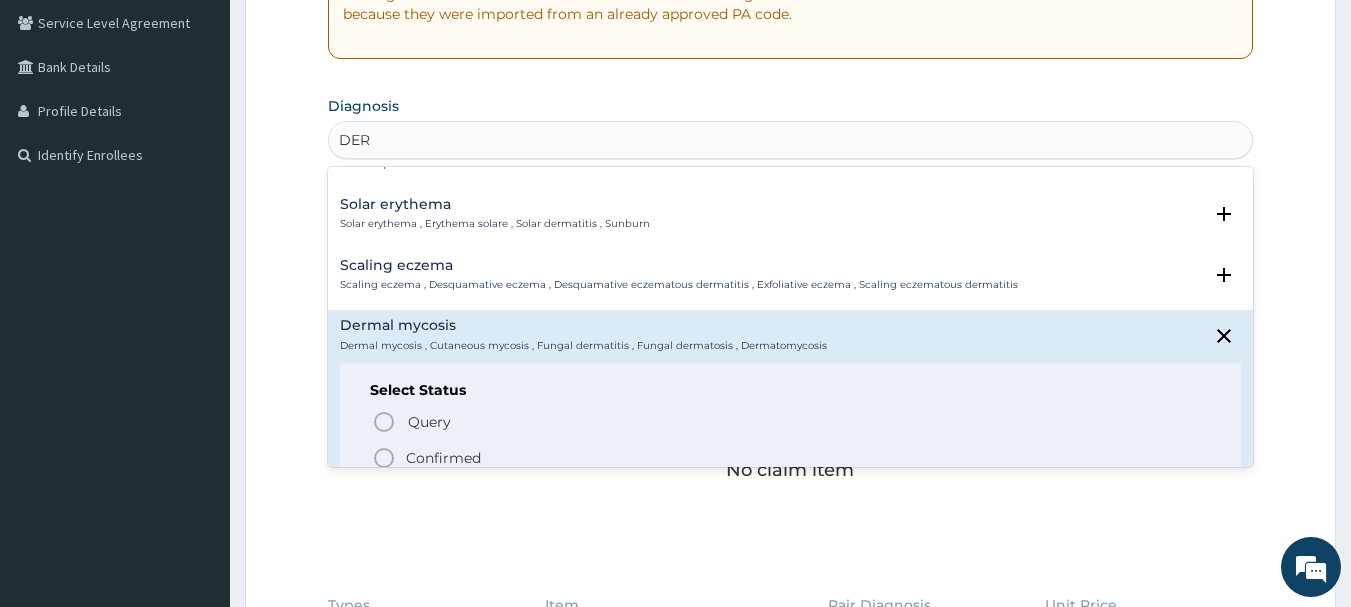 click 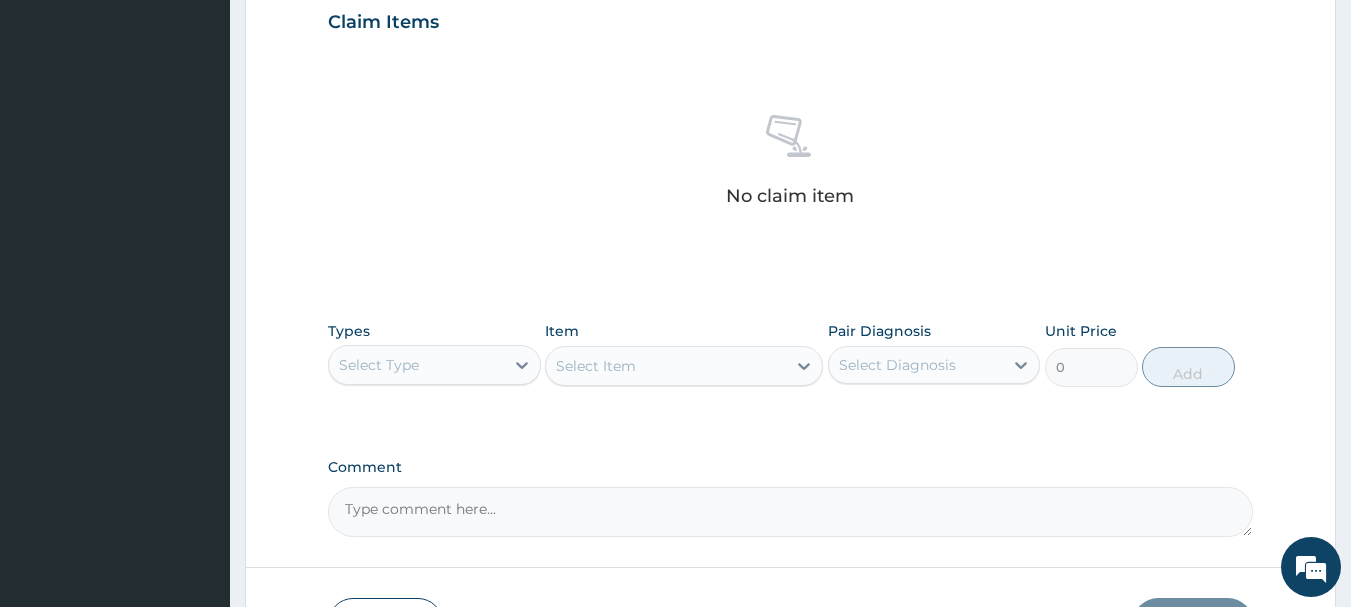 scroll, scrollTop: 735, scrollLeft: 0, axis: vertical 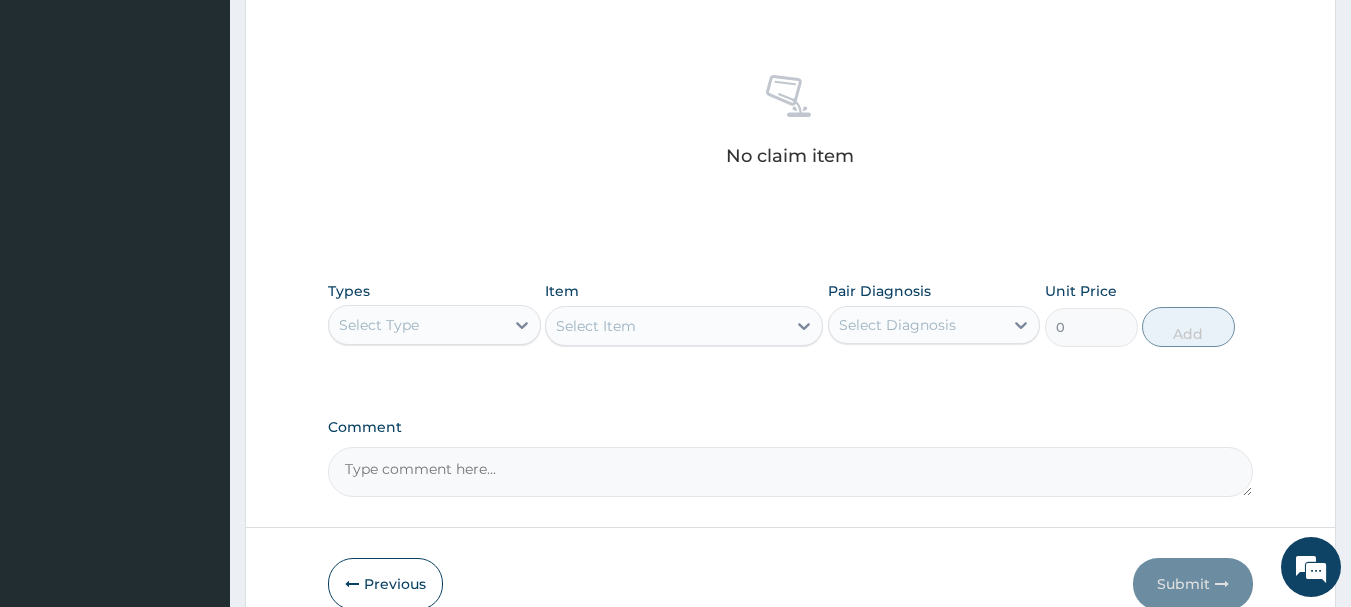 click on "Select Type" at bounding box center [379, 325] 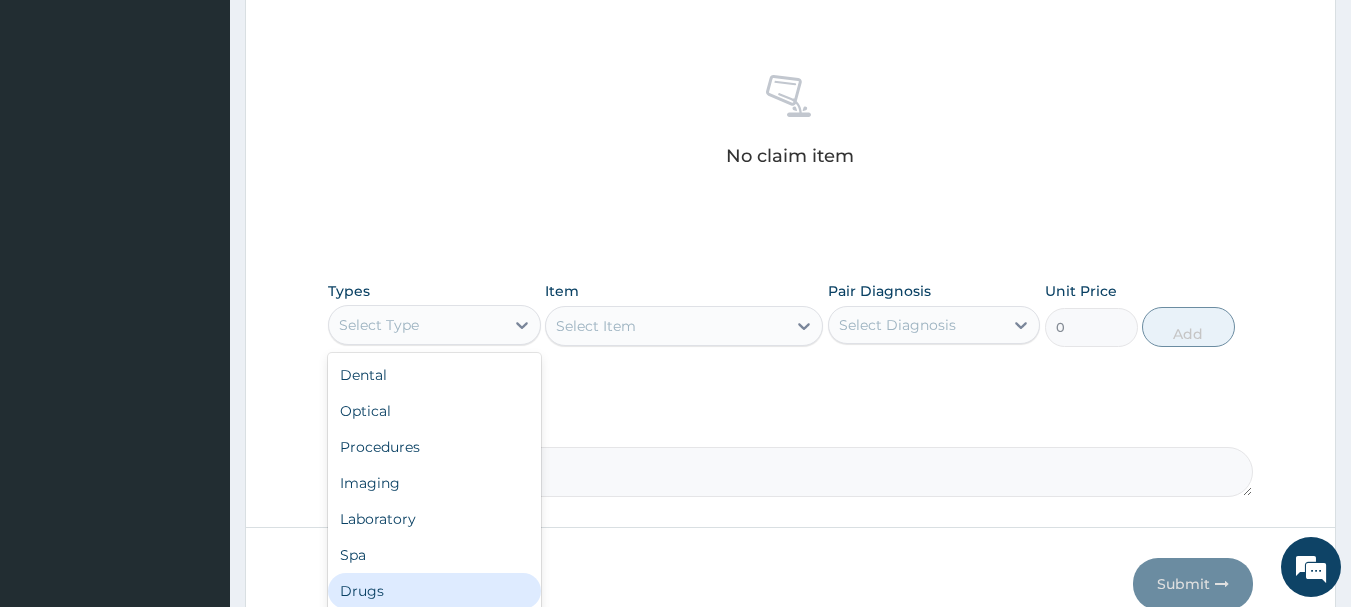 click on "Drugs" at bounding box center (434, 591) 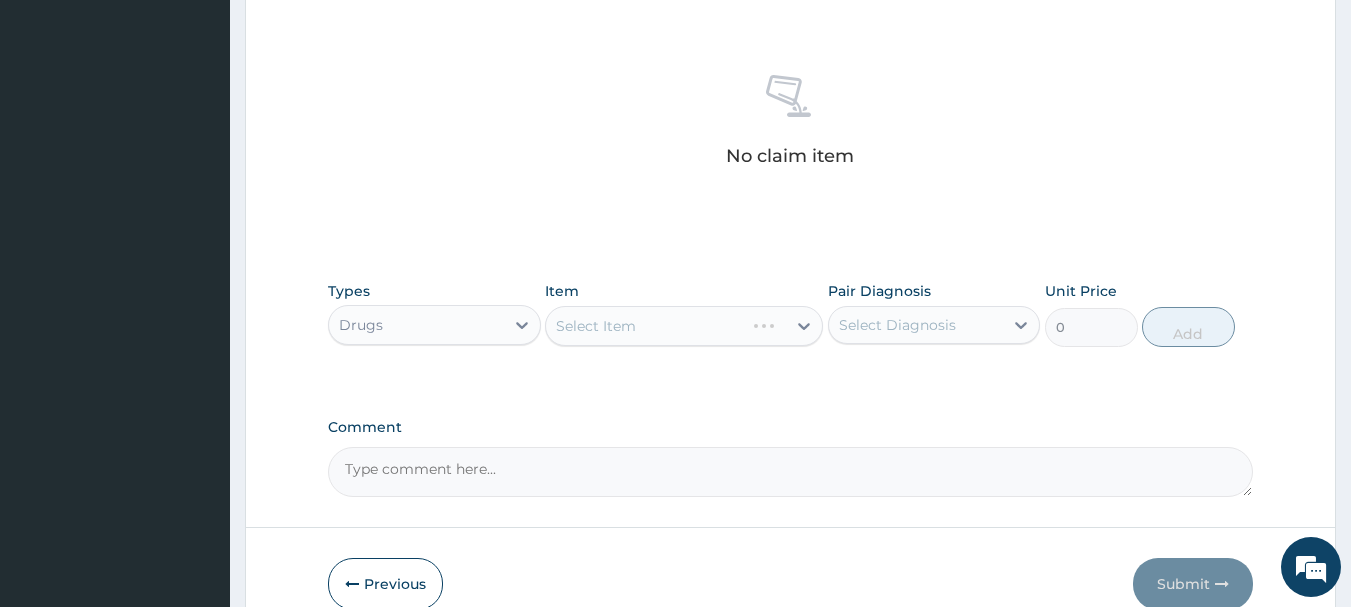 click on "Select Item" at bounding box center [684, 326] 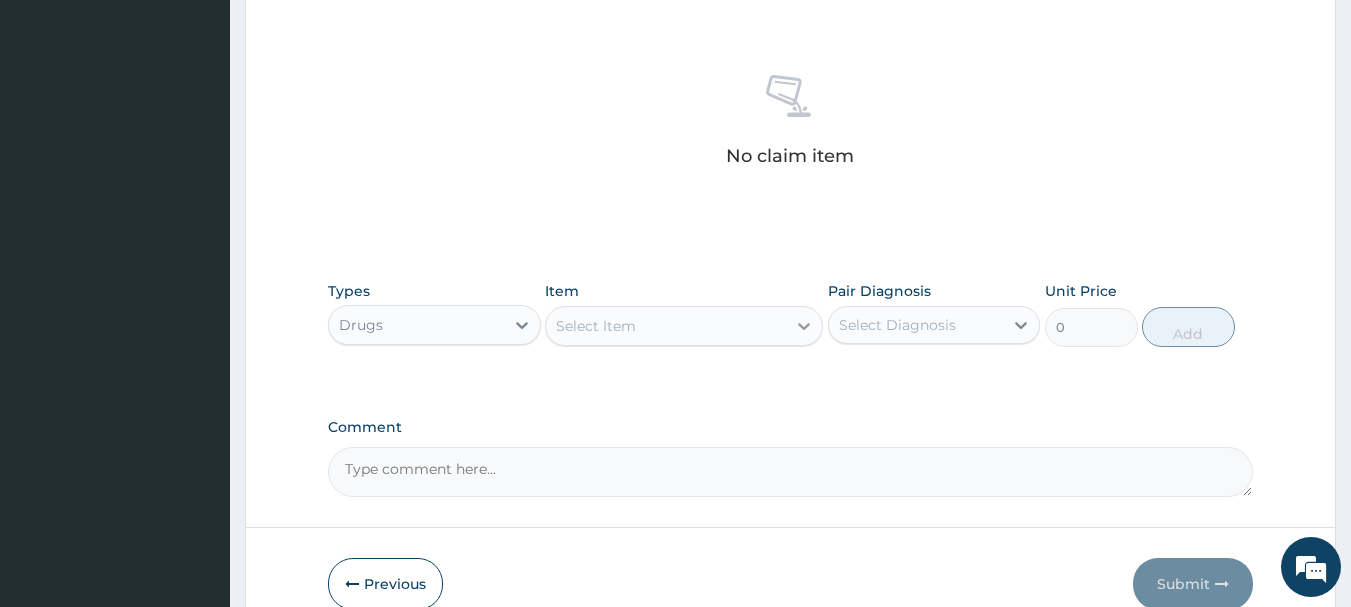 click 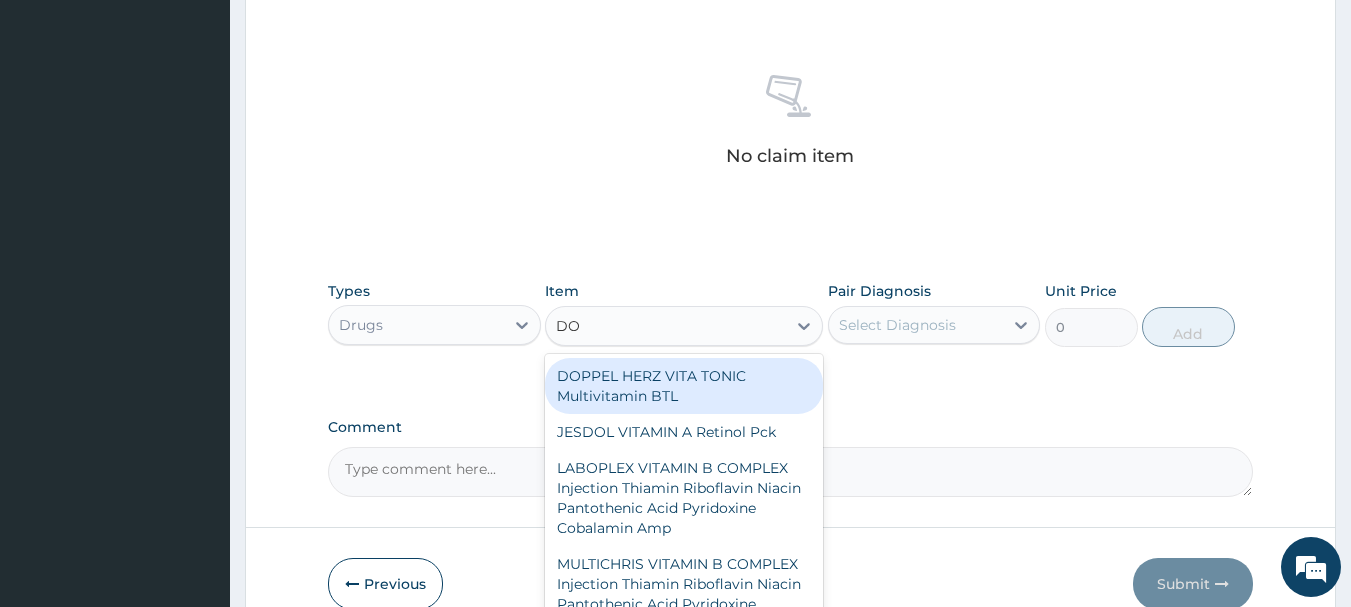 type on "DOX" 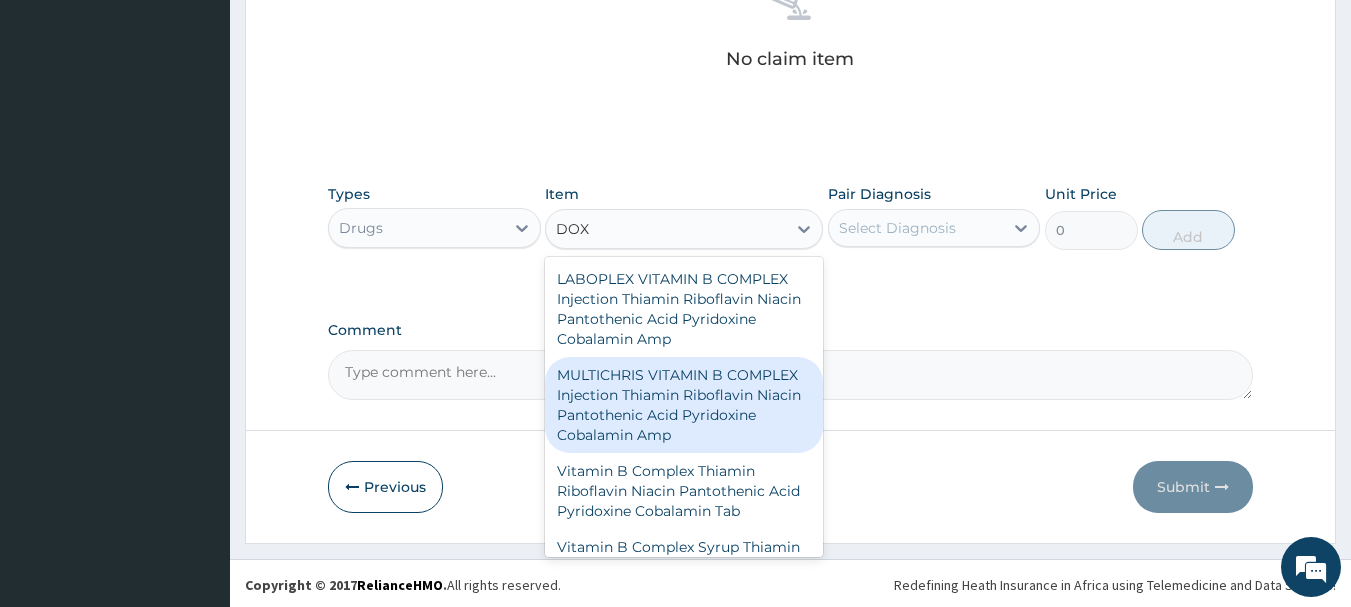 scroll, scrollTop: 835, scrollLeft: 0, axis: vertical 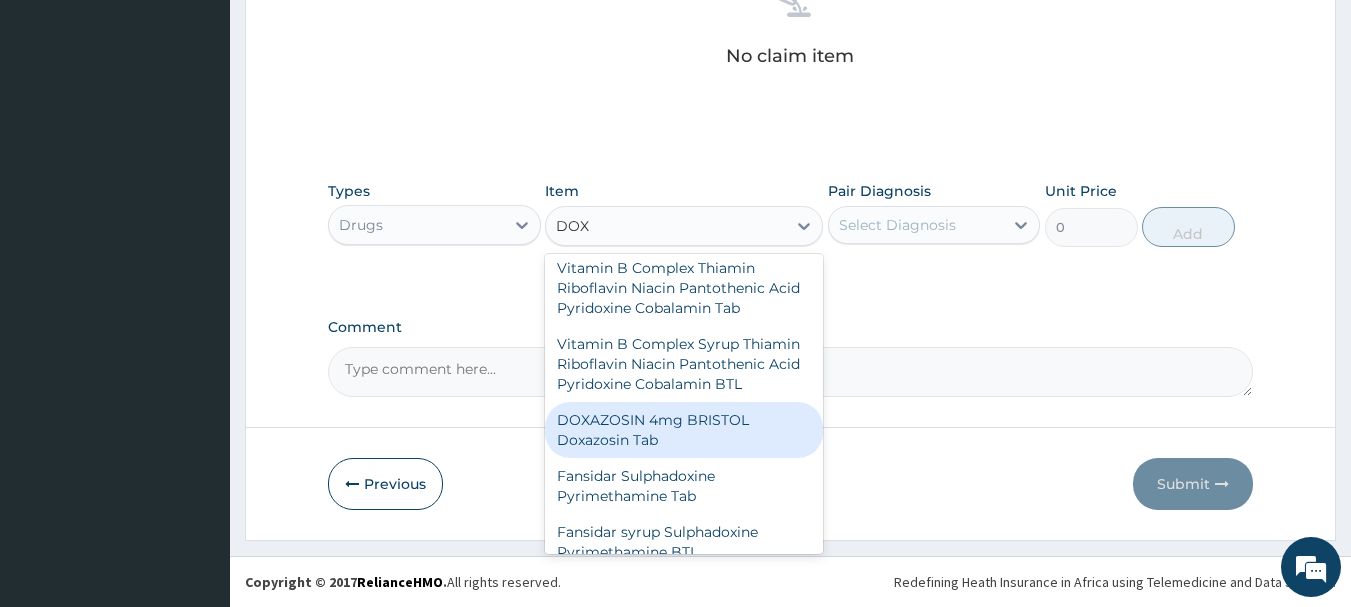 click on "DOXAZOSIN 4mg BRISTOL Doxazosin Tab" at bounding box center [684, 430] 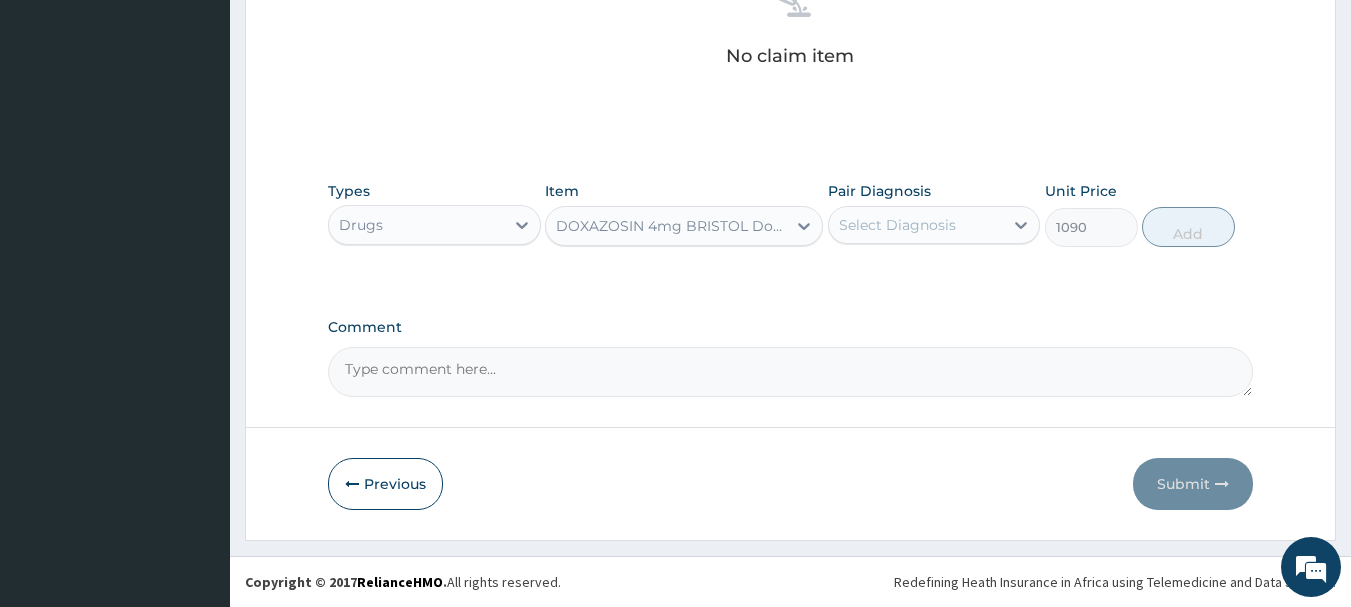 click on "Select Diagnosis" at bounding box center (916, 225) 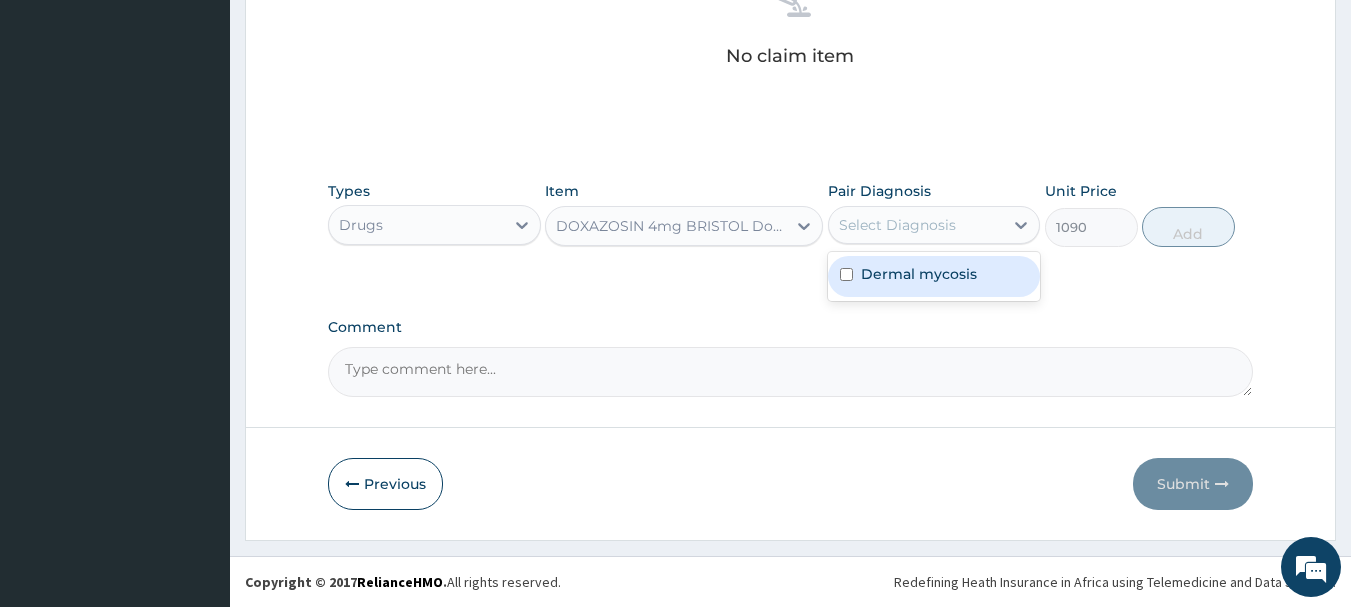 click on "Dermal mycosis" at bounding box center [919, 274] 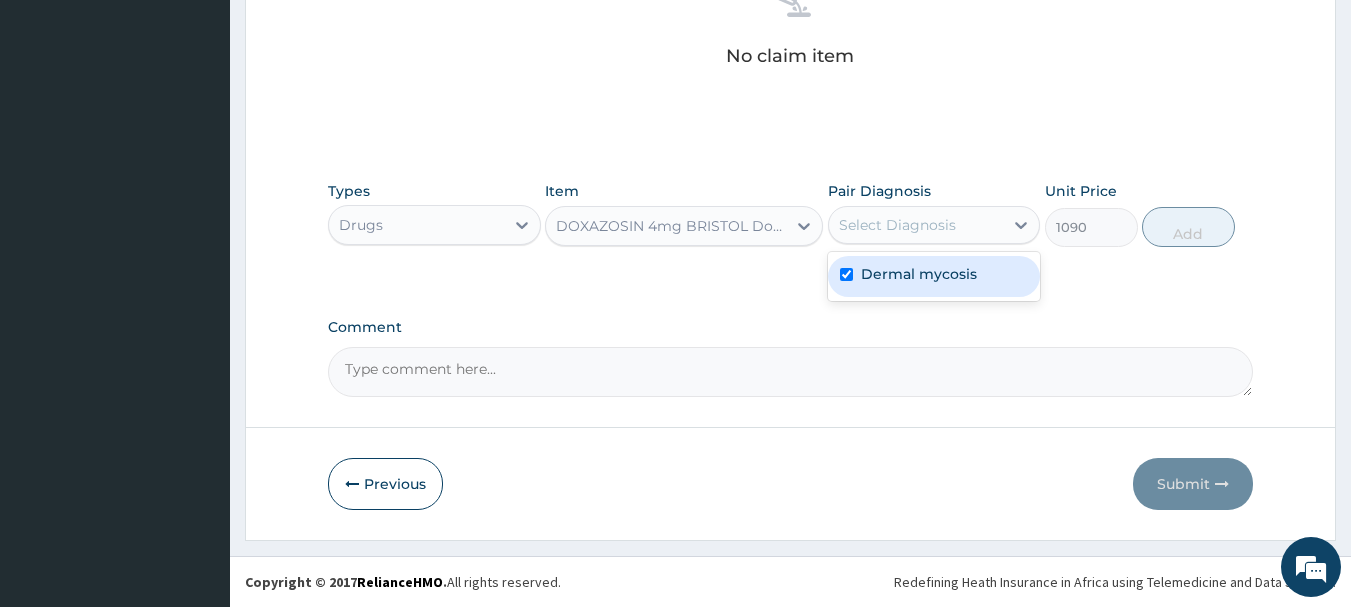 checkbox on "true" 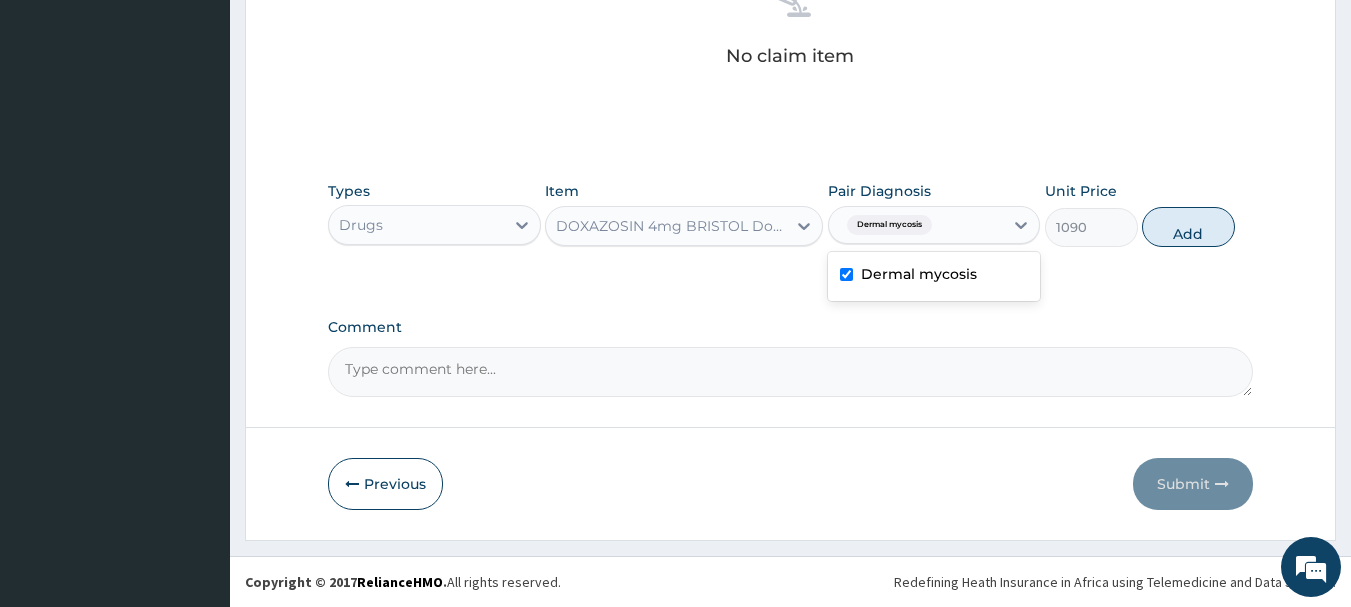 click on "DOXAZOSIN 4mg BRISTOL Doxazosin Tab" at bounding box center [672, 226] 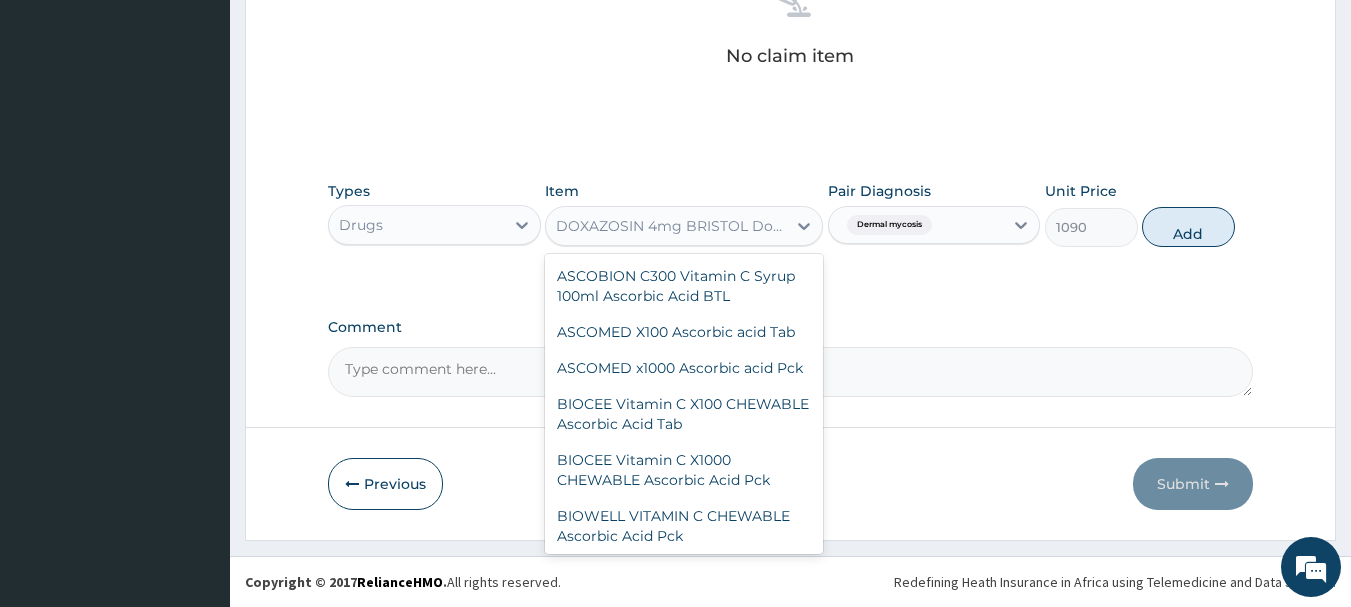 scroll, scrollTop: 15191, scrollLeft: 0, axis: vertical 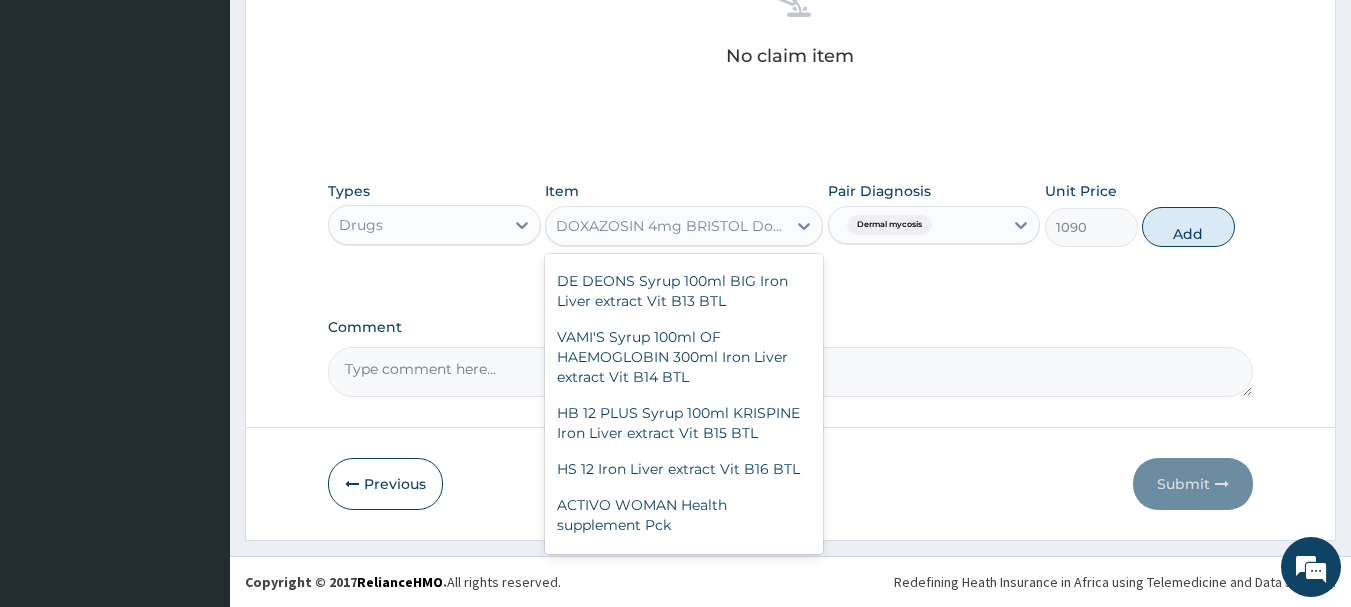 click on "DOXAZOSIN 4mg BRISTOL Doxazosin Tab" at bounding box center (672, 226) 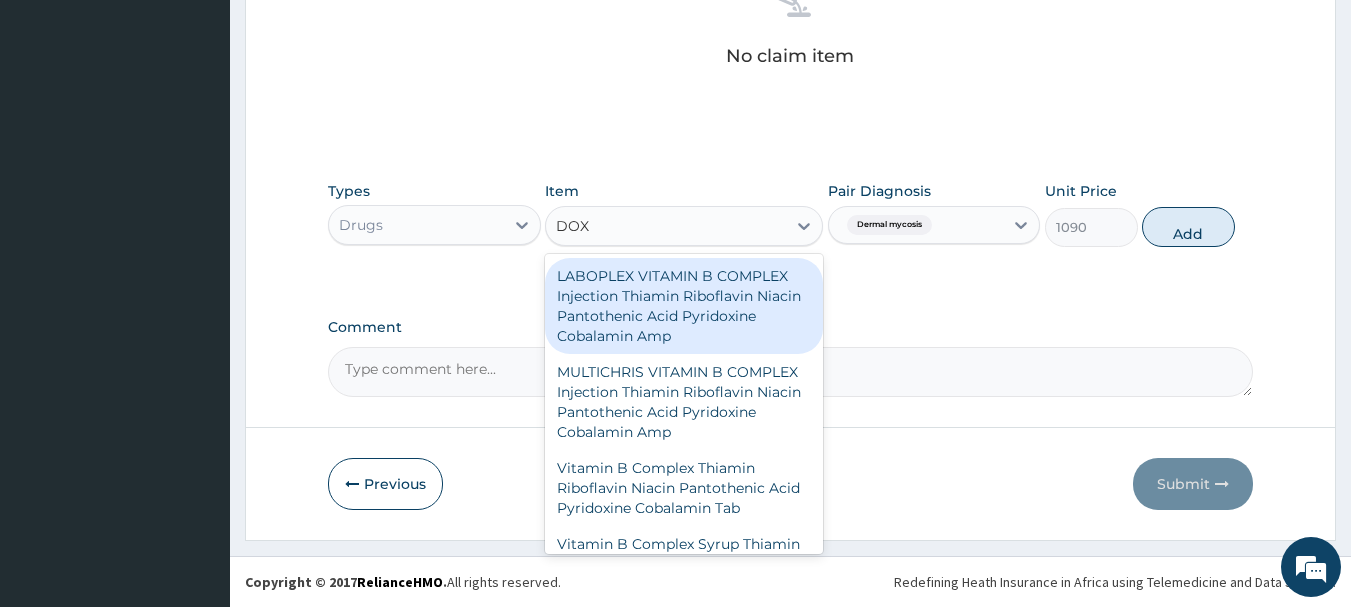 type on "DOXY" 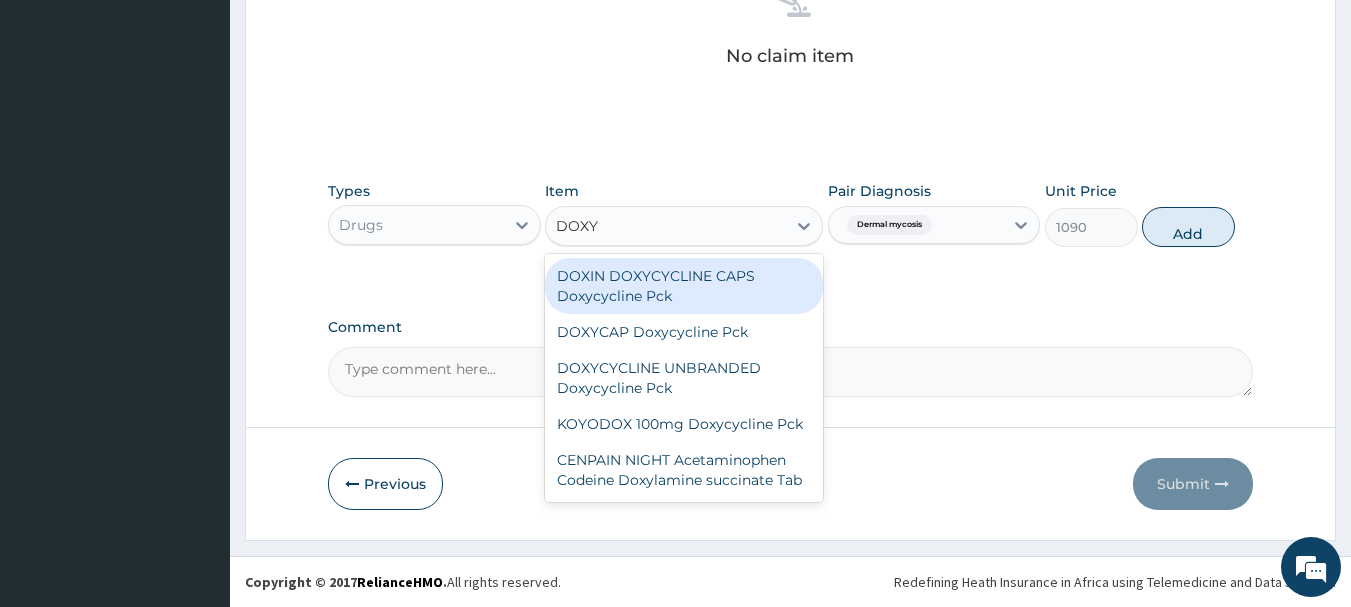 click on "DOXIN DOXYCYCLINE CAPS Doxycycline Pck" at bounding box center (684, 286) 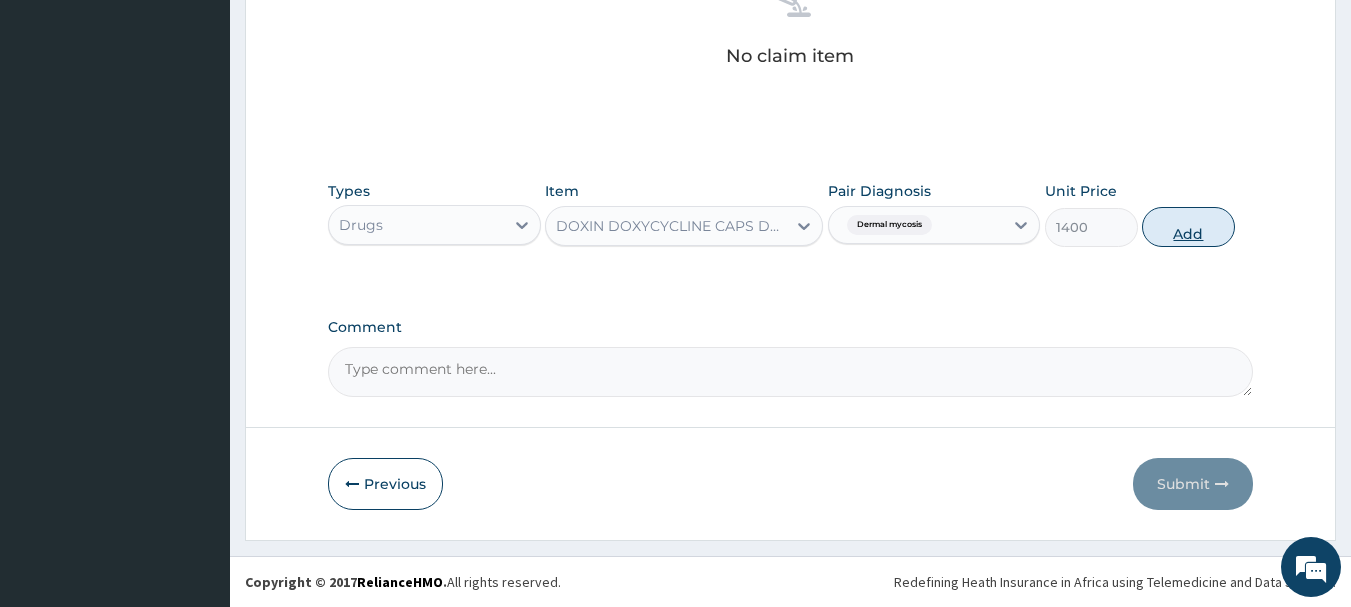 click on "Add" at bounding box center [1188, 227] 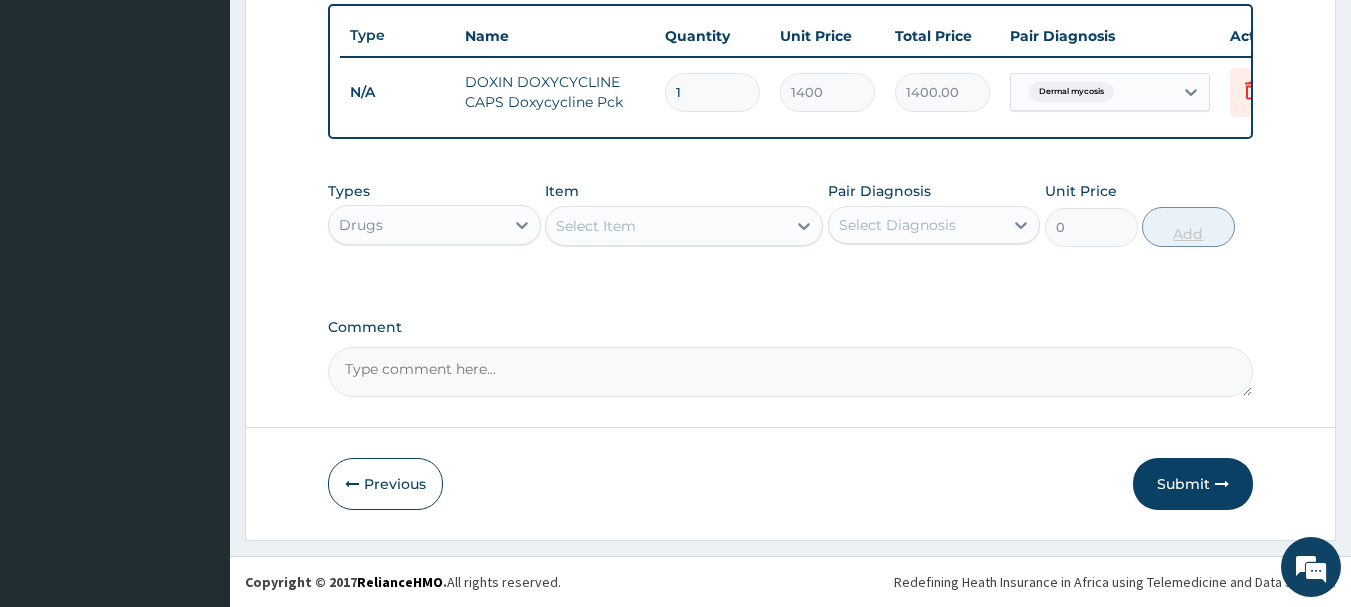 scroll, scrollTop: 755, scrollLeft: 0, axis: vertical 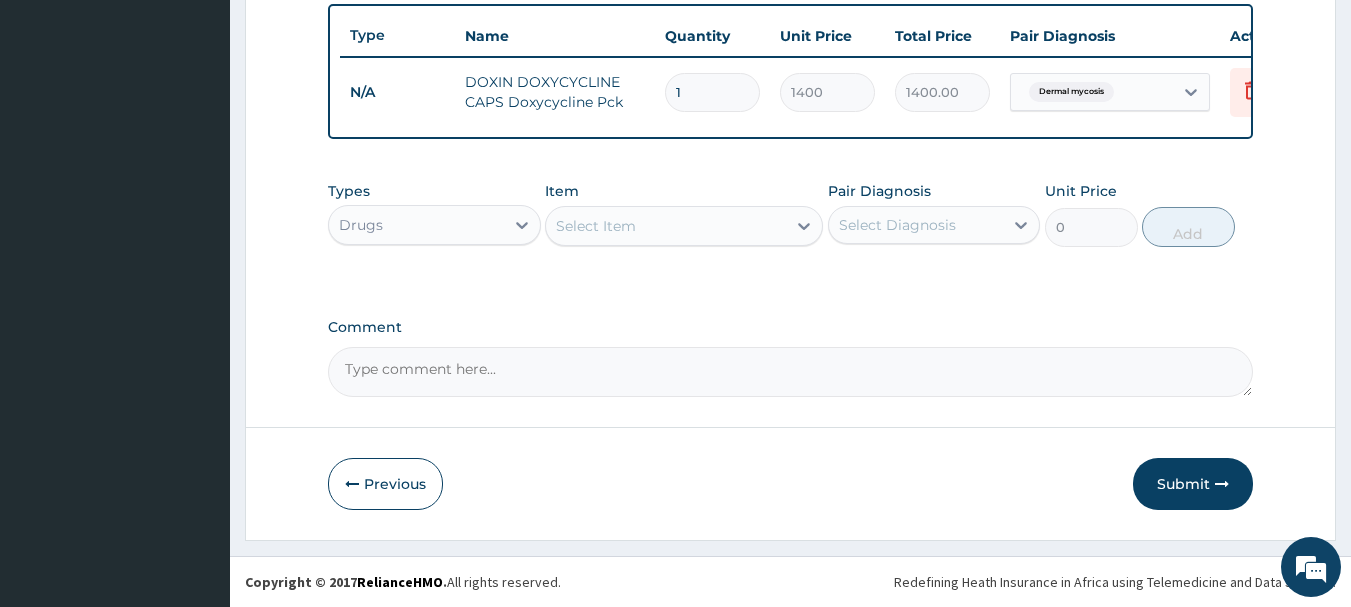 click on "Select Item" at bounding box center (666, 226) 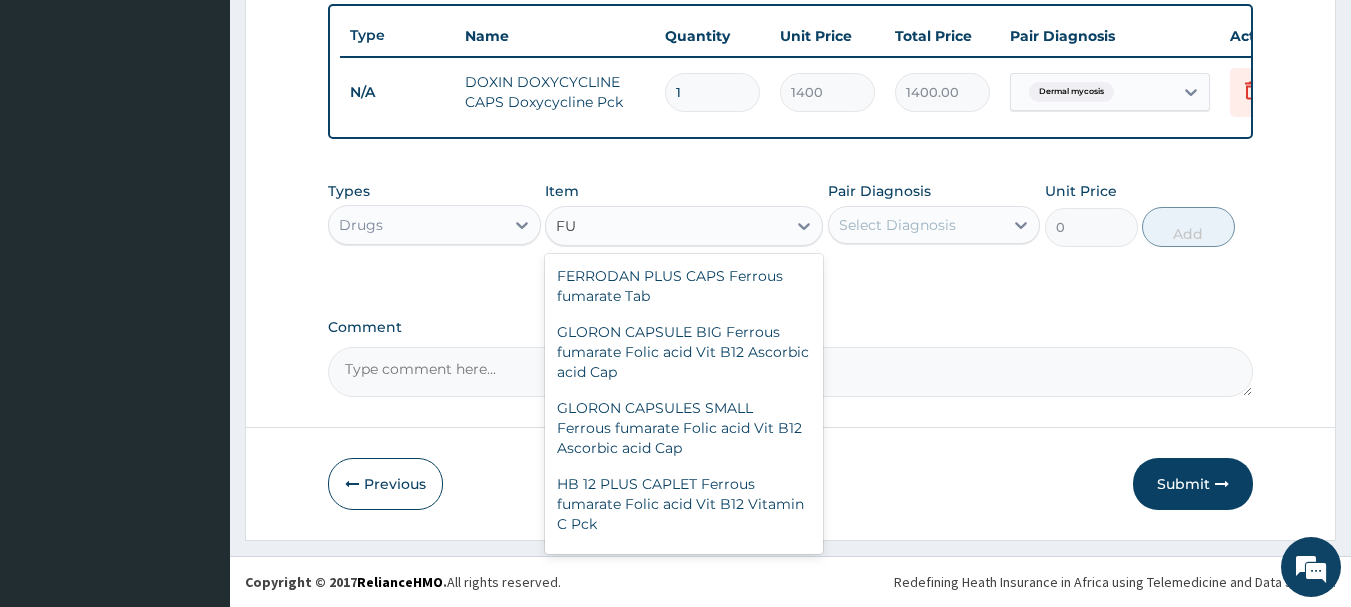 type on "F" 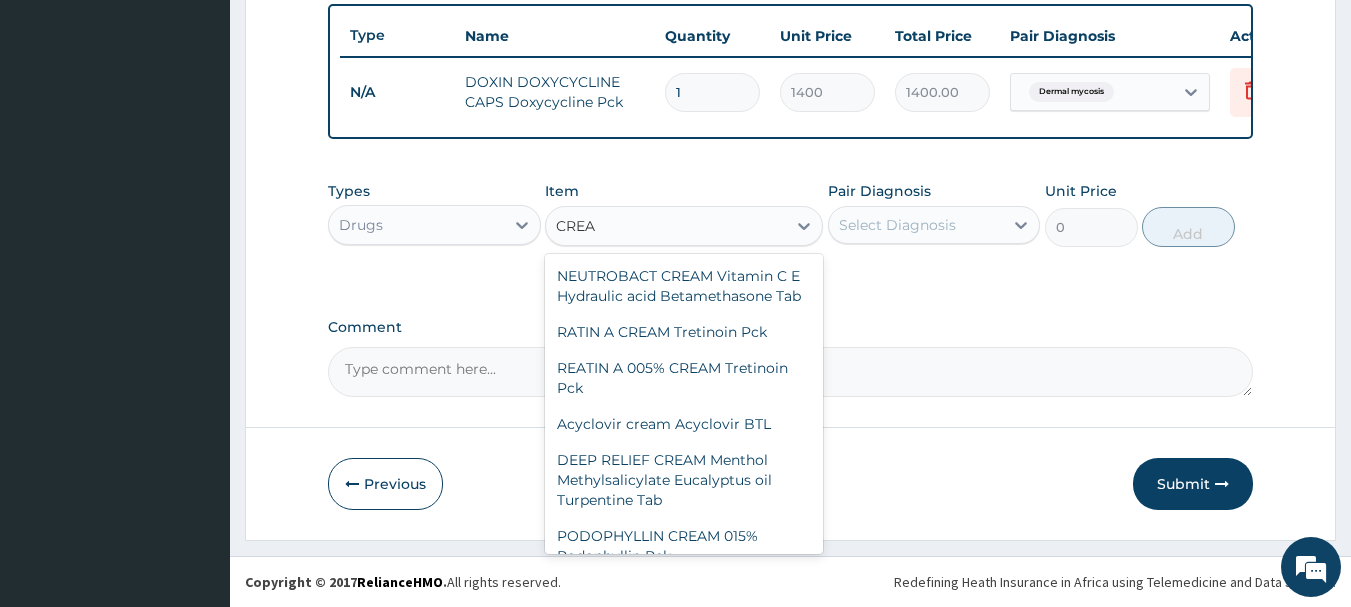 type on "CREAM" 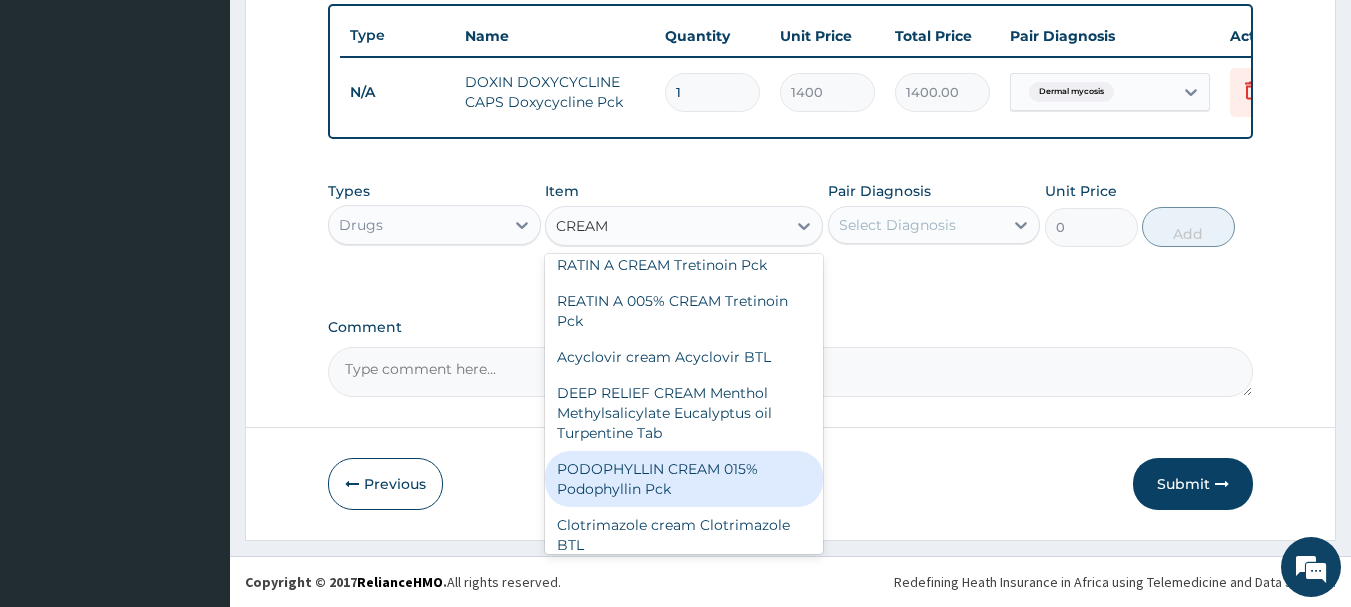 scroll, scrollTop: 80, scrollLeft: 0, axis: vertical 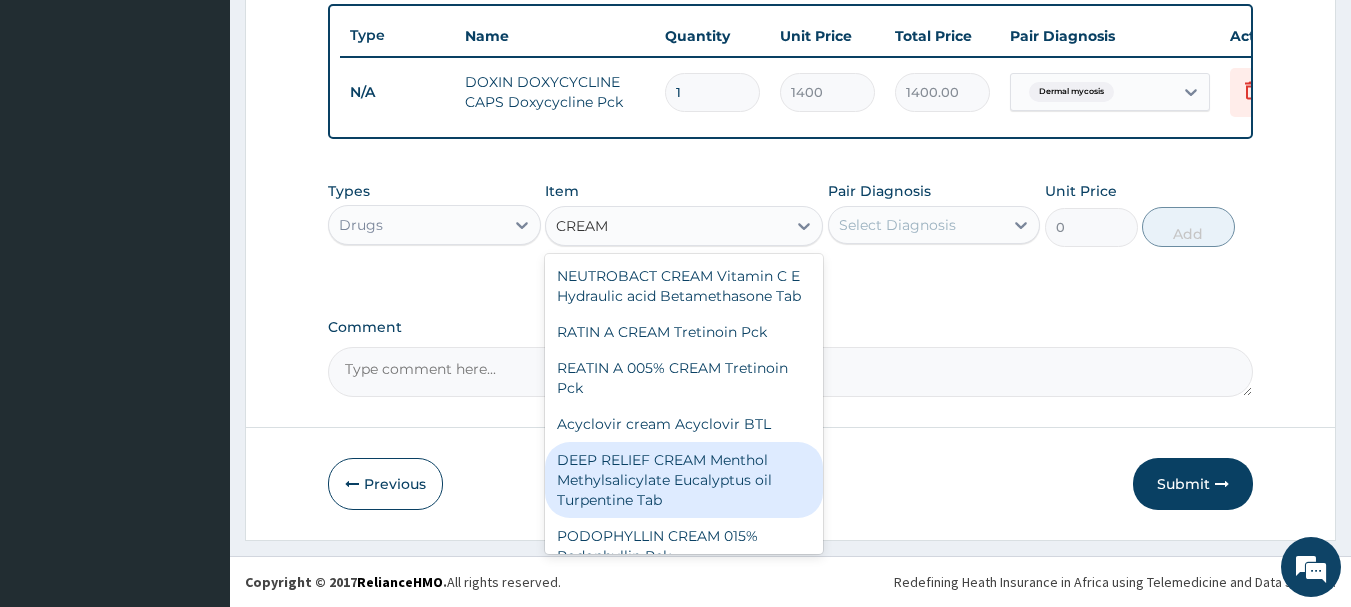drag, startPoint x: 713, startPoint y: 438, endPoint x: 757, endPoint y: 489, distance: 67.357254 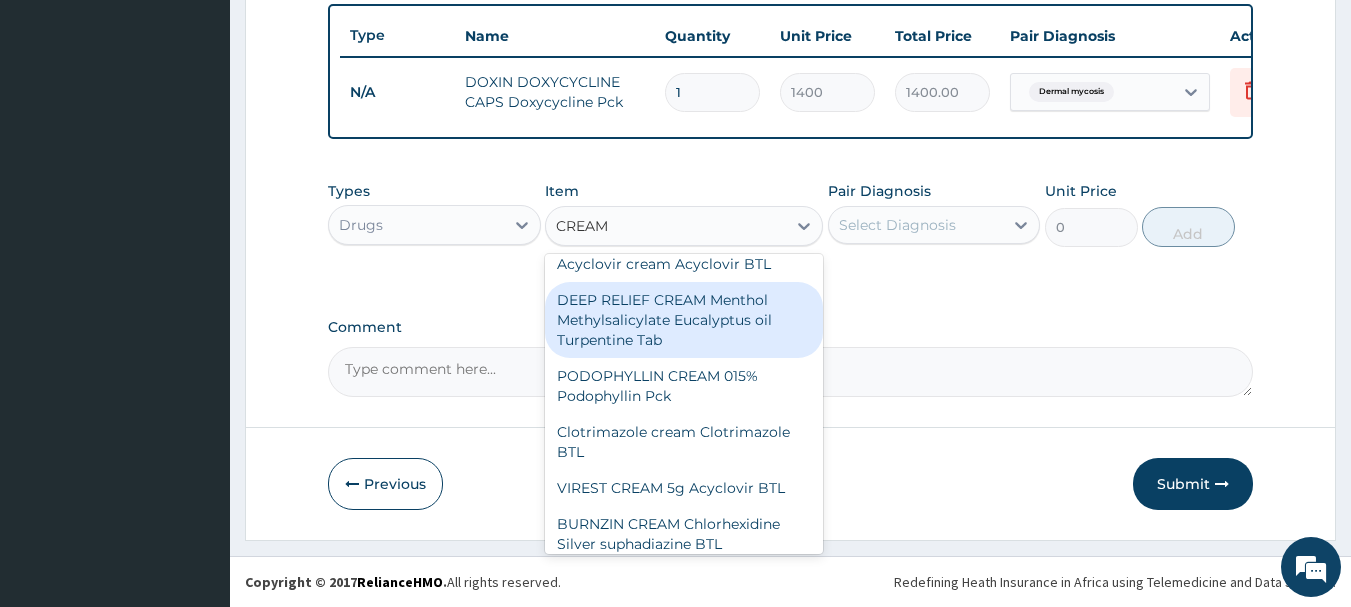 scroll, scrollTop: 200, scrollLeft: 0, axis: vertical 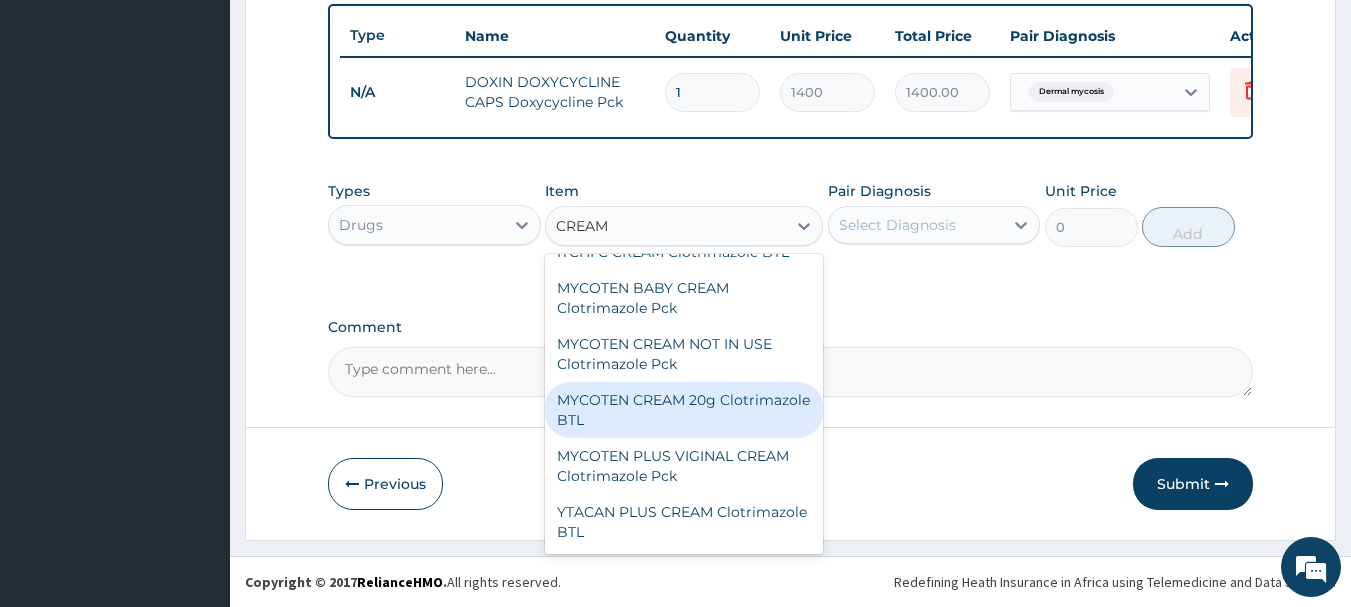 click on "MYCOTEN CREAM 20g Clotrimazole BTL" at bounding box center (684, 410) 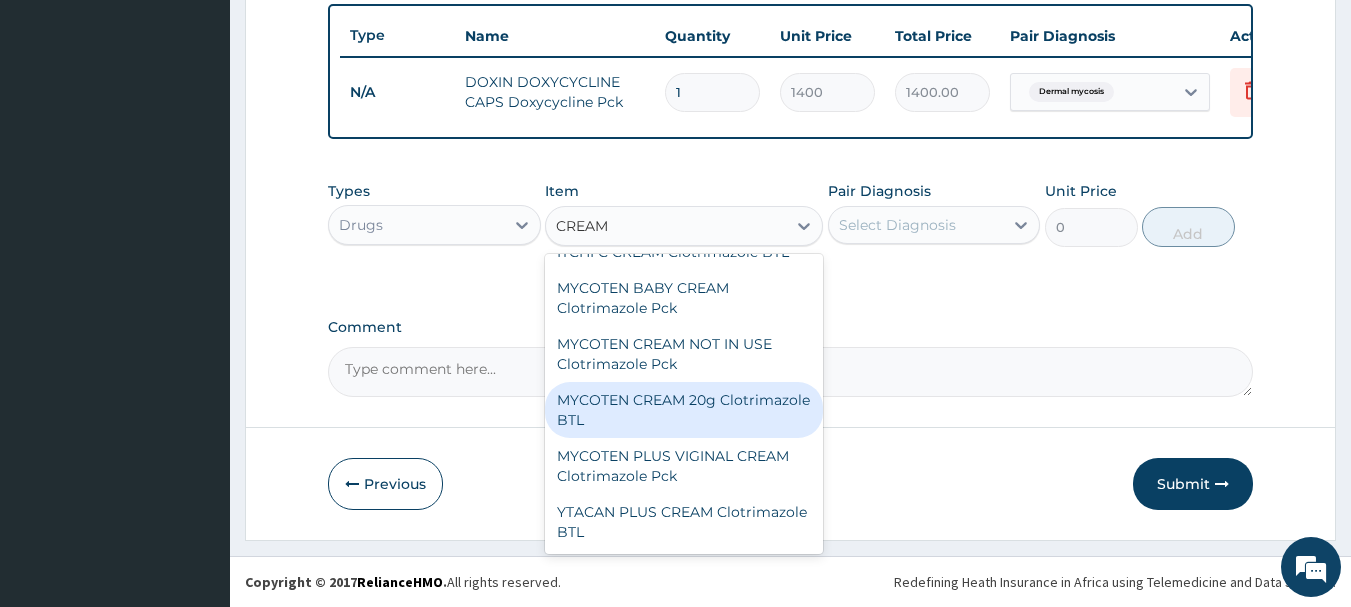type 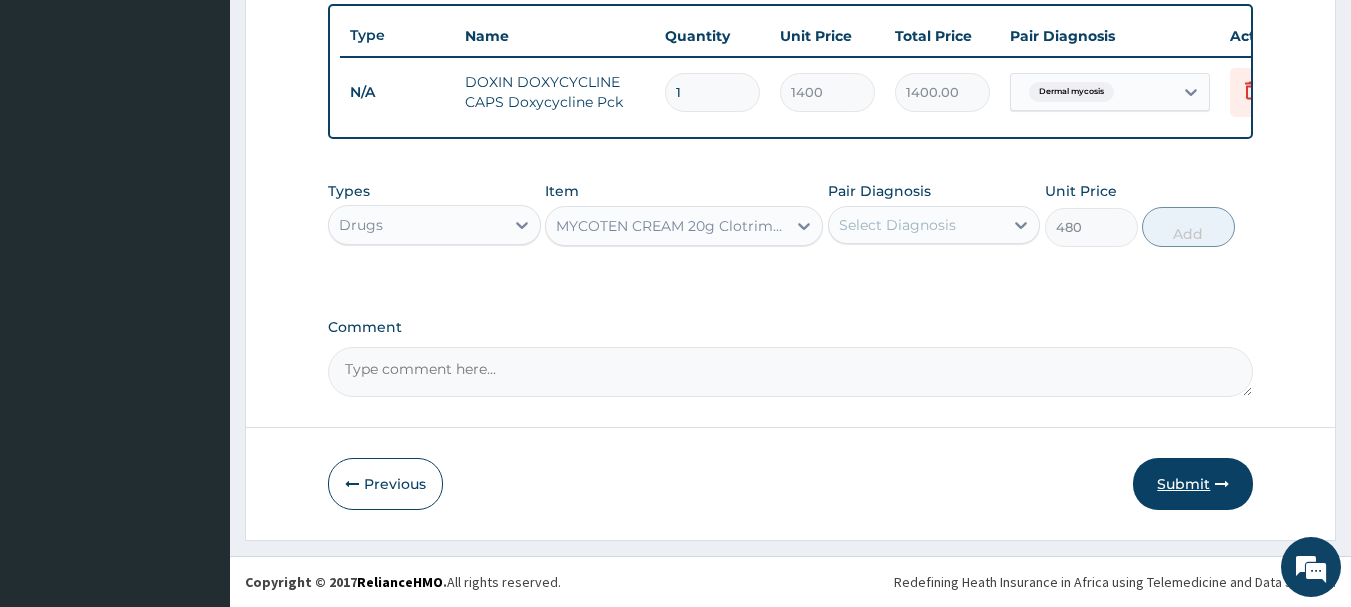 click on "Submit" at bounding box center [1193, 484] 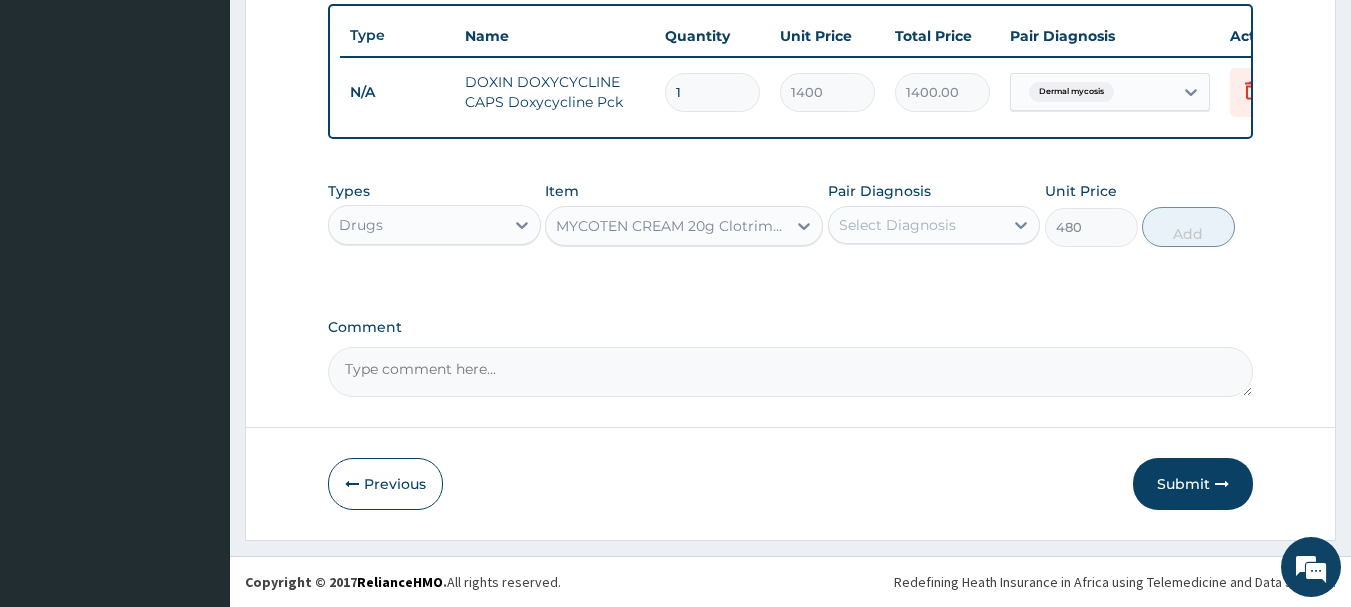 click on "Select Diagnosis" at bounding box center (916, 225) 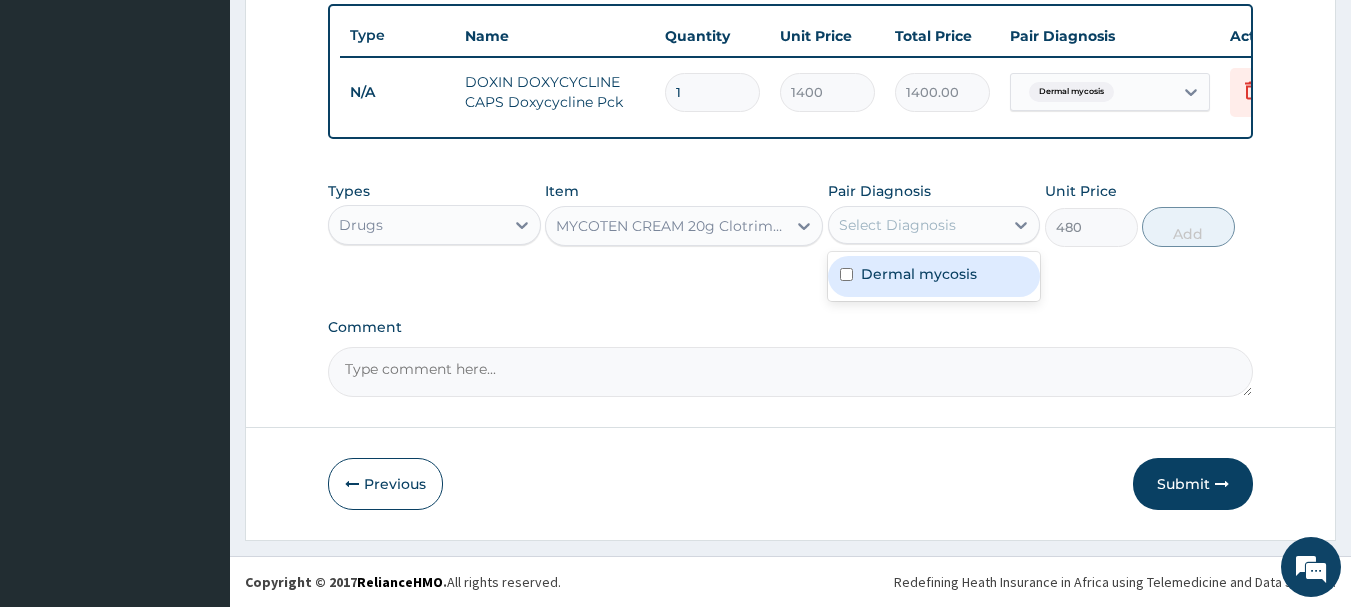 click on "Dermal mycosis" at bounding box center (919, 274) 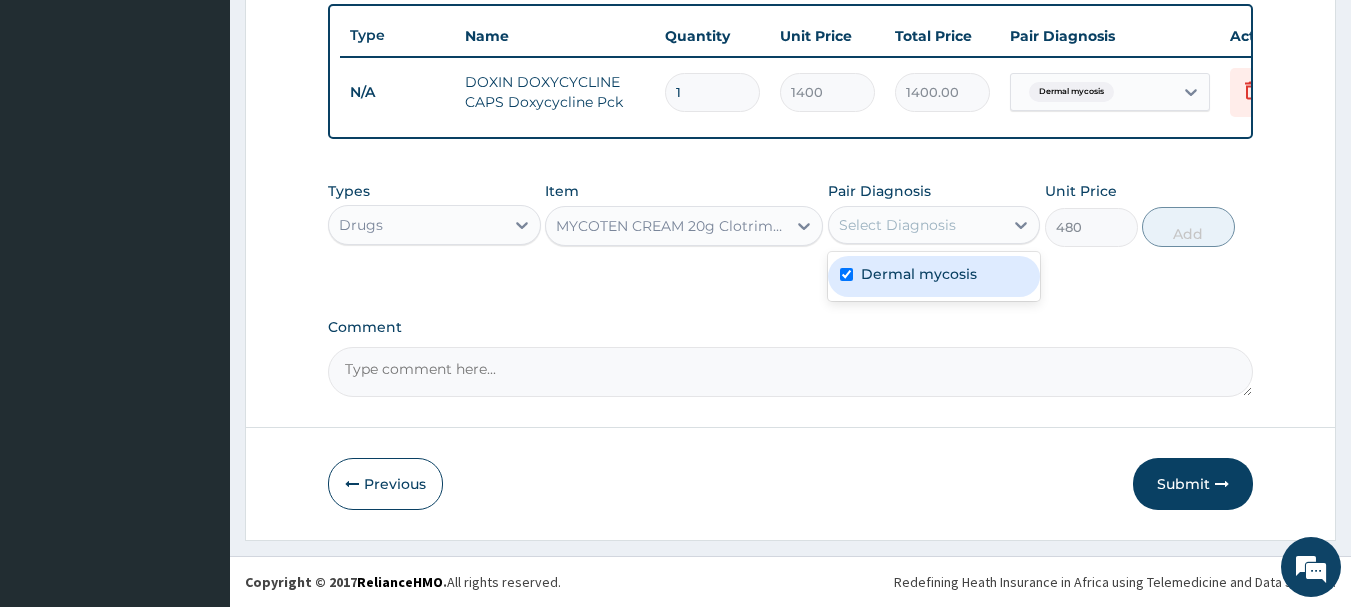 checkbox on "true" 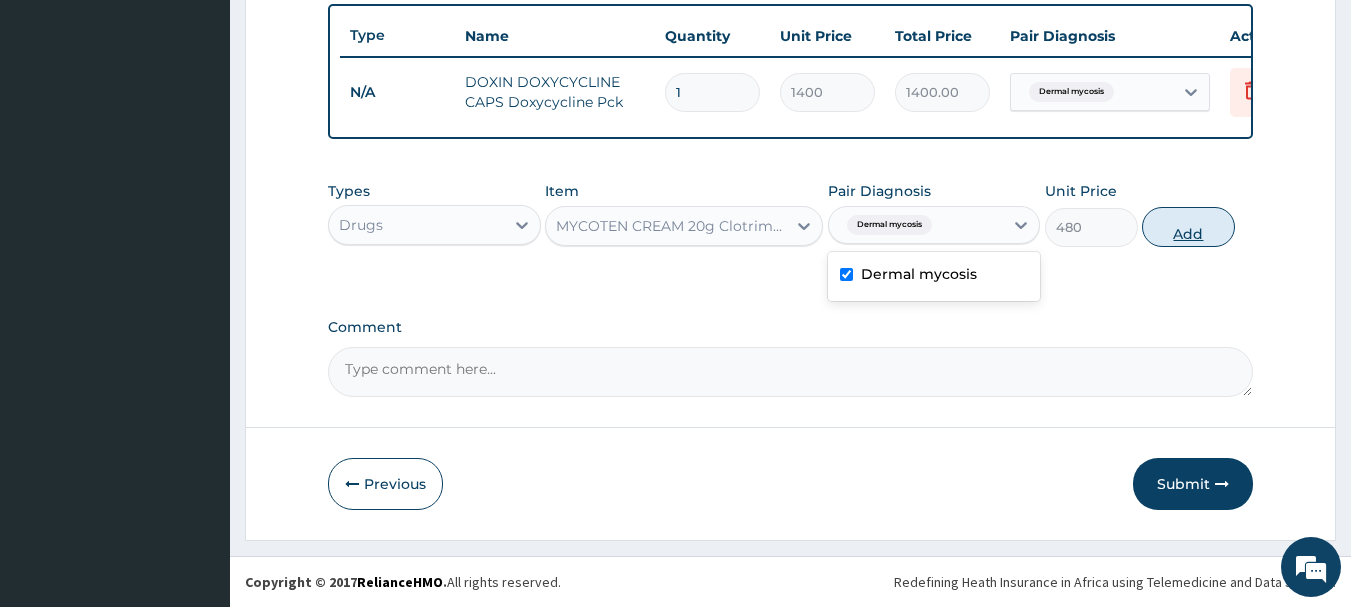 click on "Add" at bounding box center [1188, 227] 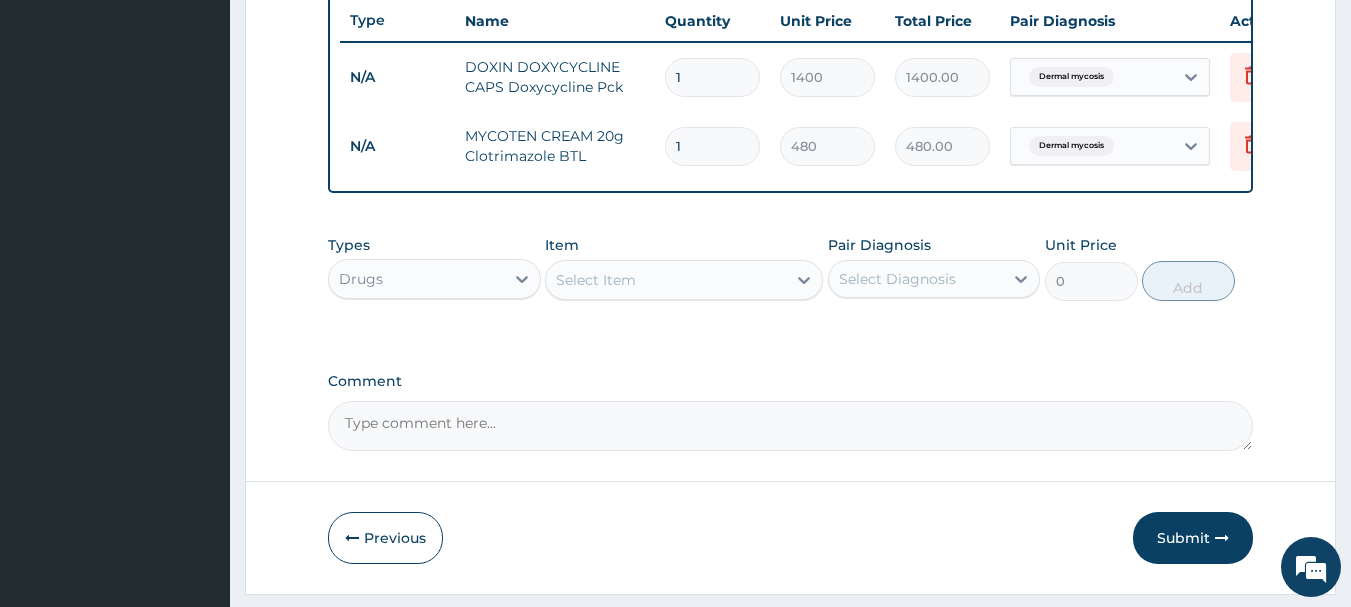 click on "Select Item" at bounding box center [666, 280] 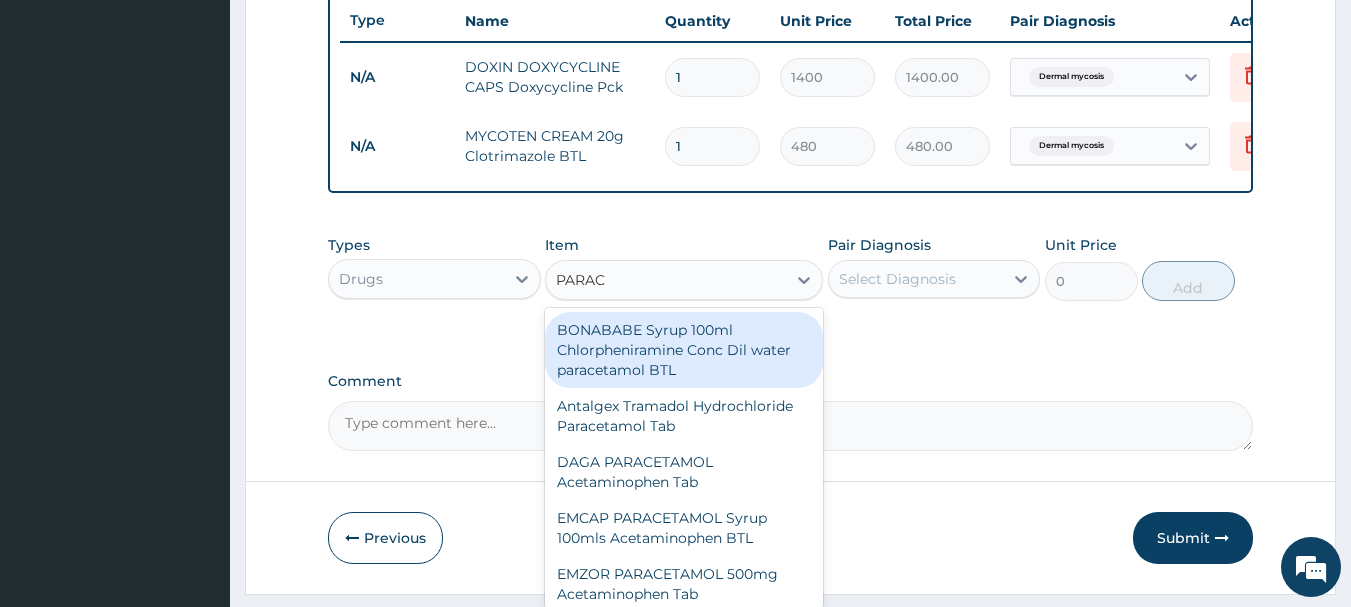 type on "PARACE" 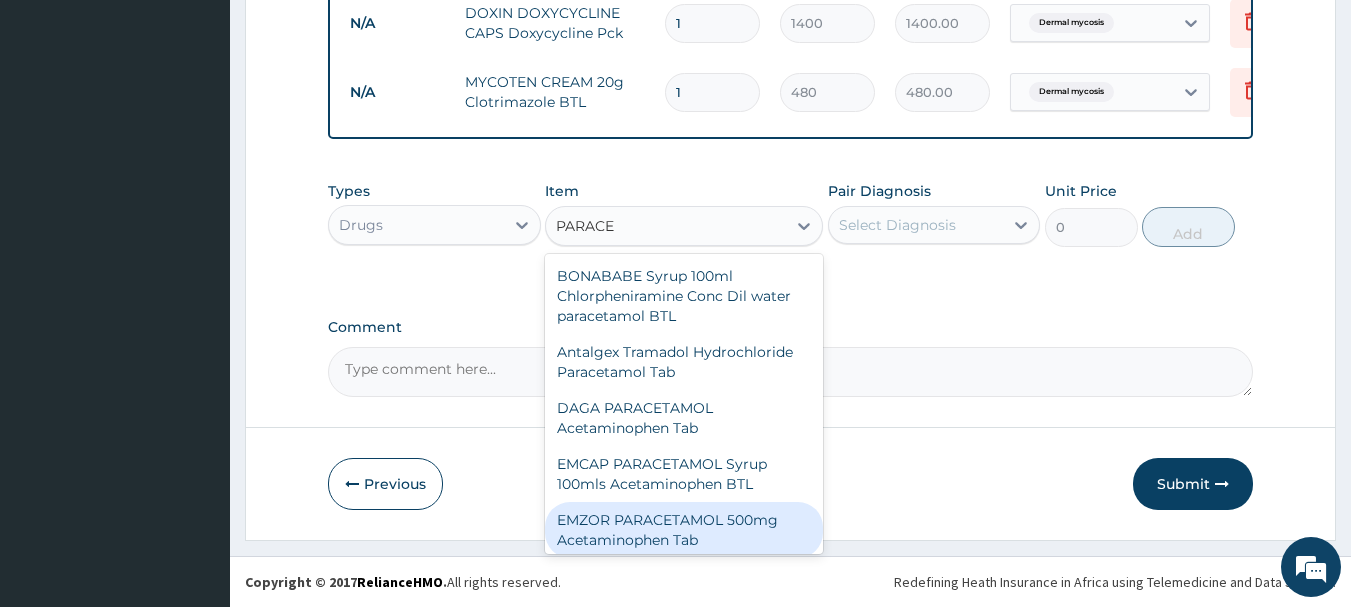 scroll, scrollTop: 824, scrollLeft: 0, axis: vertical 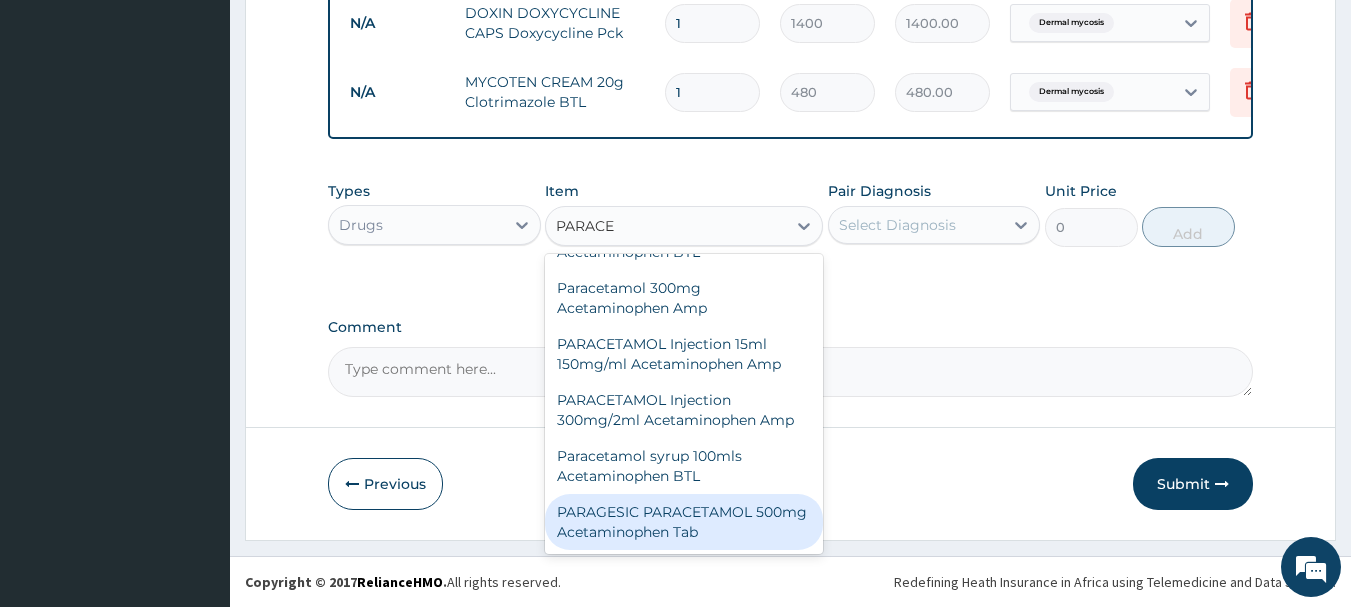 click on "PARAGESIC PARACETAMOL 500mg Acetaminophen Tab" at bounding box center [684, 522] 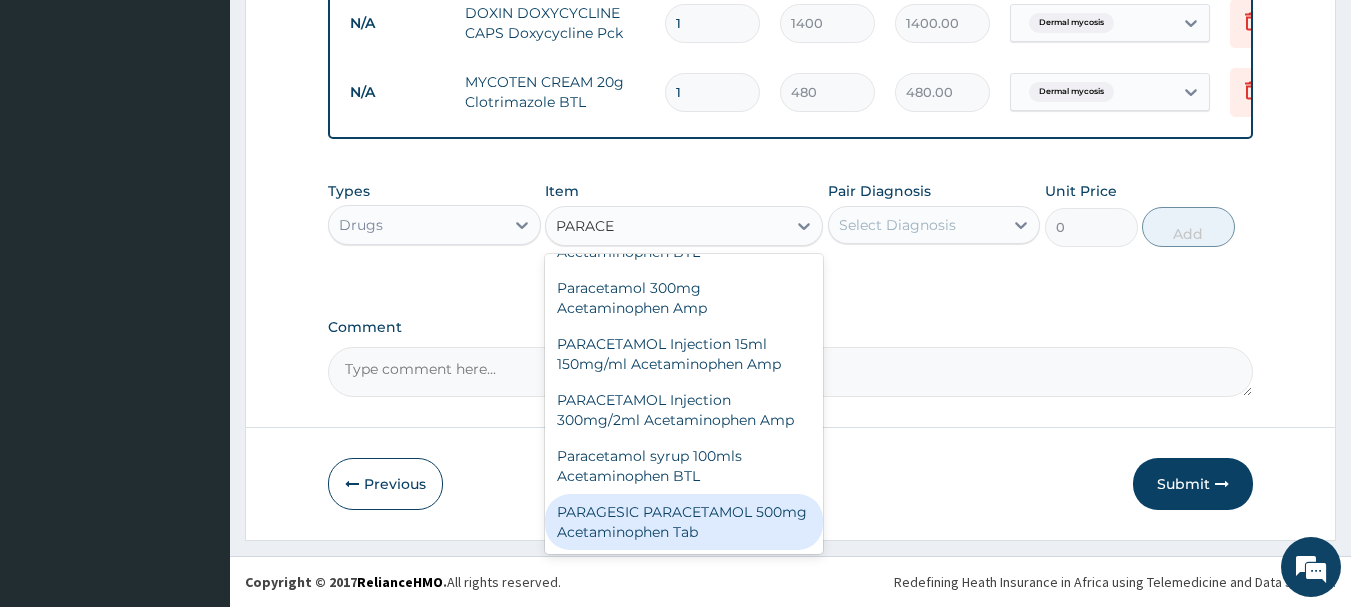 type 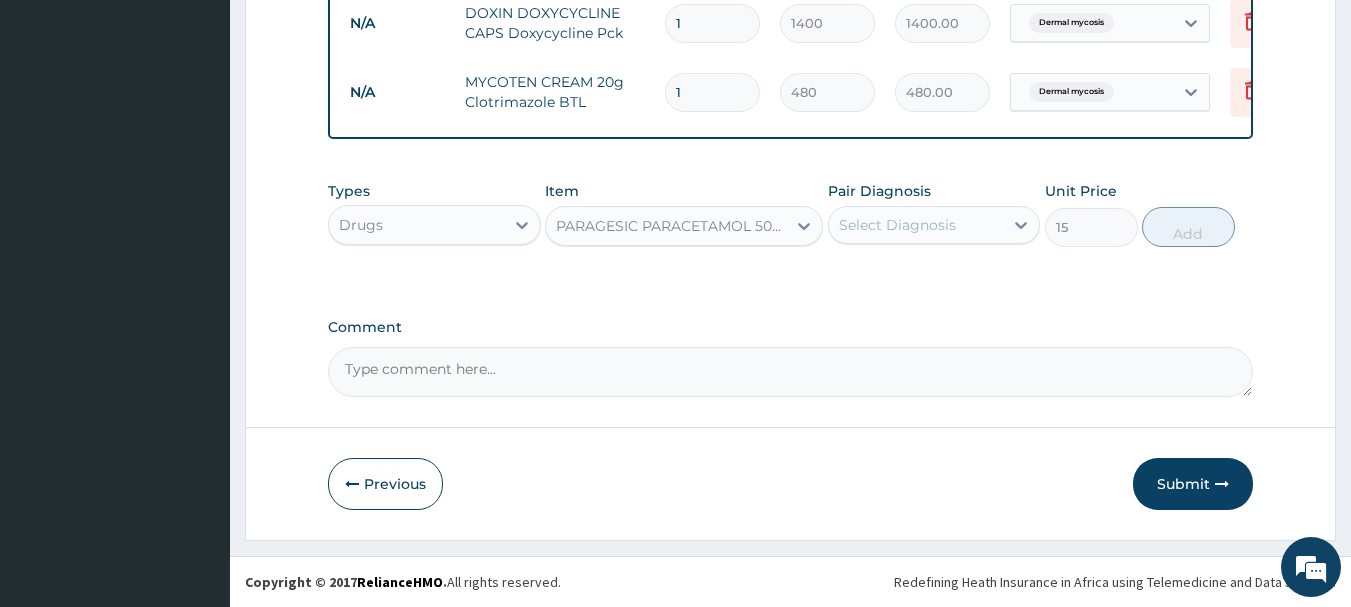 click on "Select Diagnosis" at bounding box center (916, 225) 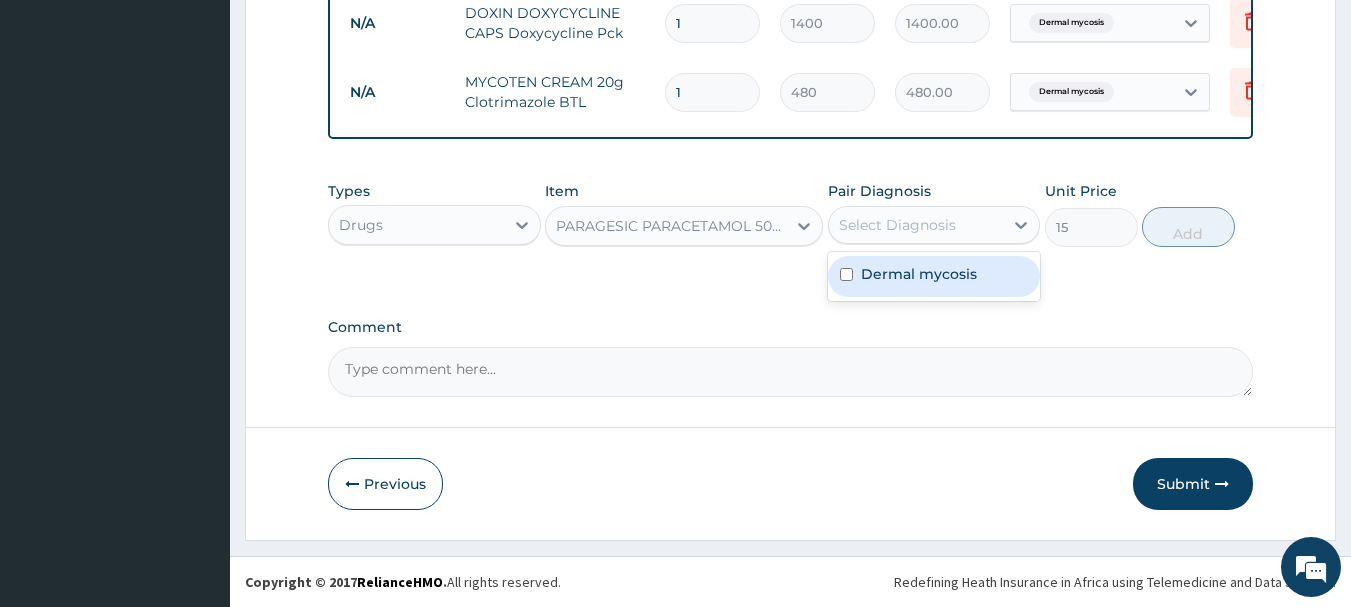 click on "Dermal mycosis" at bounding box center (919, 274) 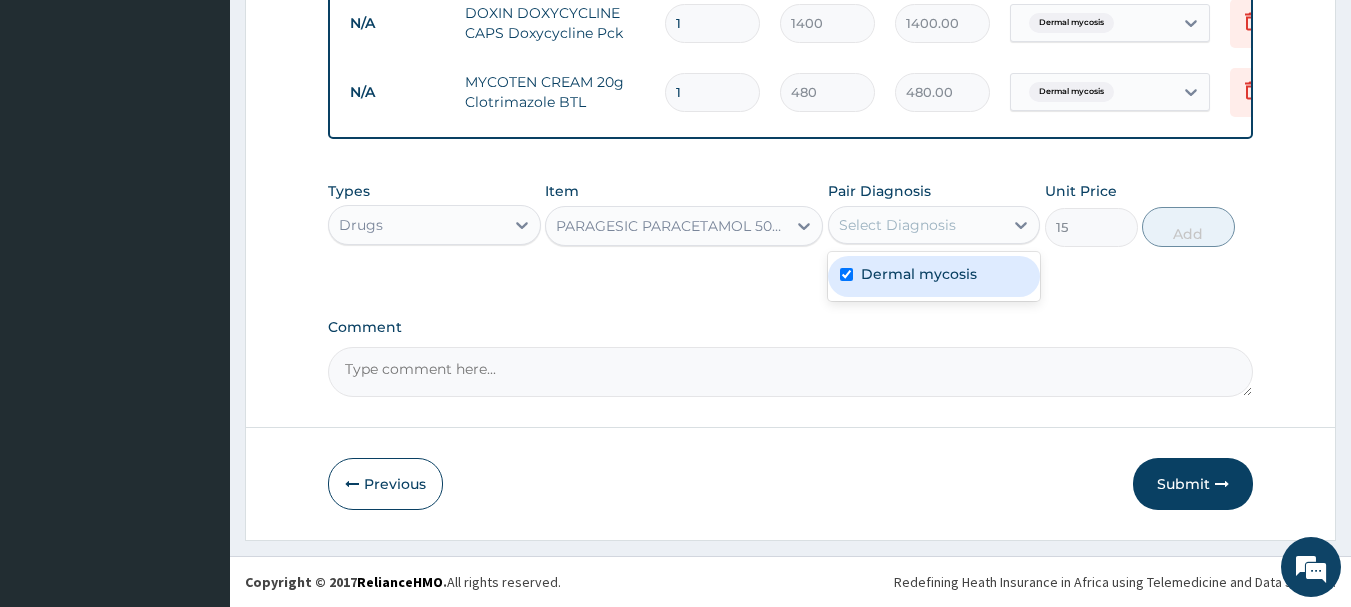 checkbox on "true" 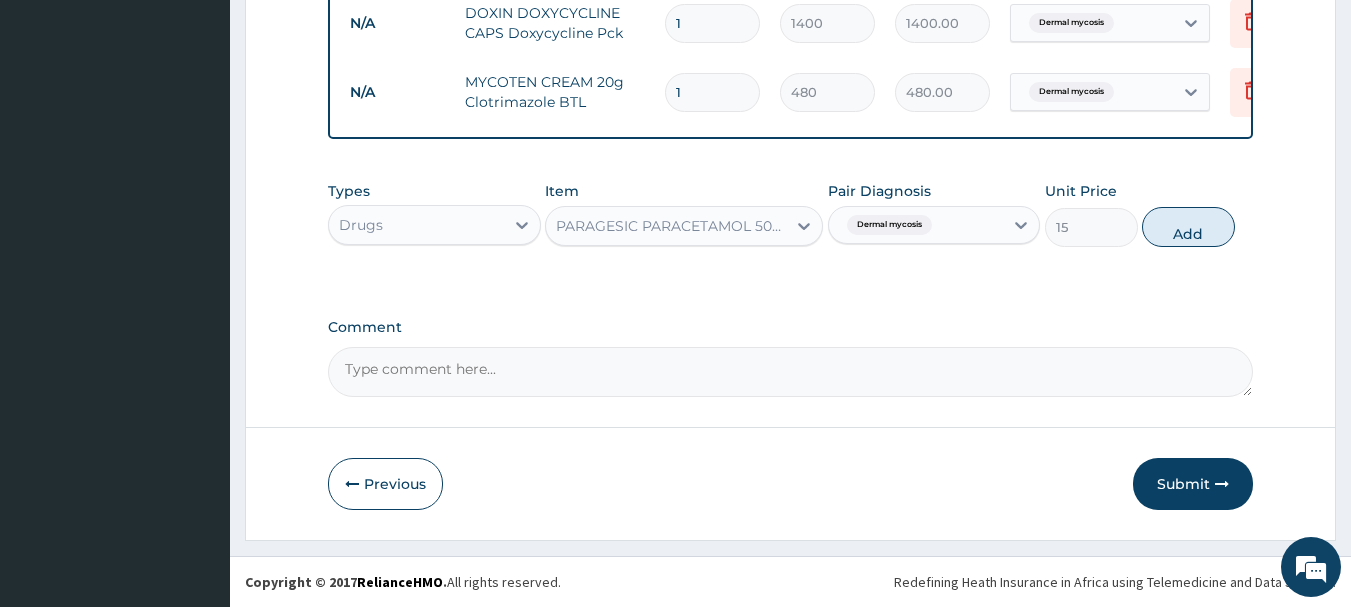 click on "Dermal mycosis" at bounding box center [916, 225] 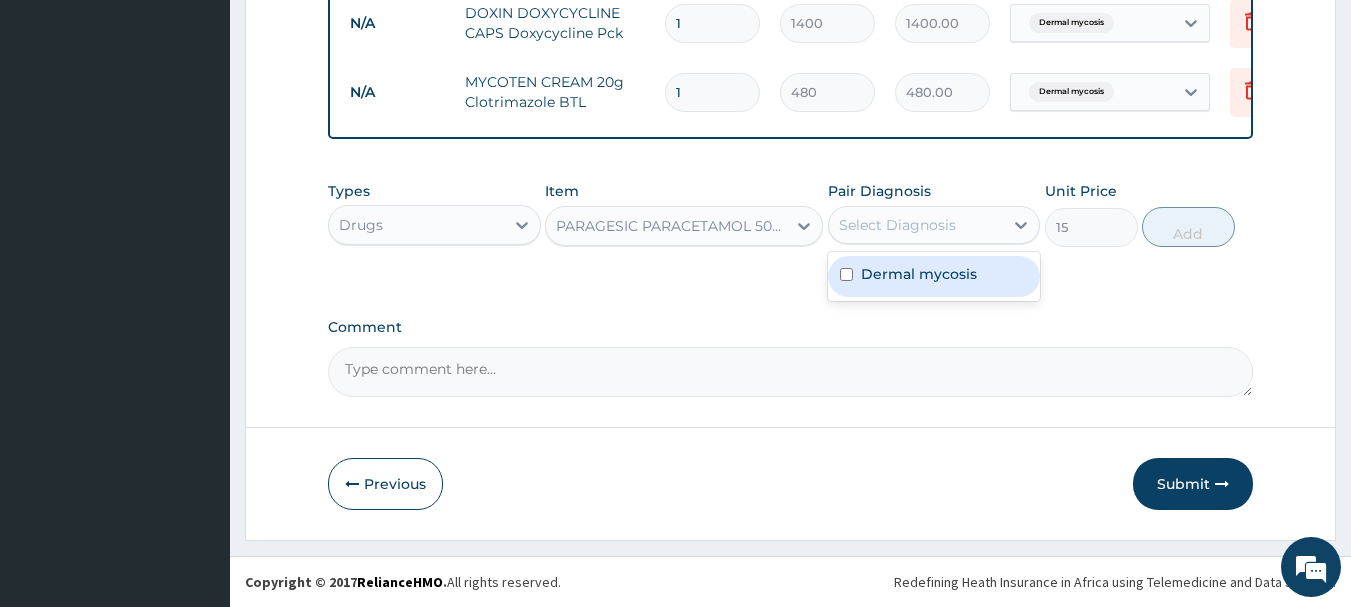 click on "Select Diagnosis" at bounding box center [897, 225] 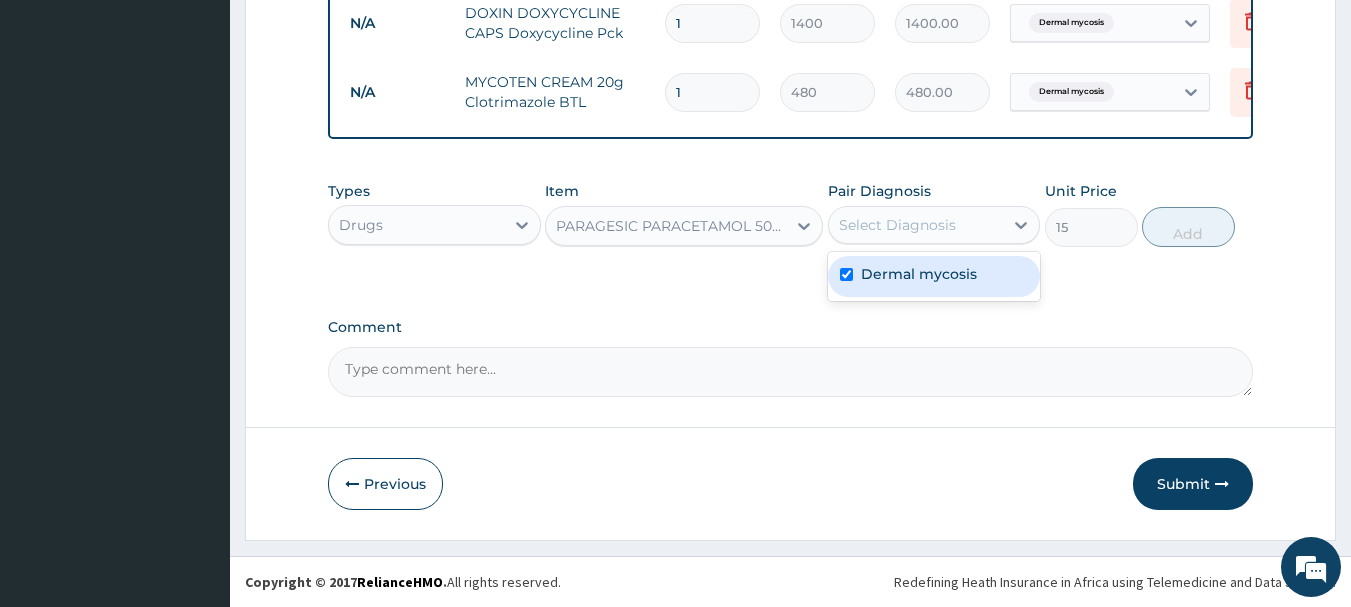 checkbox on "true" 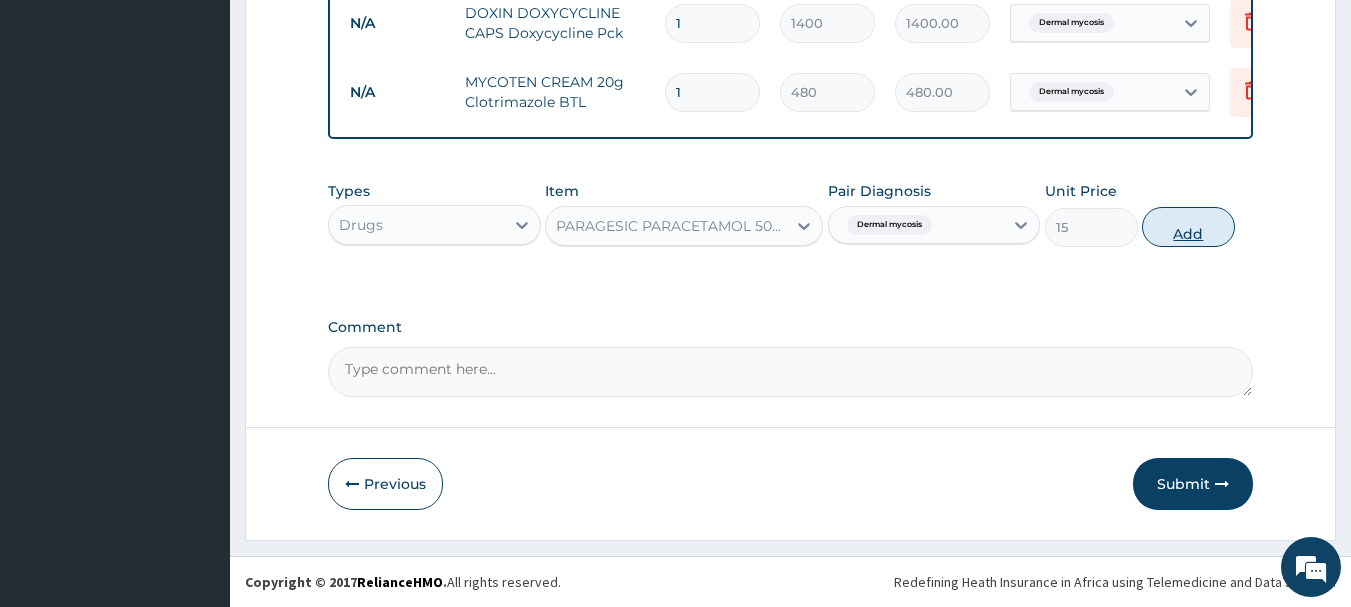 click on "Add" at bounding box center (1188, 227) 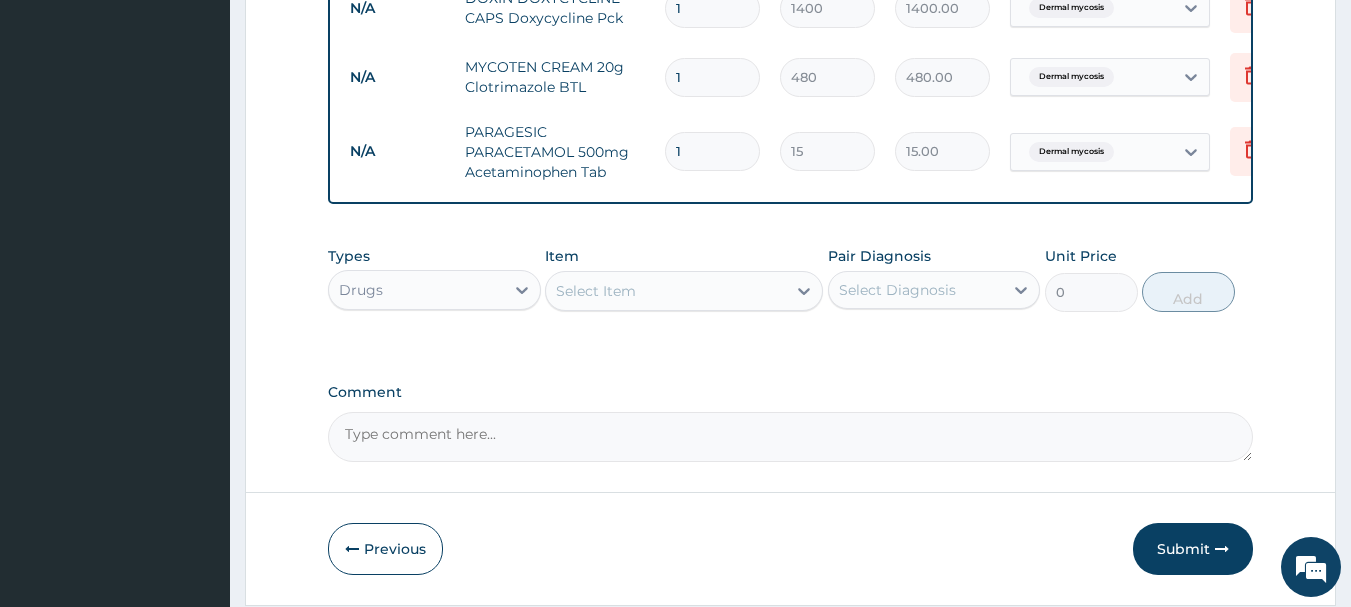 type on "18" 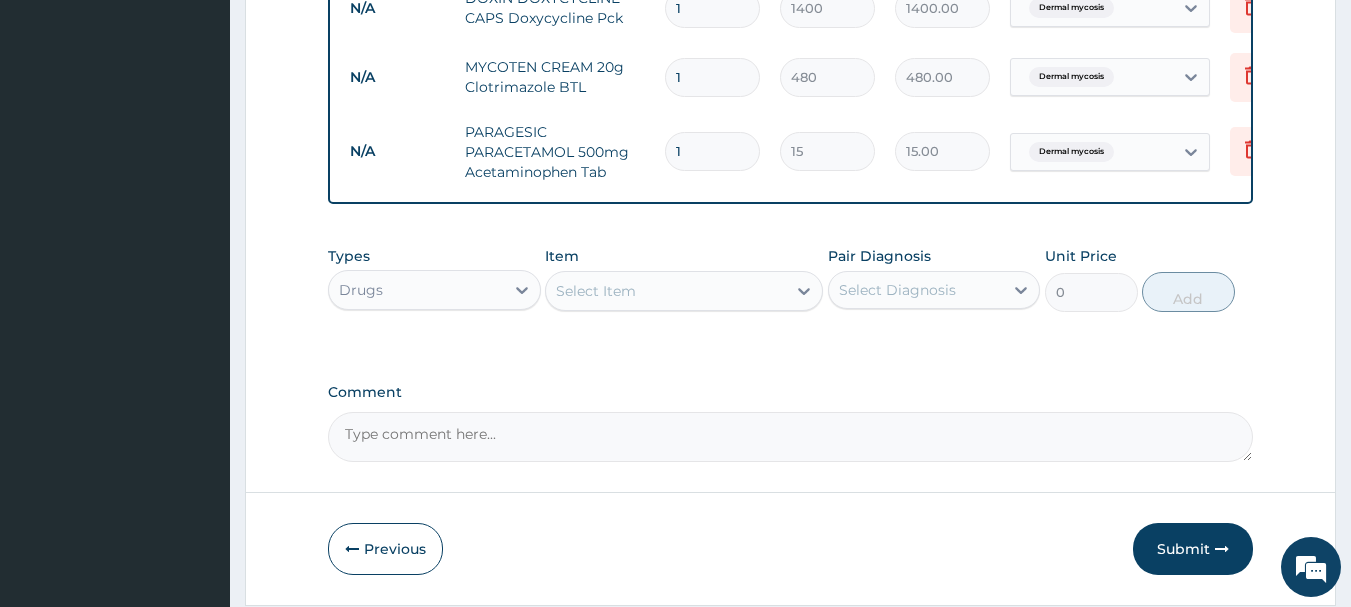 type on "270.00" 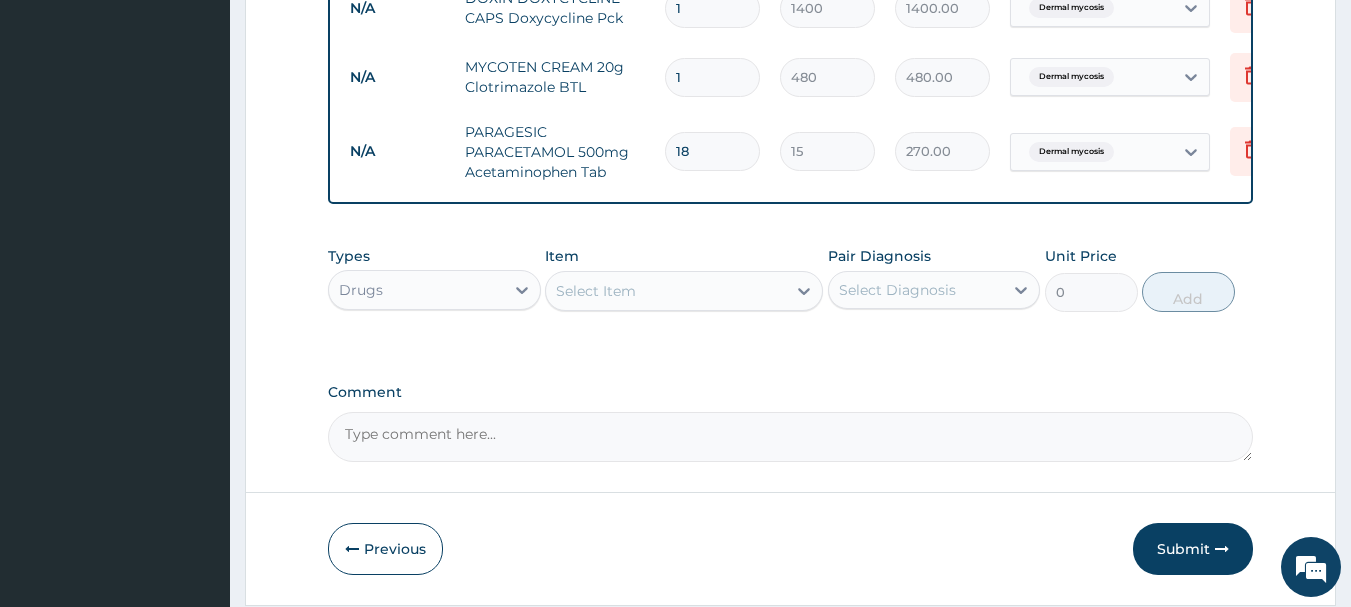 type on "18" 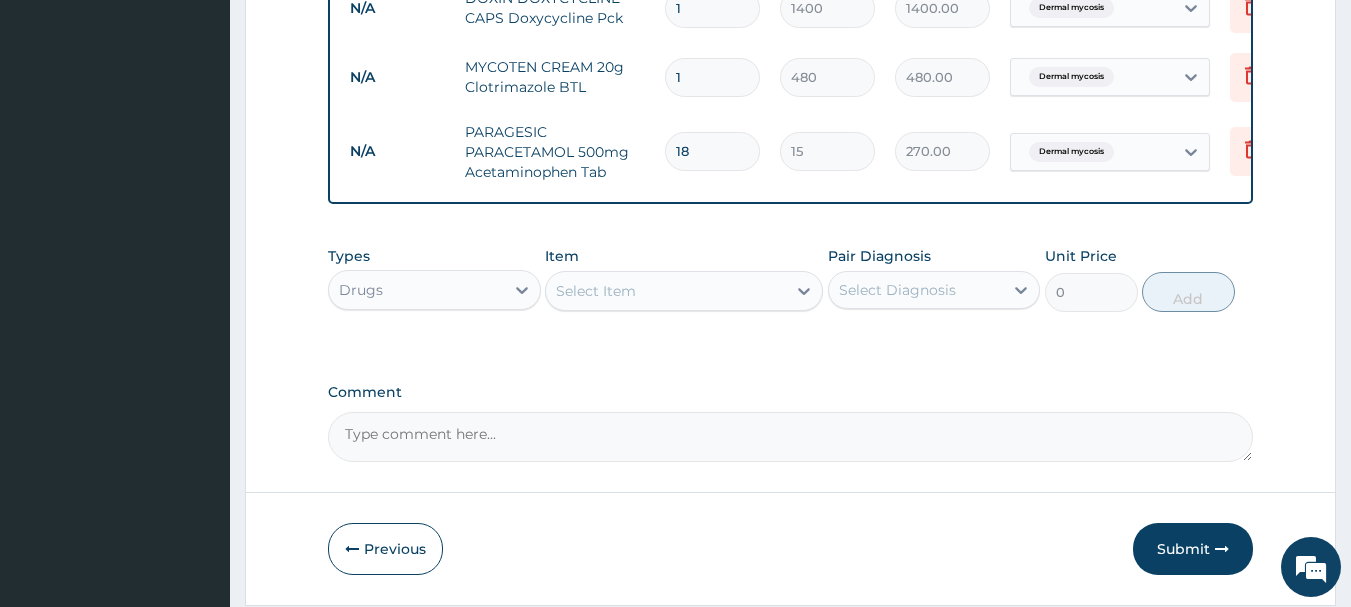 click on "Select Item" at bounding box center [596, 291] 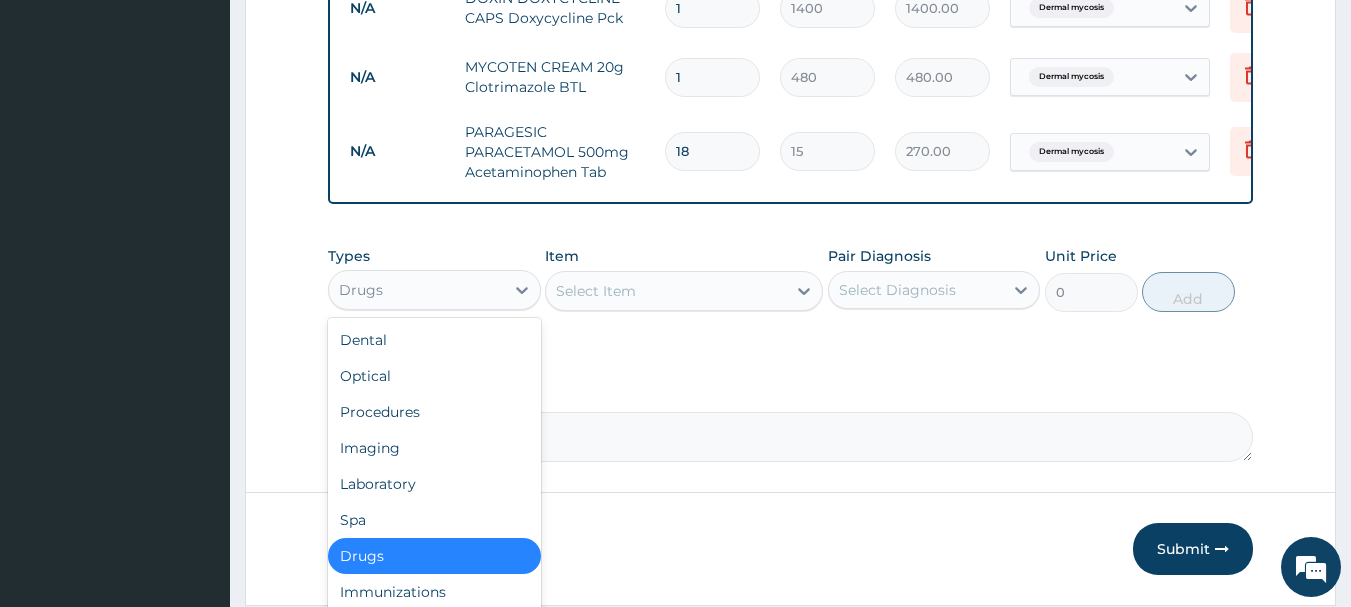 click on "Drugs" at bounding box center [416, 290] 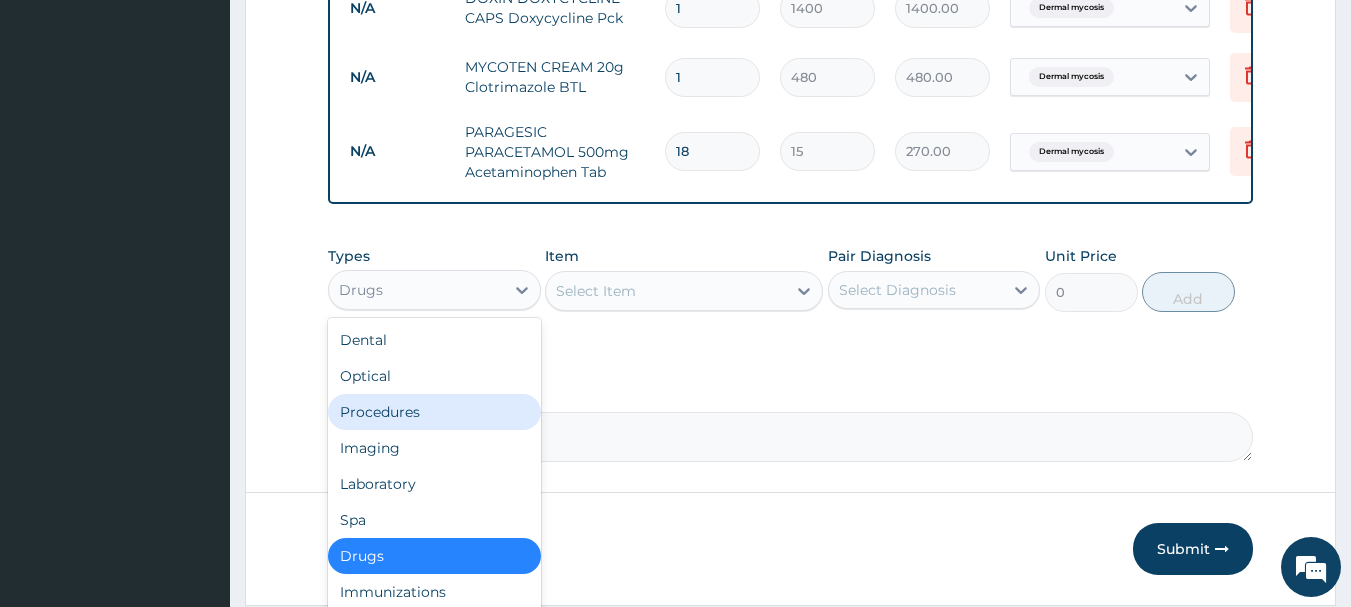 click on "Procedures" at bounding box center [434, 412] 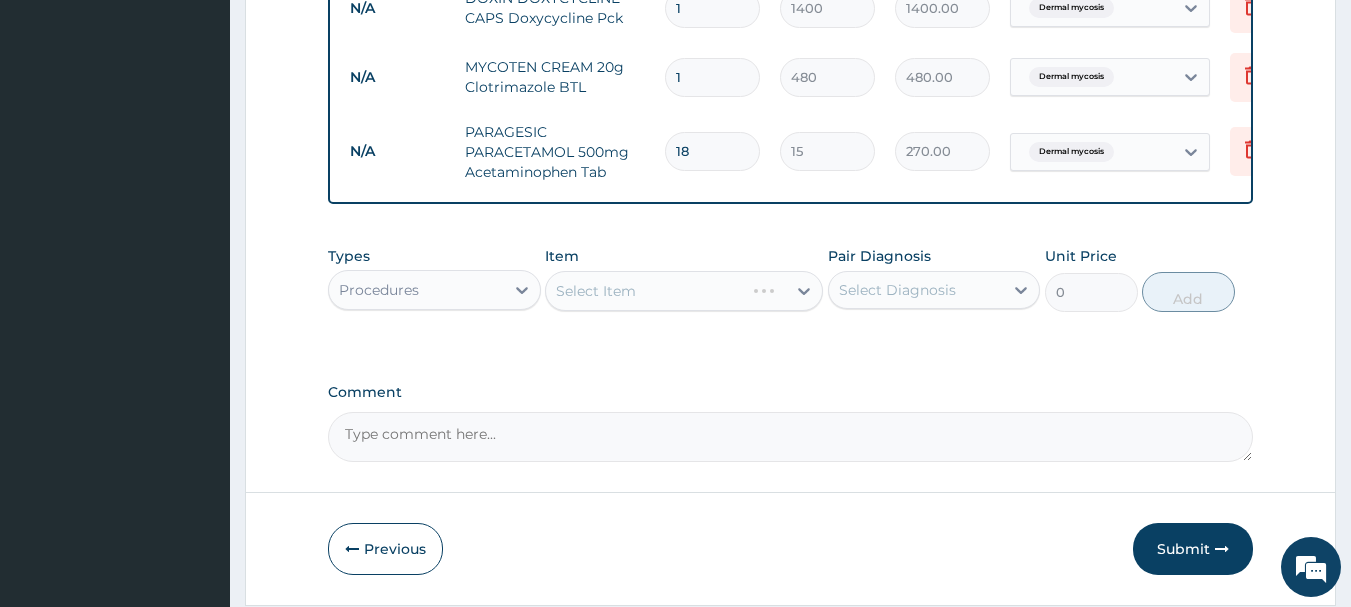 click on "Select Item" at bounding box center (684, 291) 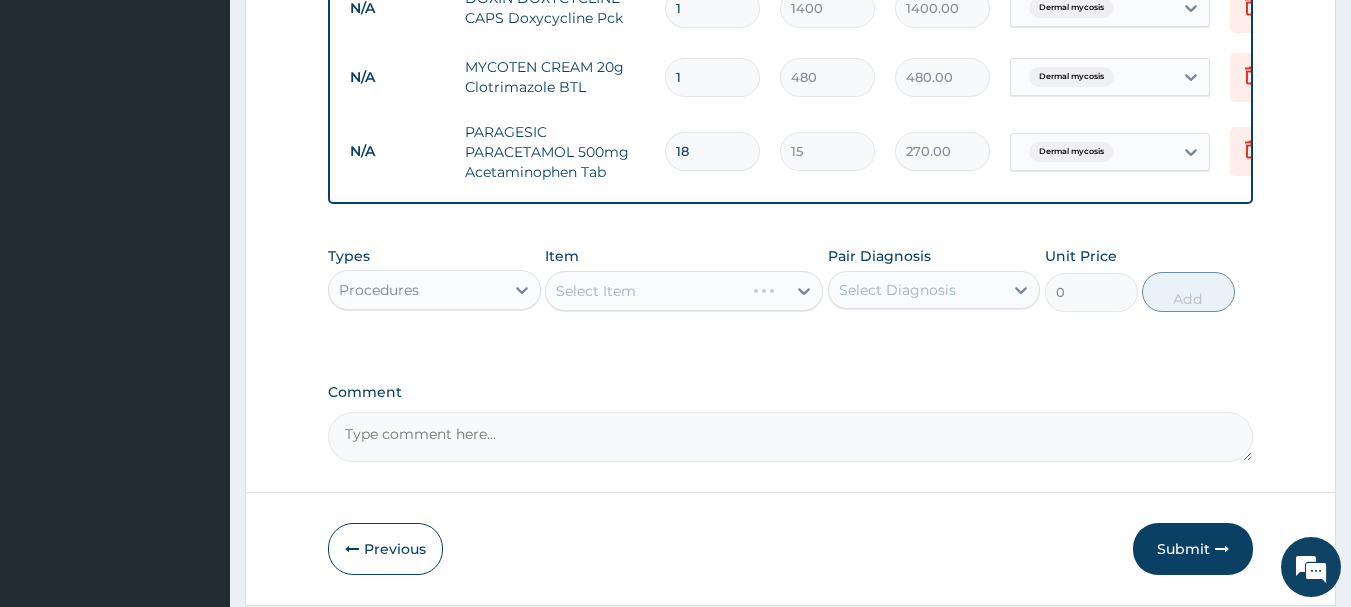 click on "Select Item" at bounding box center [684, 291] 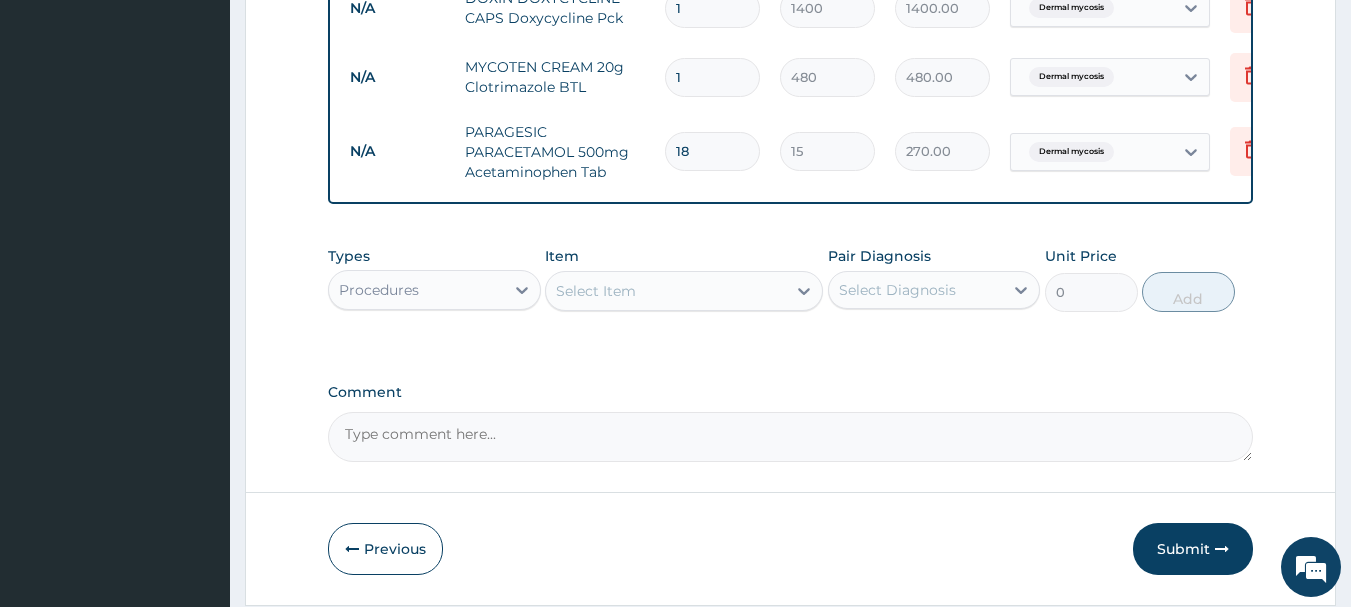 click on "Select Item" at bounding box center [666, 291] 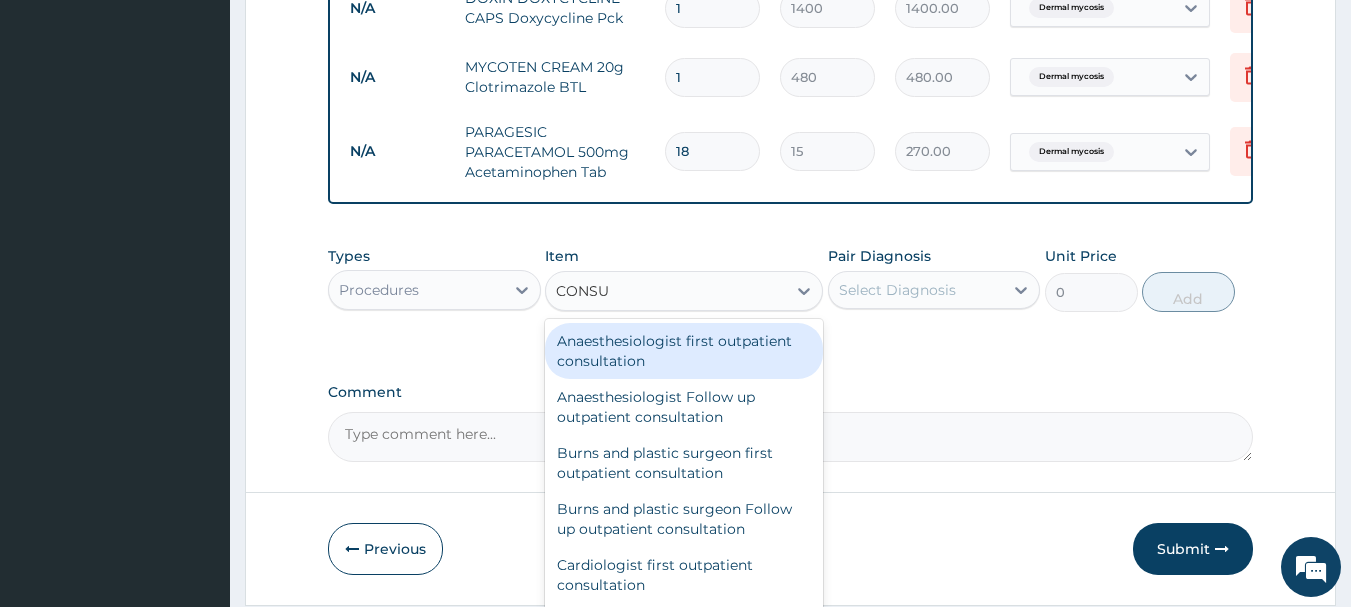 type on "CONSUL" 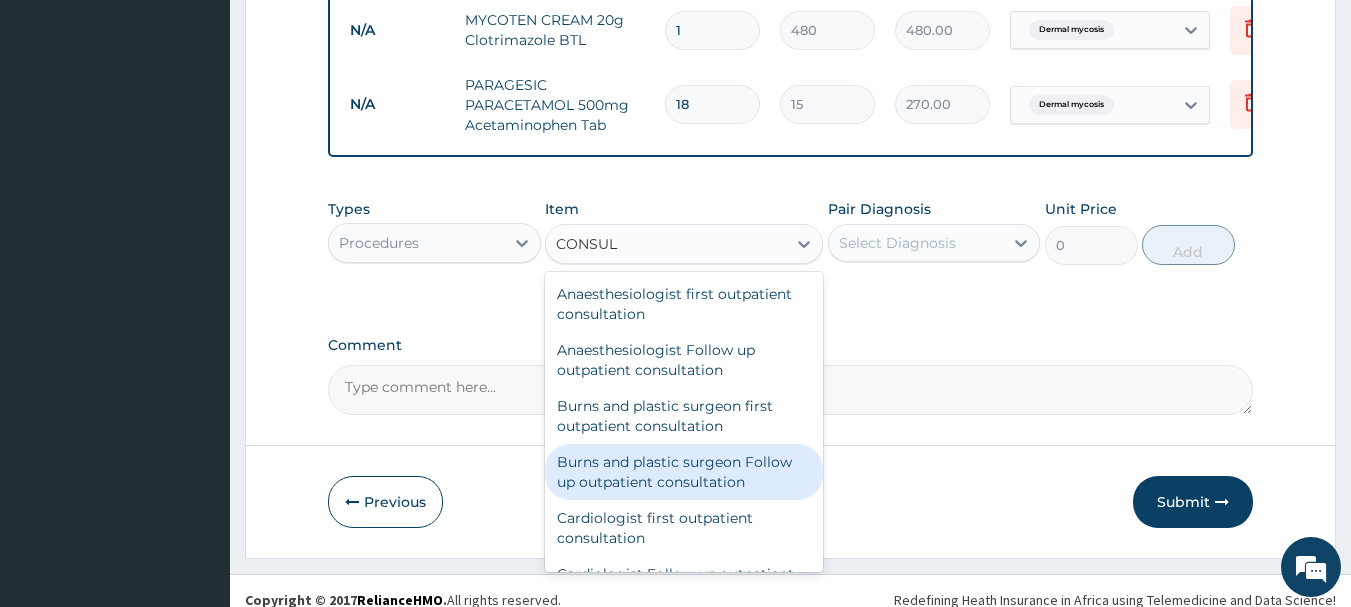 scroll, scrollTop: 904, scrollLeft: 0, axis: vertical 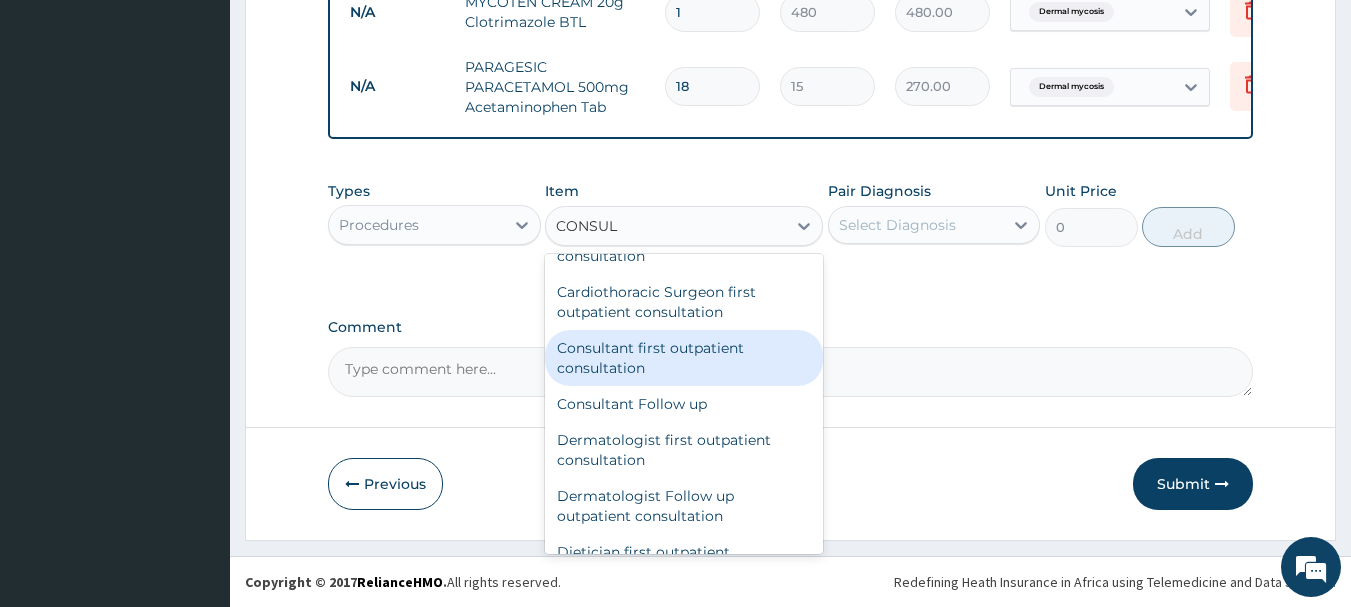 click on "Consultant first outpatient consultation" at bounding box center [684, 358] 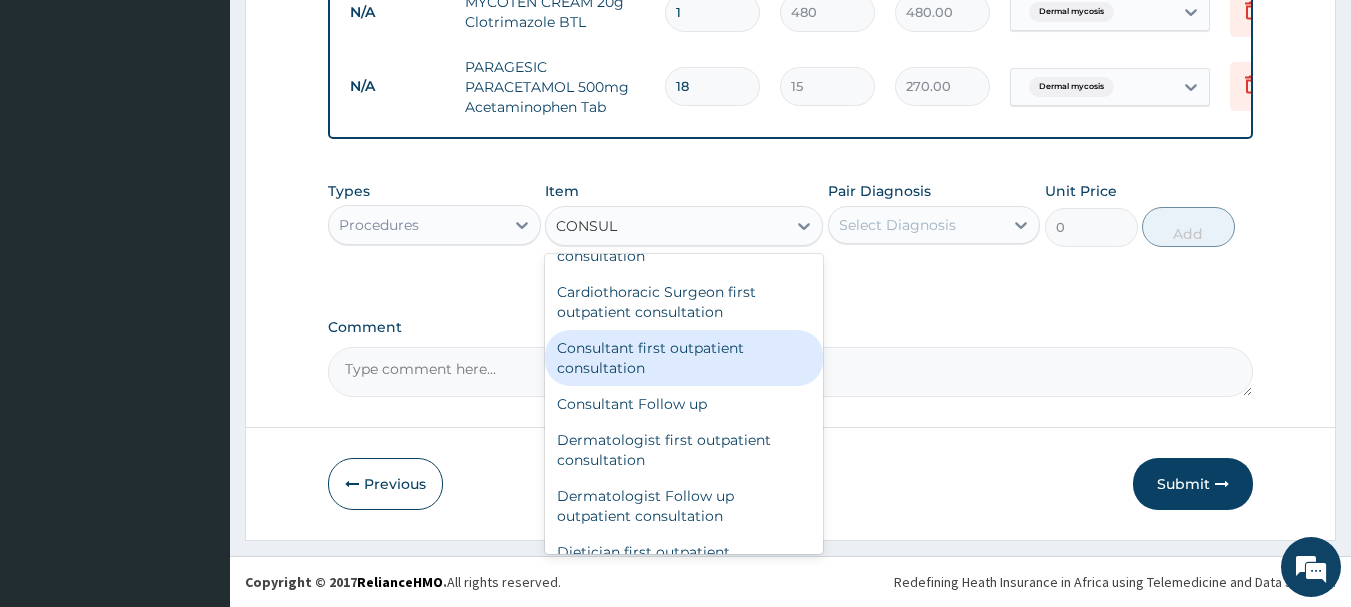 type 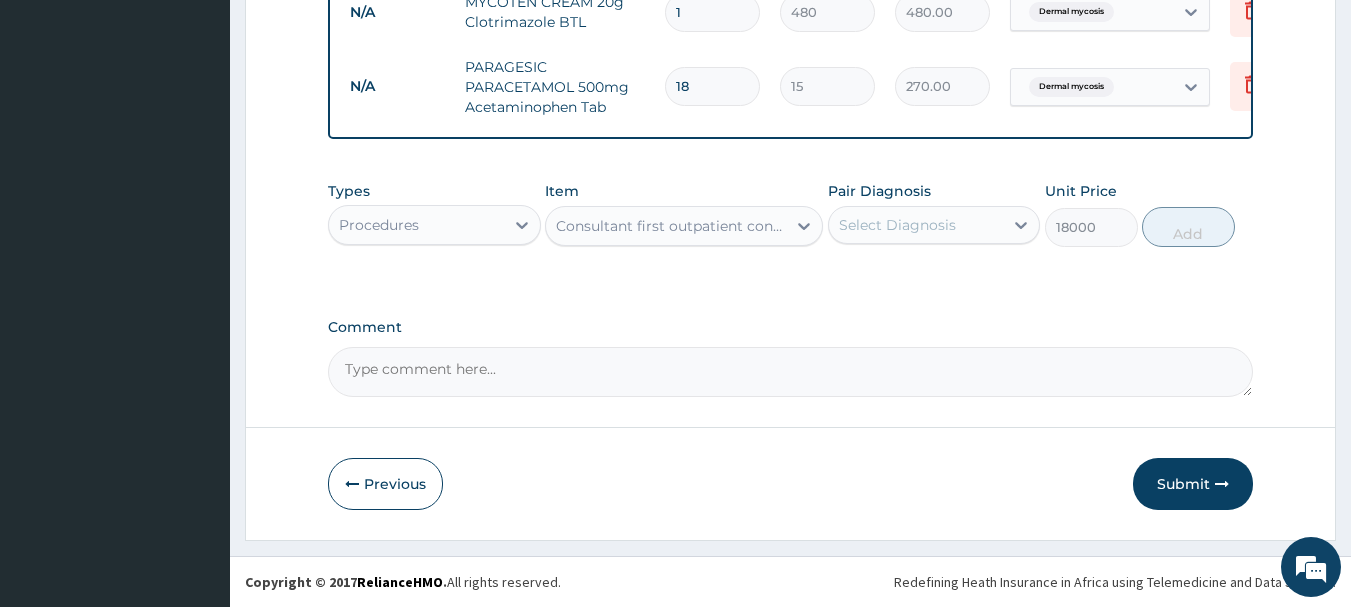 click on "Consultant first outpatient consultation" at bounding box center (672, 226) 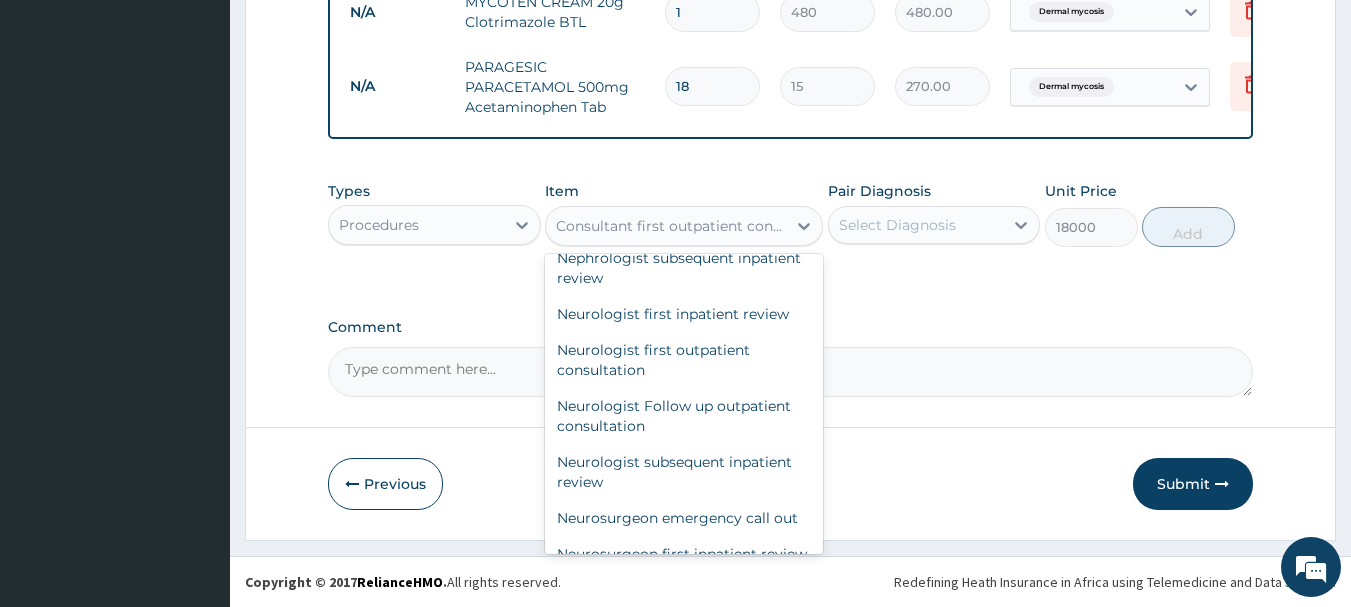scroll, scrollTop: 86331, scrollLeft: 0, axis: vertical 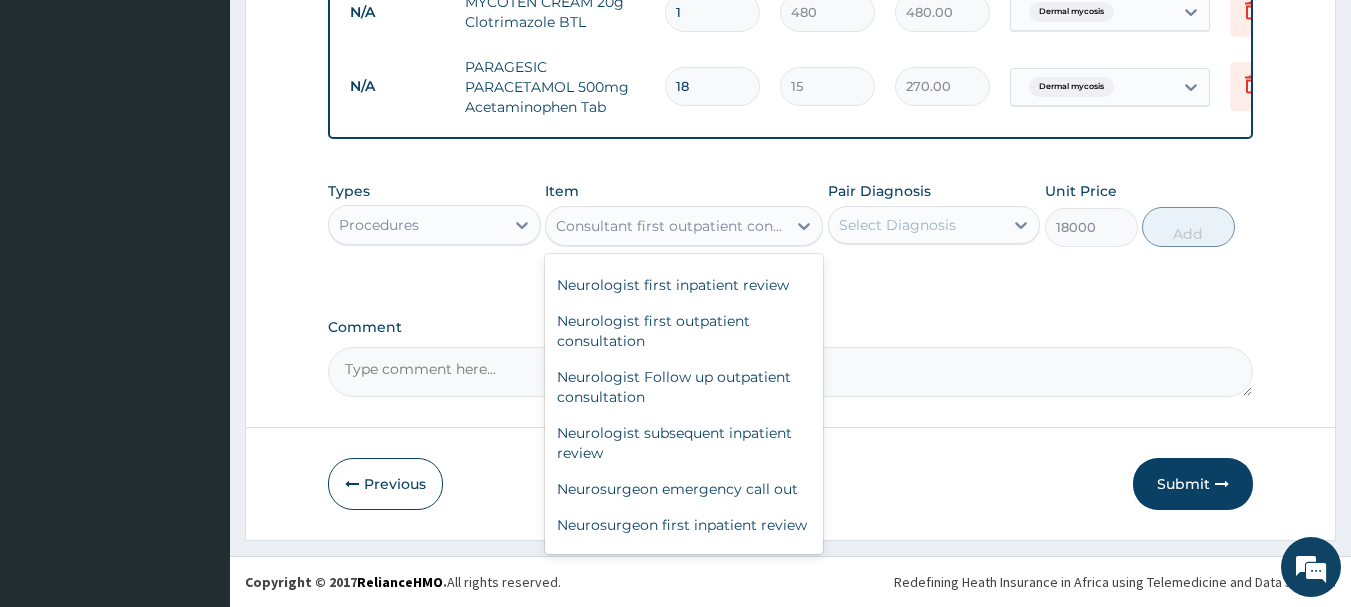 click on "Dietician first outpatient consultation" at bounding box center (684, -2121) 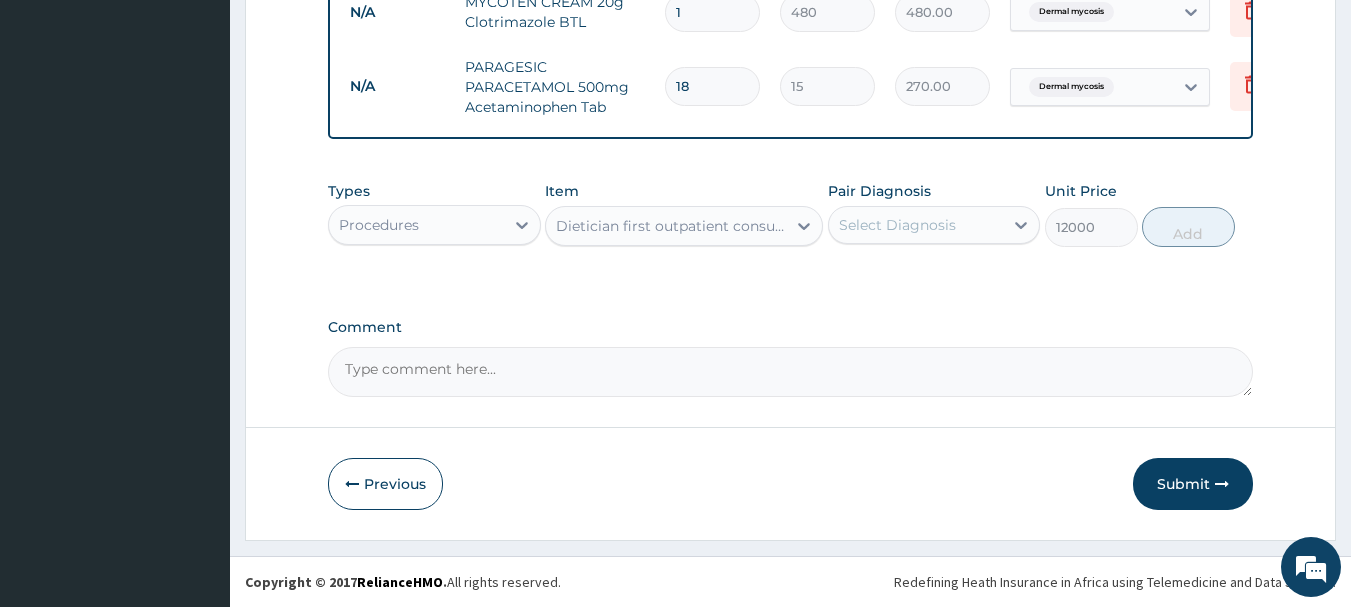 click on "Dietician first outpatient consultation" at bounding box center (672, 226) 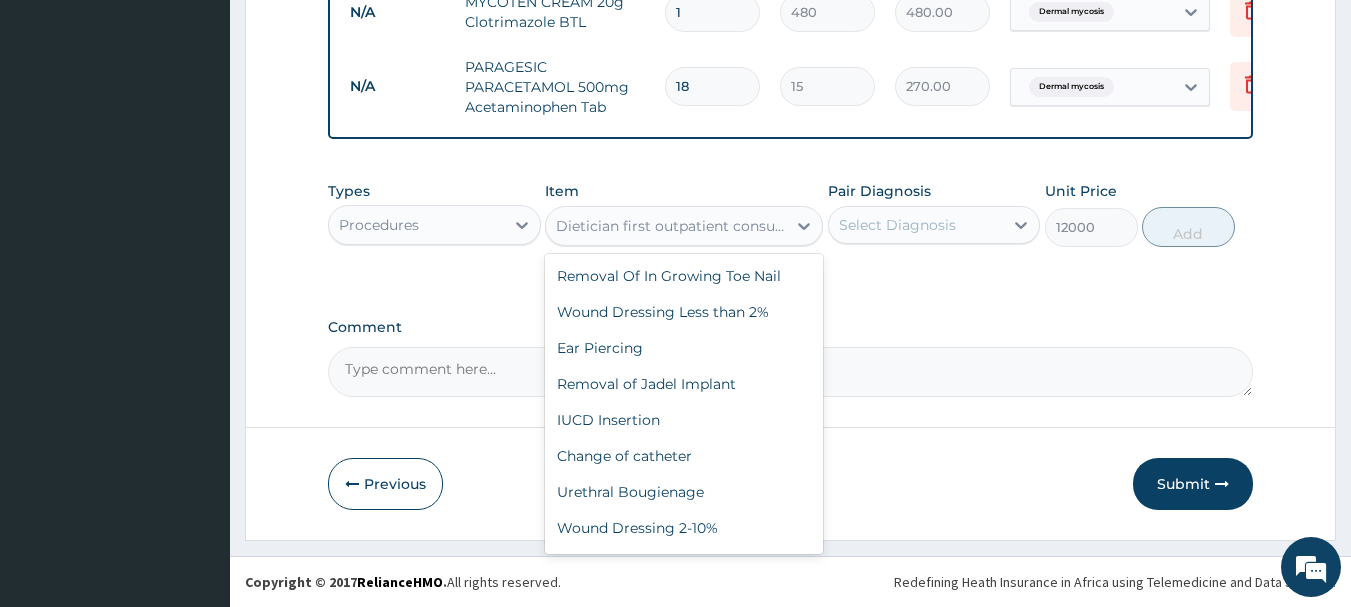 scroll, scrollTop: 86323, scrollLeft: 0, axis: vertical 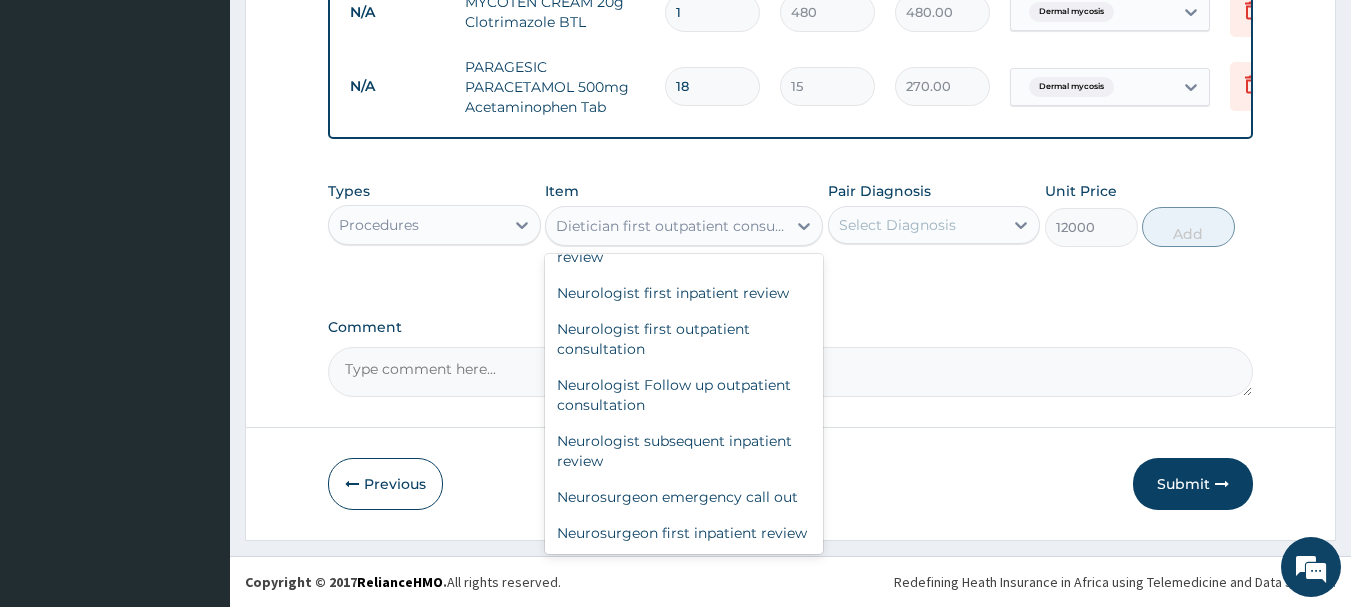 click on "Dermatologist first outpatient consultation" at bounding box center (684, -2317) 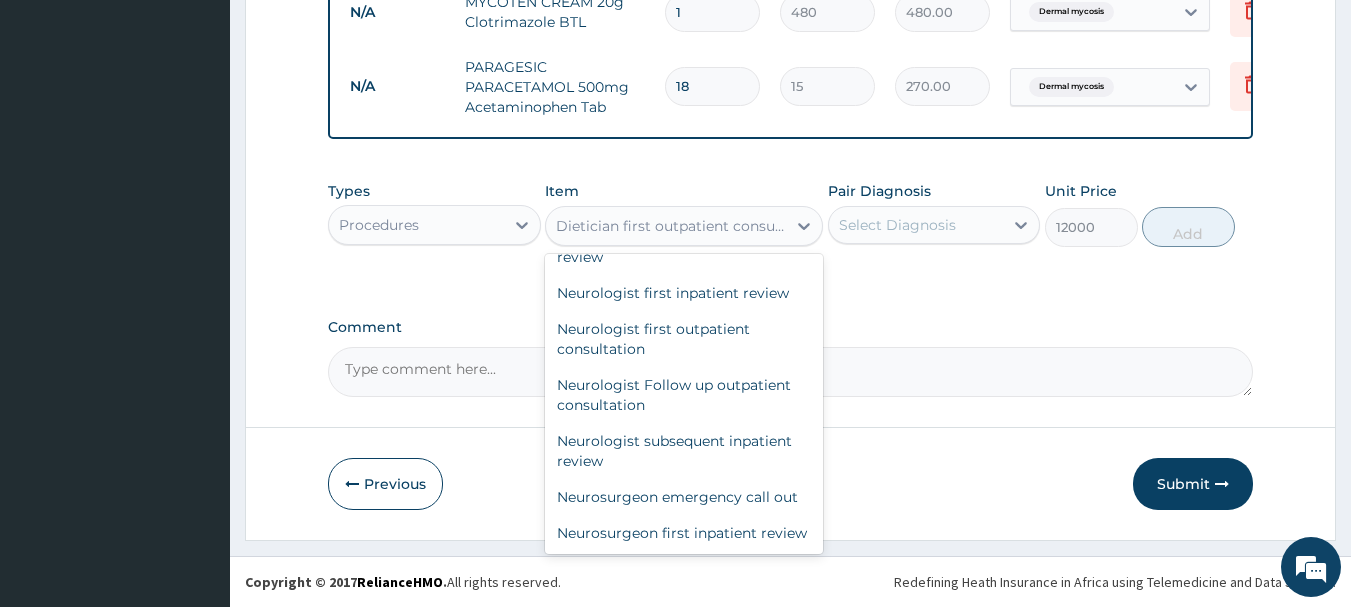 type on "18000" 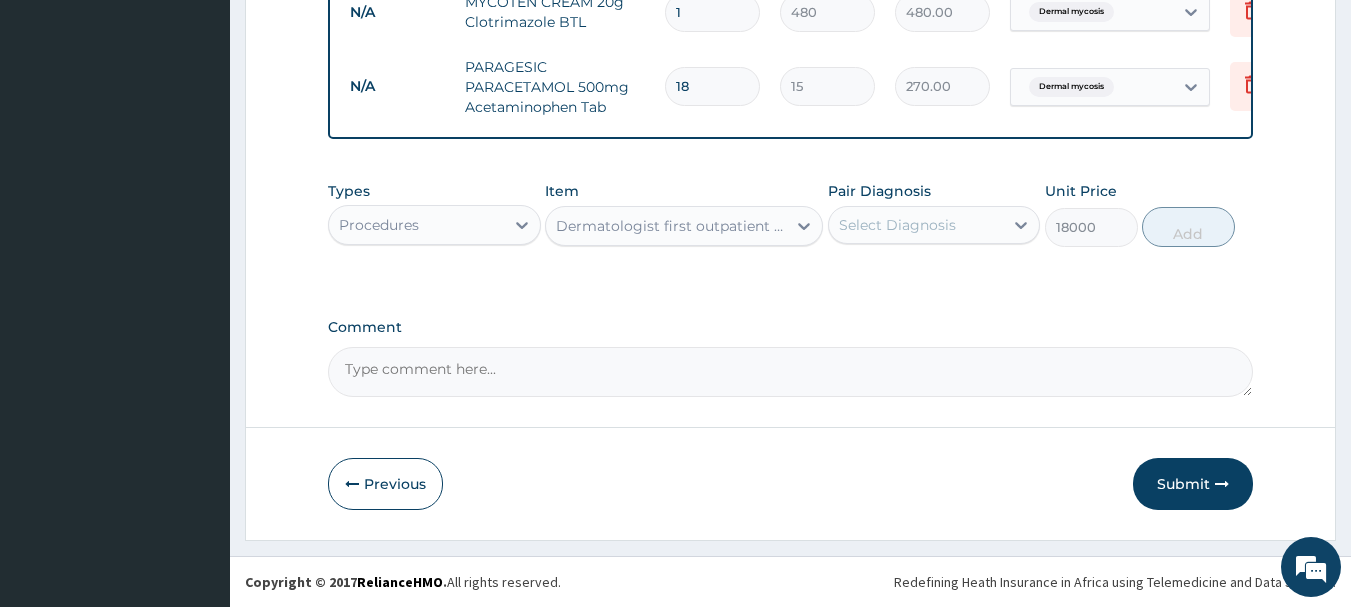 click on "Select Diagnosis" at bounding box center (897, 225) 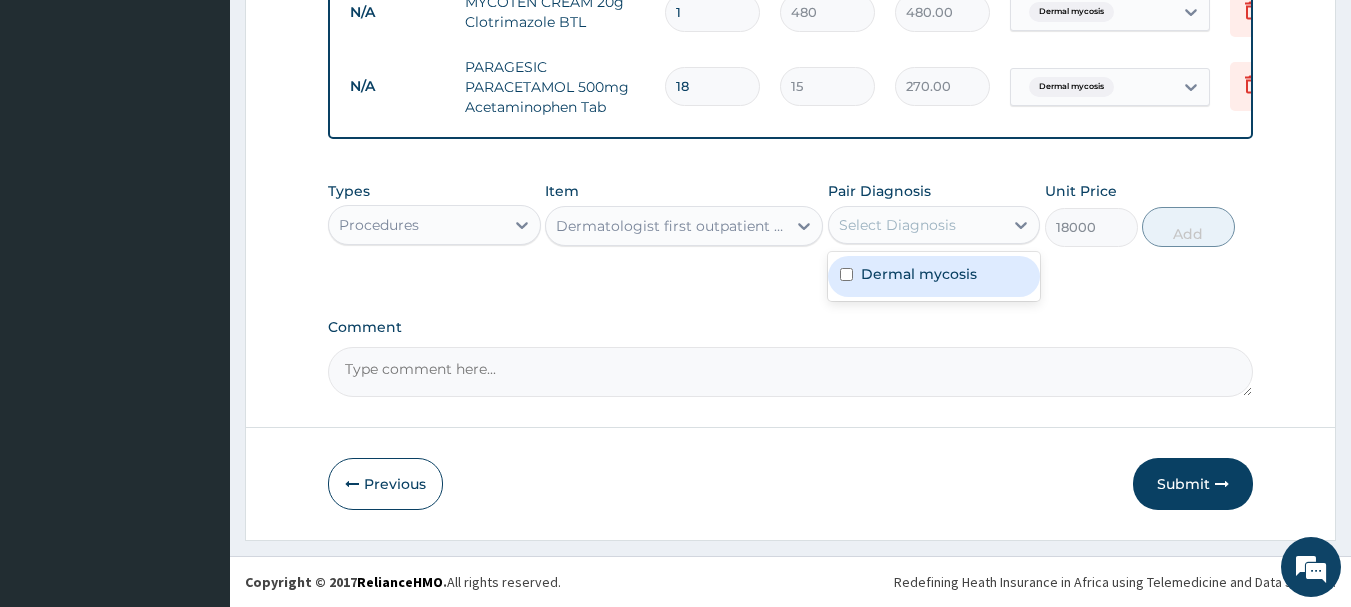 click on "Dermal mycosis" at bounding box center (919, 274) 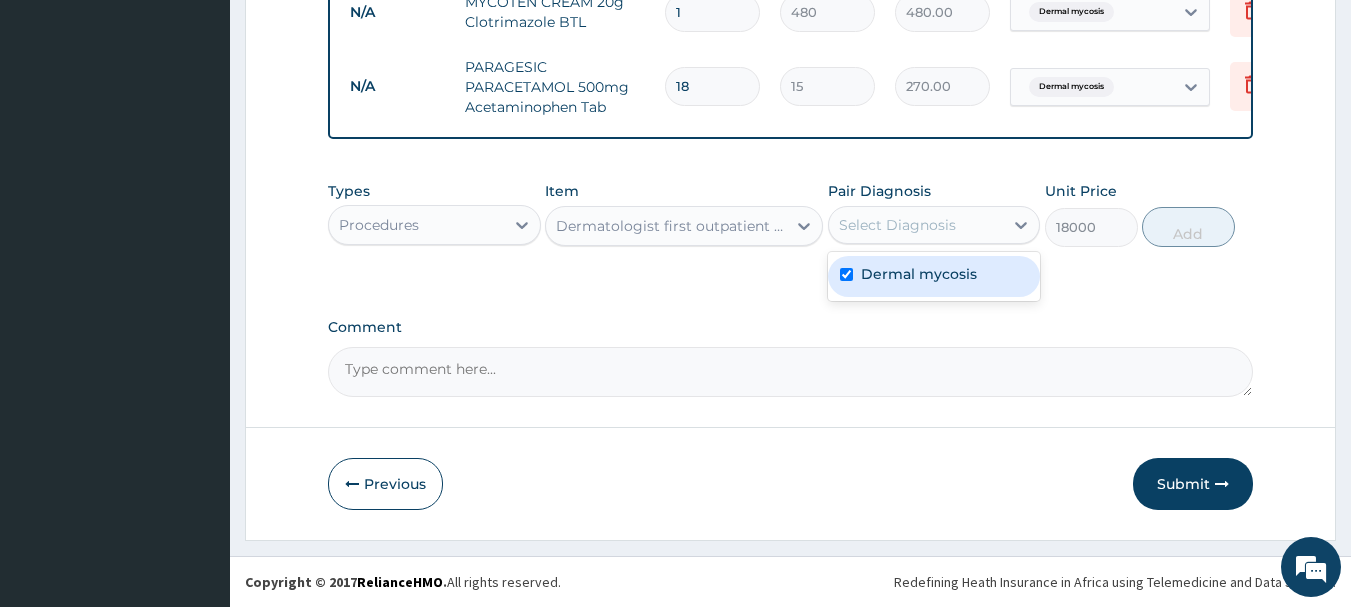 checkbox on "true" 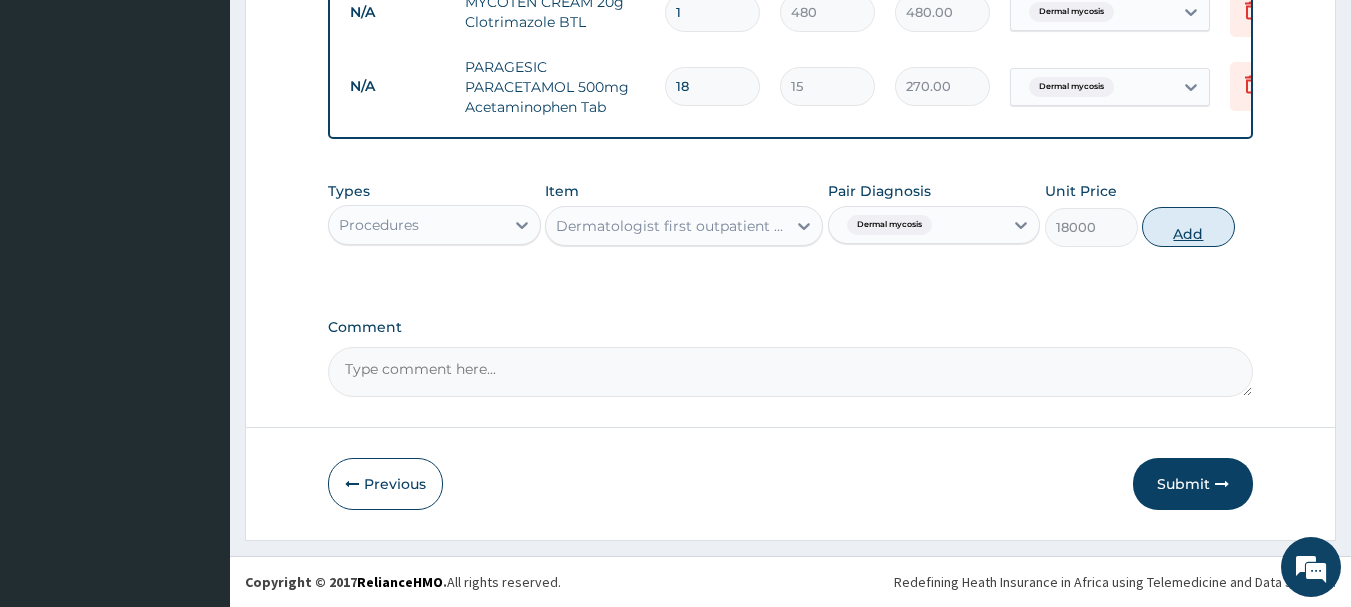 click on "Add" at bounding box center [1188, 227] 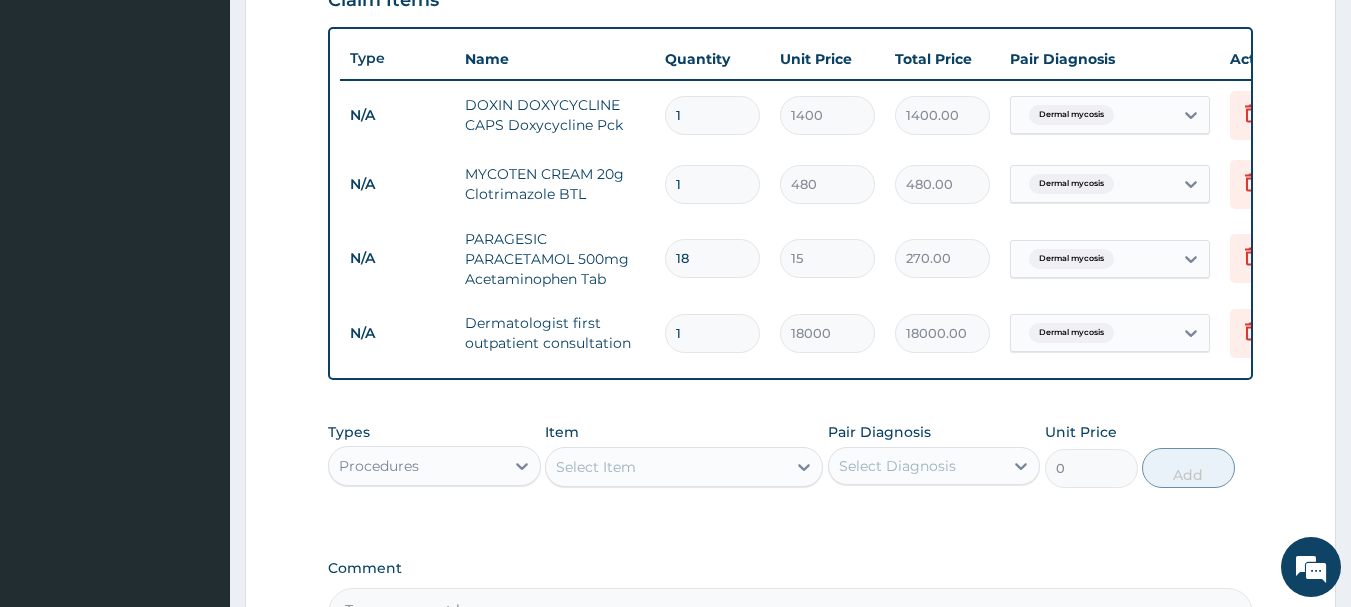 scroll, scrollTop: 704, scrollLeft: 0, axis: vertical 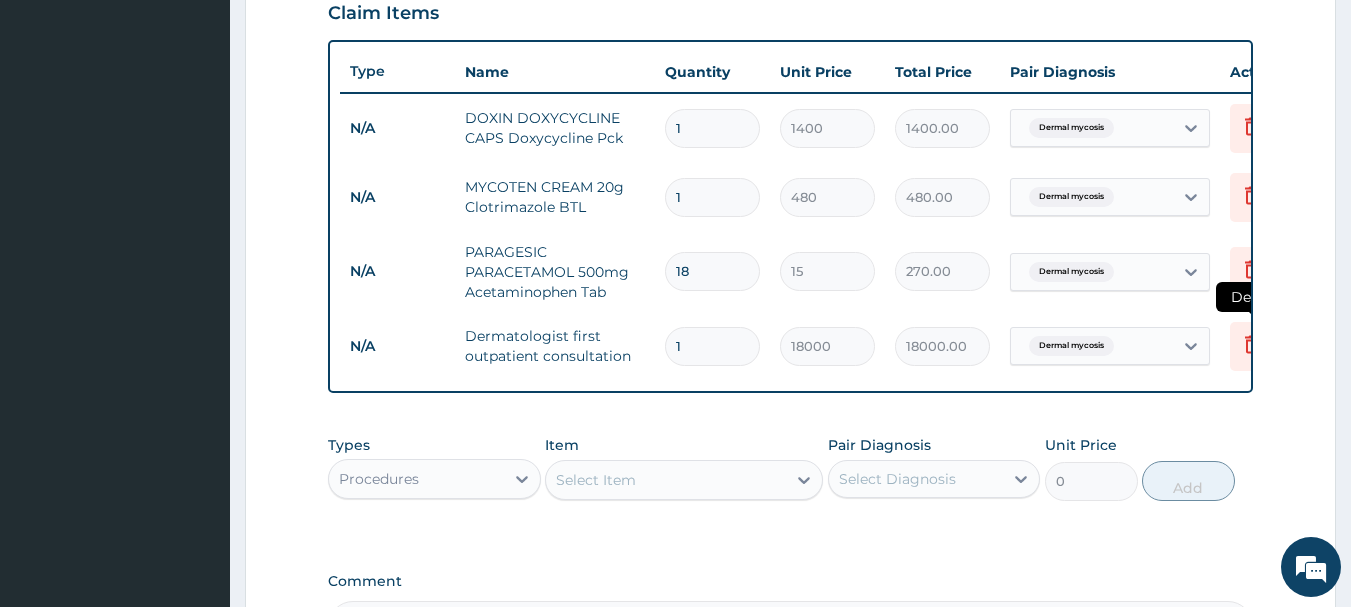 click 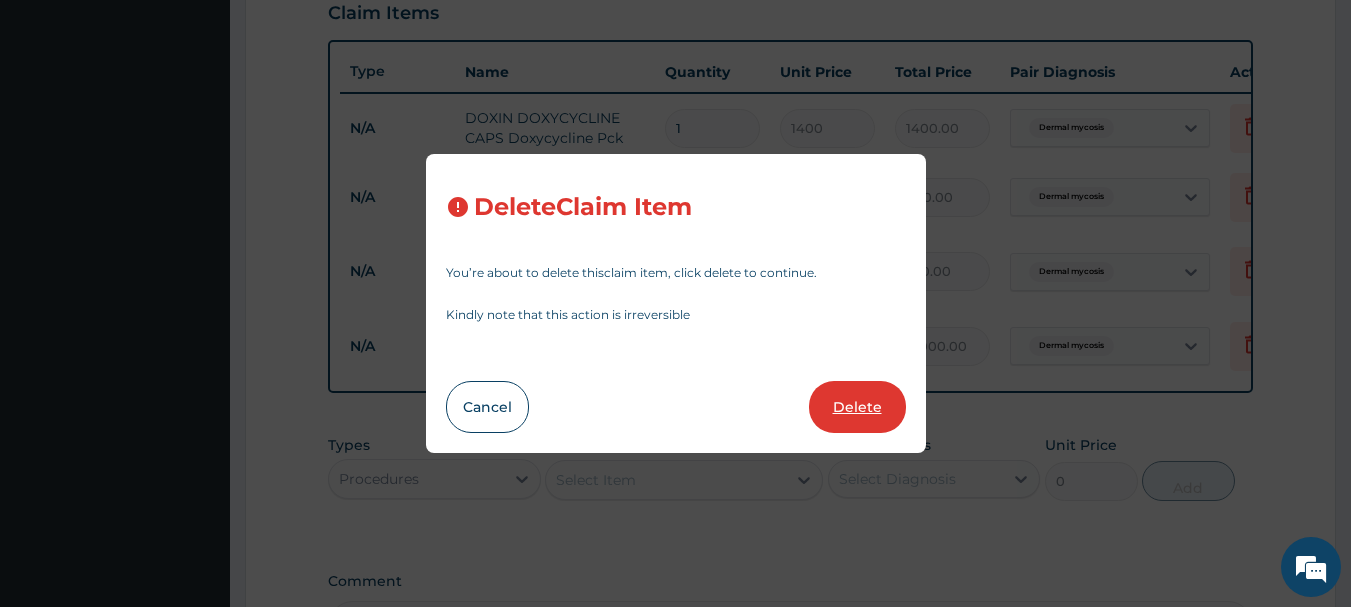click on "Delete" at bounding box center [857, 407] 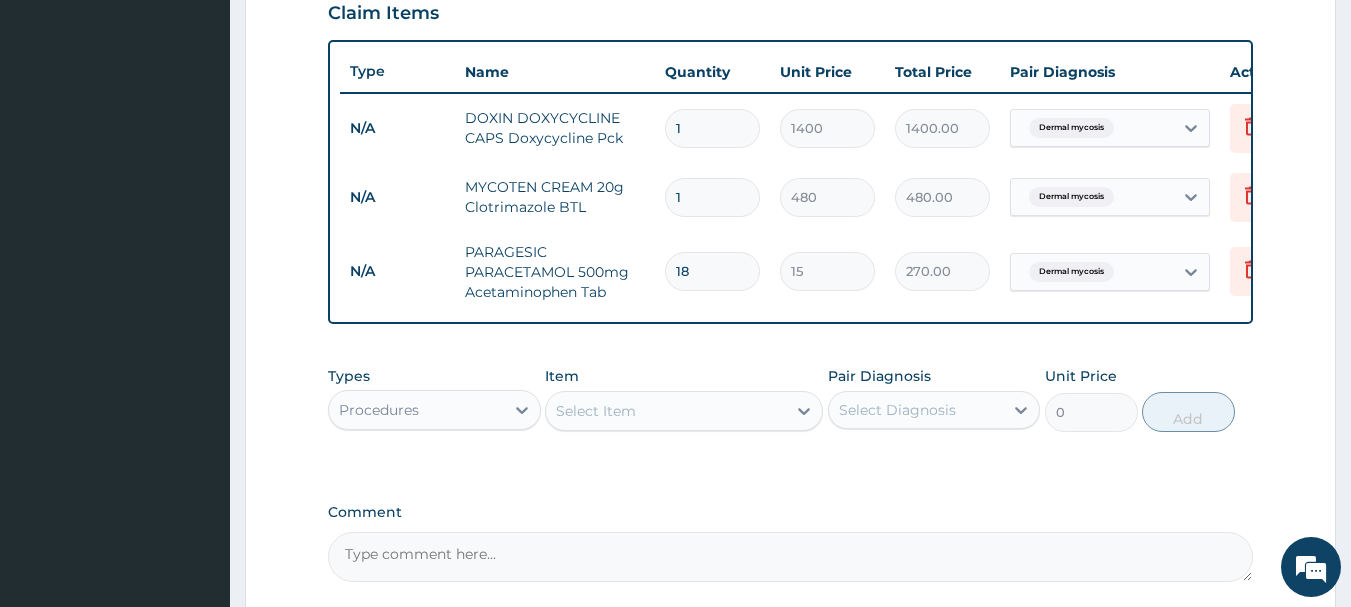 click on "Select Item" at bounding box center (666, 411) 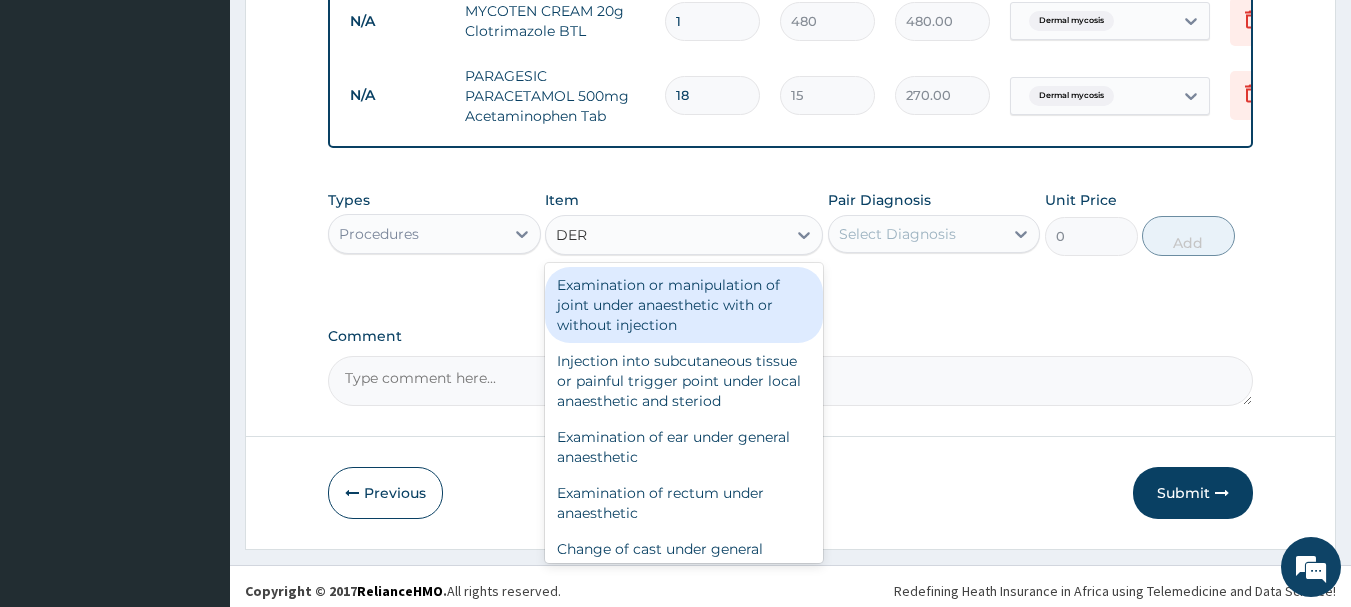 scroll, scrollTop: 904, scrollLeft: 0, axis: vertical 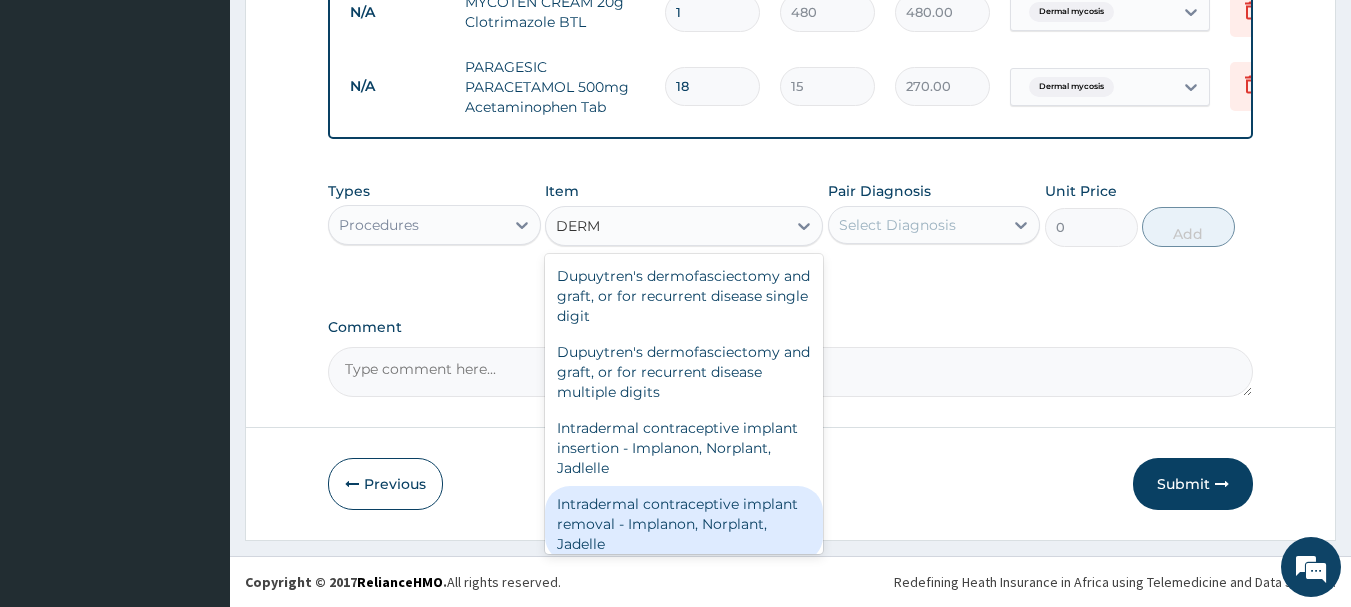 type on "DERMA" 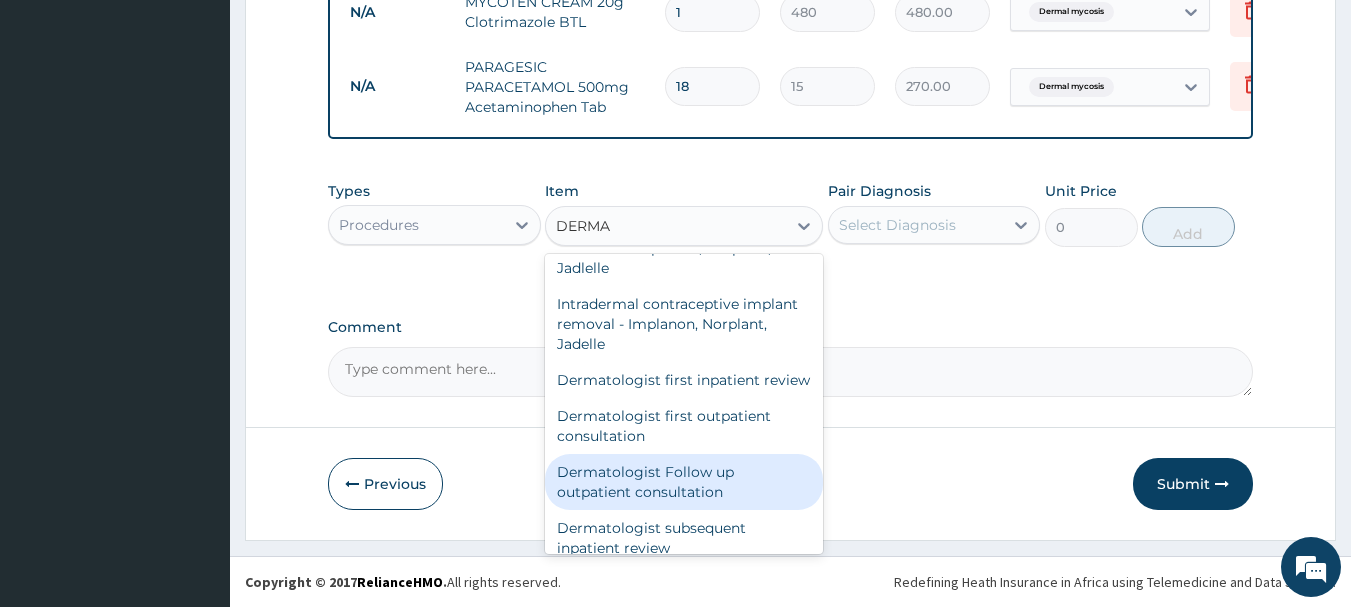 scroll, scrollTop: 80, scrollLeft: 0, axis: vertical 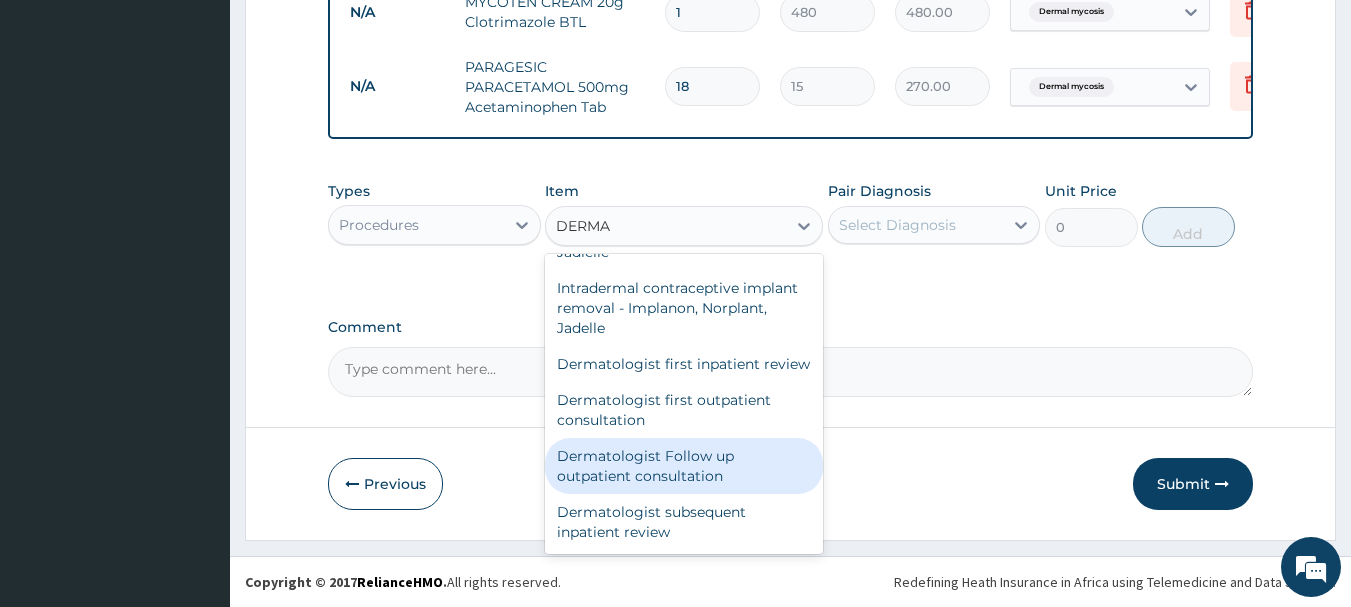 click on "Dermatologist Follow up outpatient consultation" at bounding box center (684, 466) 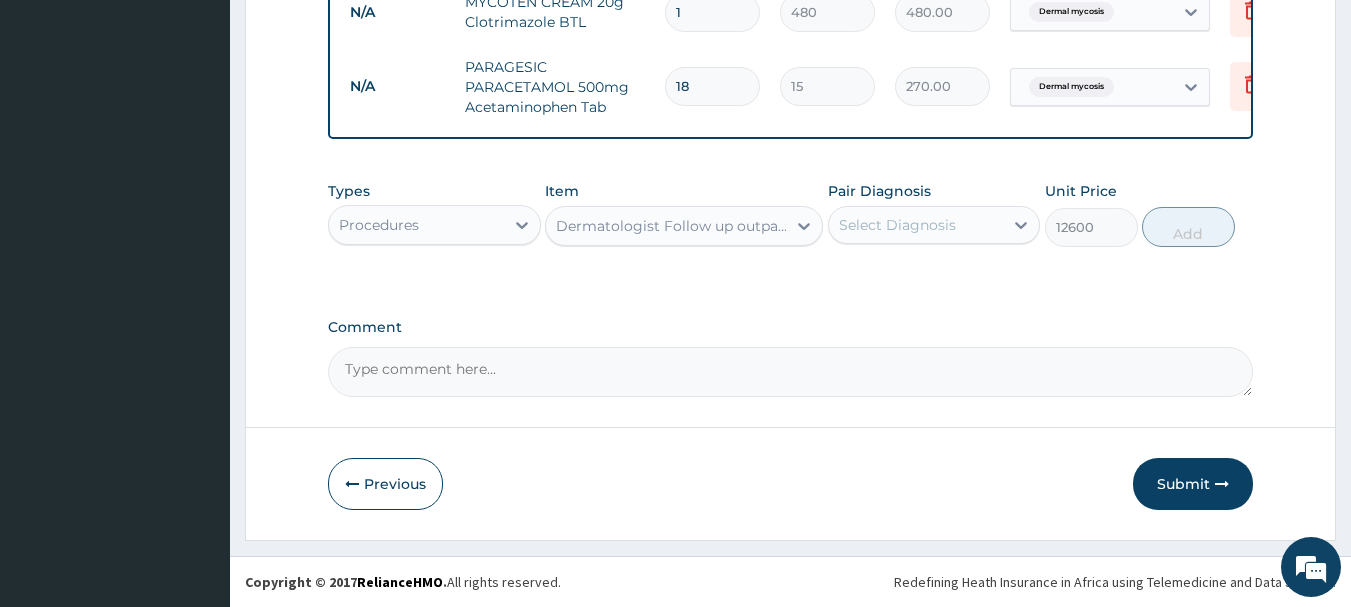 click on "Select Diagnosis" at bounding box center (897, 225) 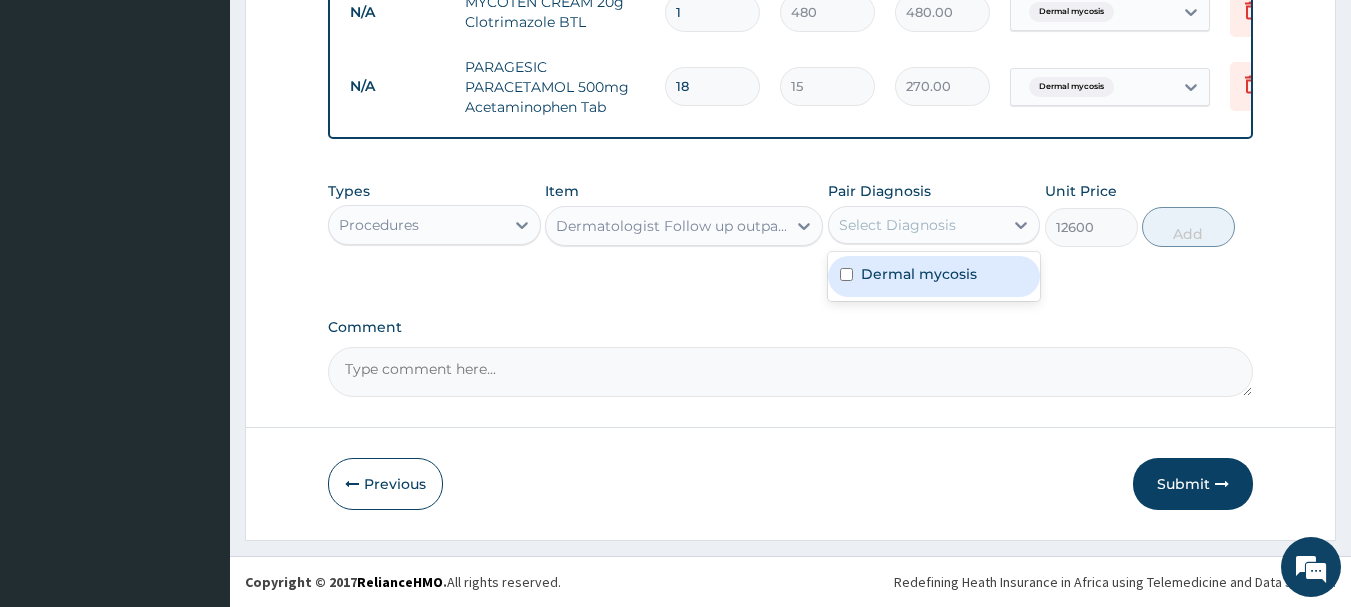 click on "Dermal mycosis" at bounding box center (919, 274) 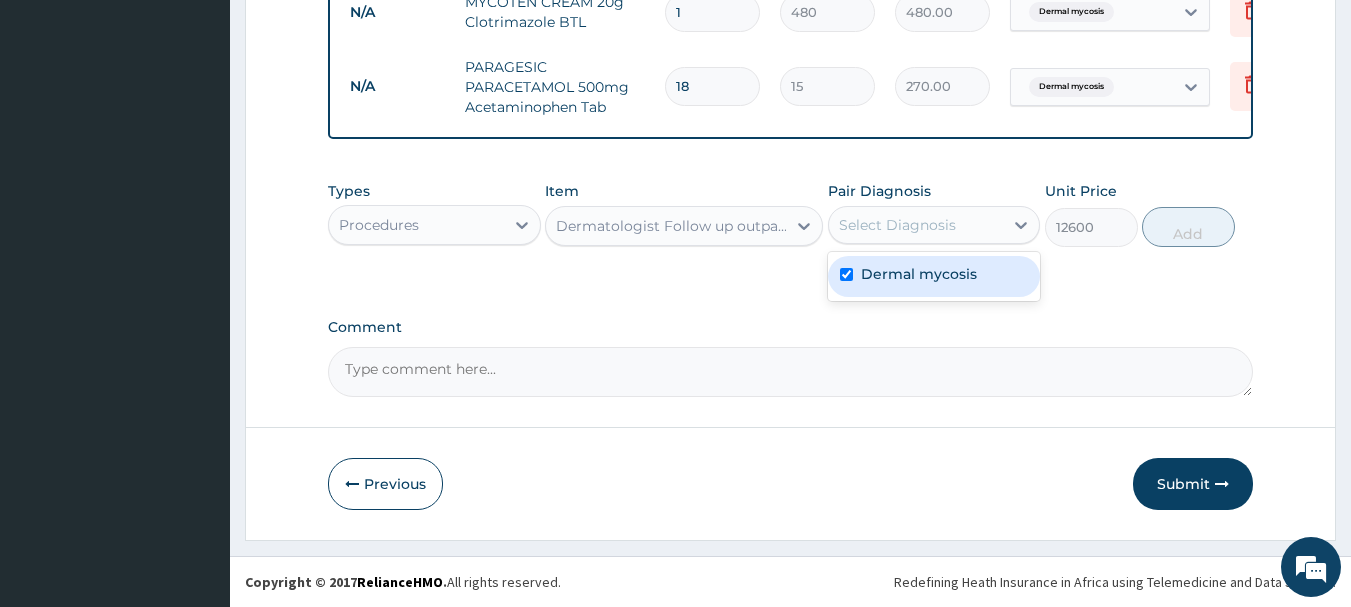 checkbox on "true" 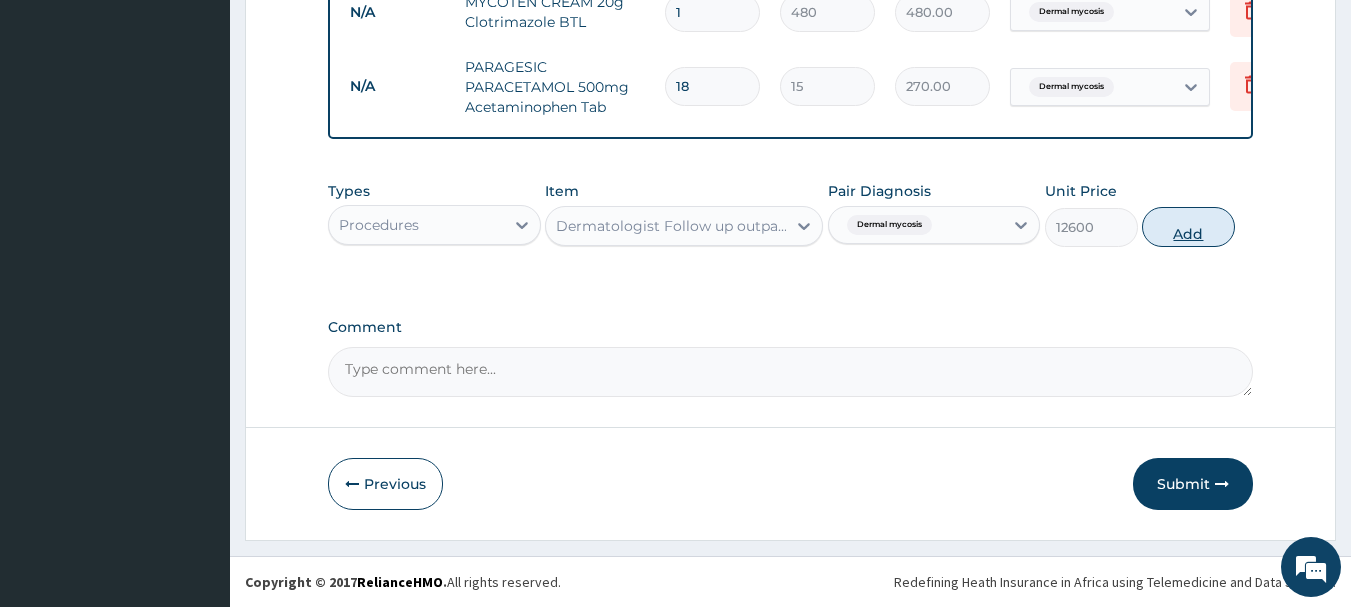 click on "Add" at bounding box center [1188, 227] 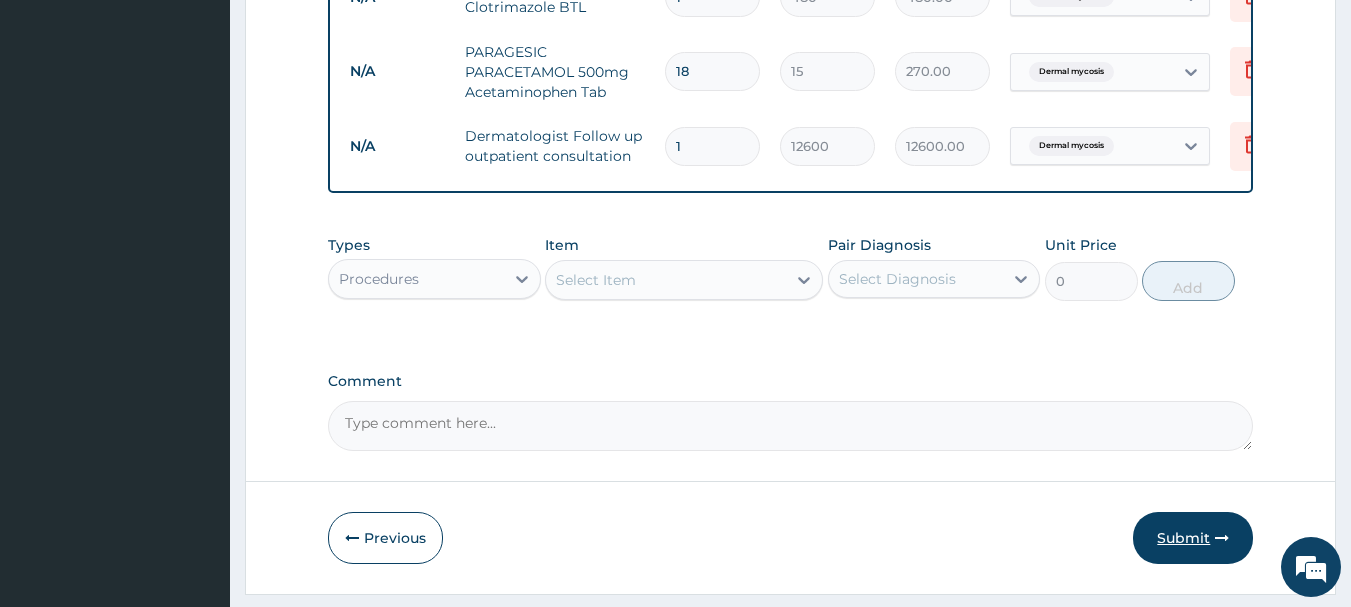 click on "Submit" at bounding box center (1193, 538) 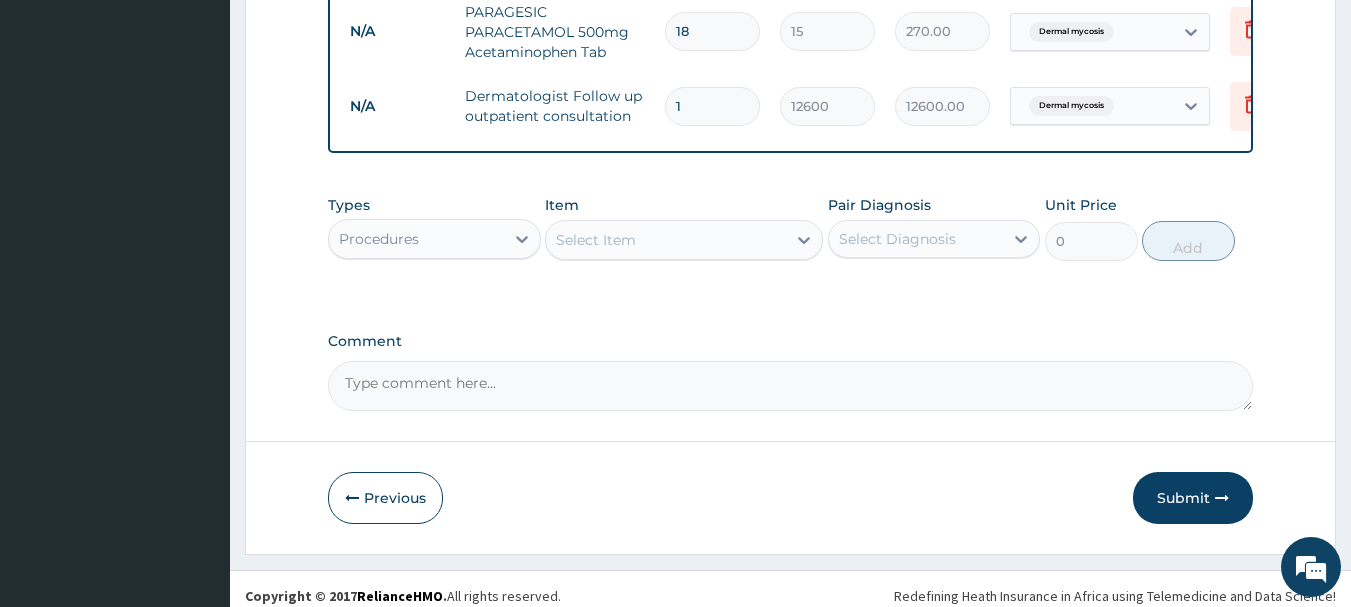 scroll, scrollTop: 972, scrollLeft: 0, axis: vertical 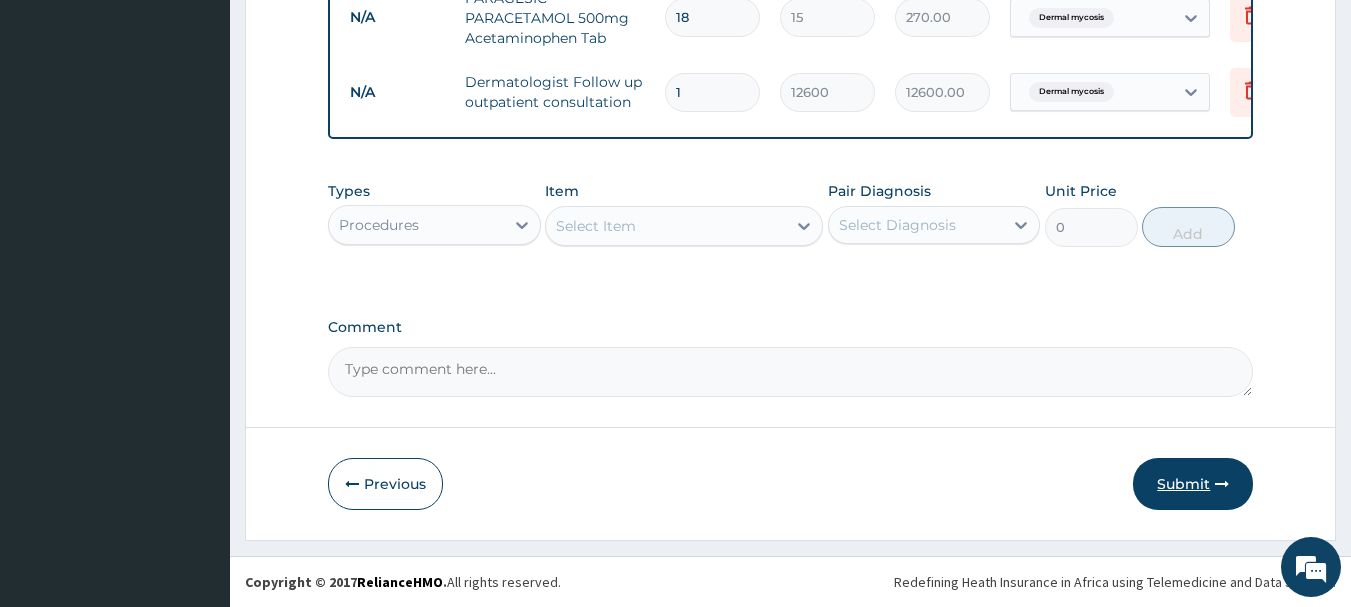 click on "Submit" at bounding box center (1193, 484) 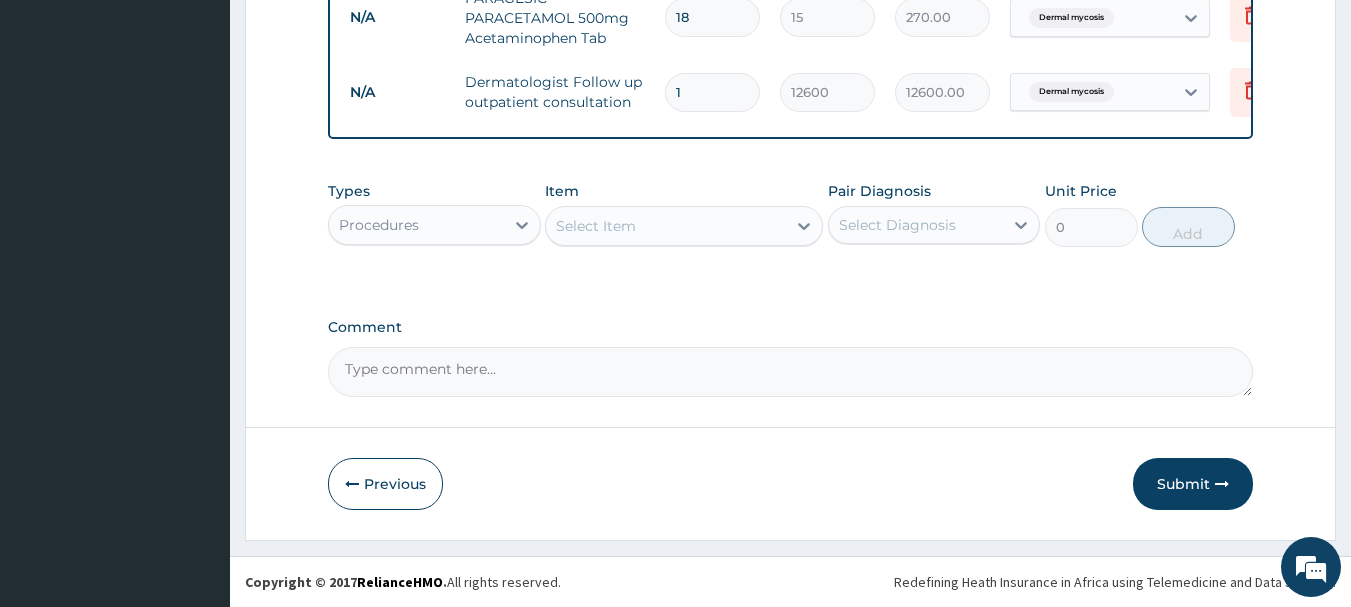 scroll, scrollTop: 973, scrollLeft: 0, axis: vertical 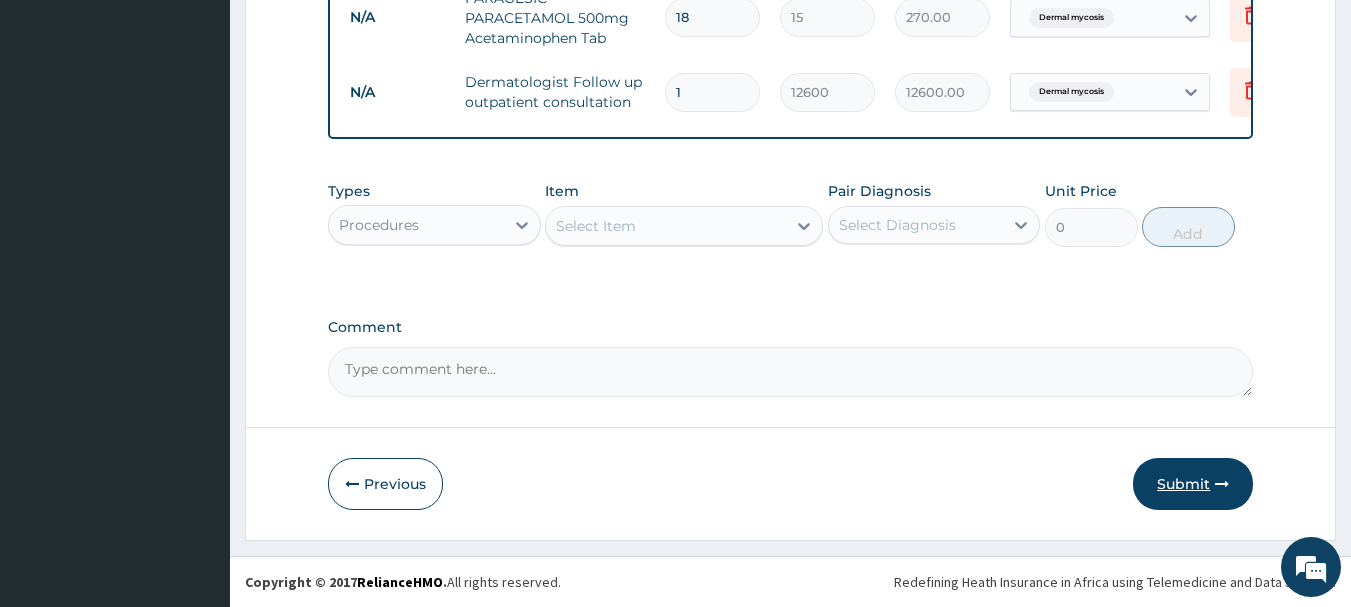 click on "Submit" at bounding box center (1193, 484) 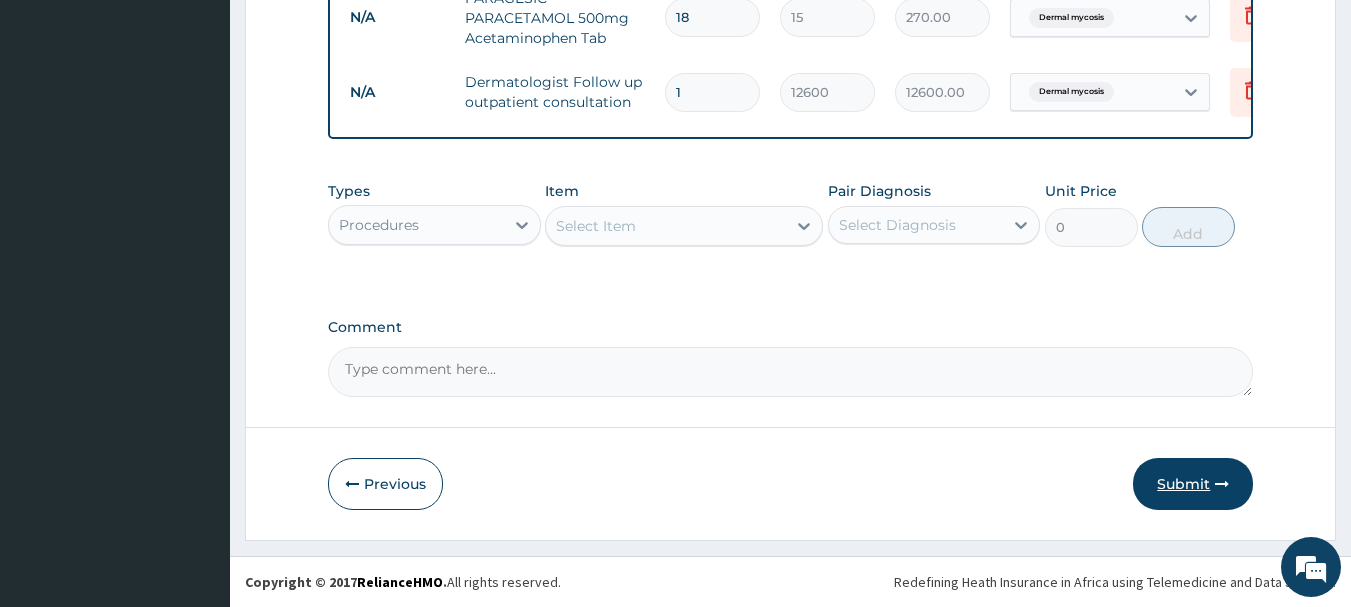 click on "Submit" at bounding box center (1193, 484) 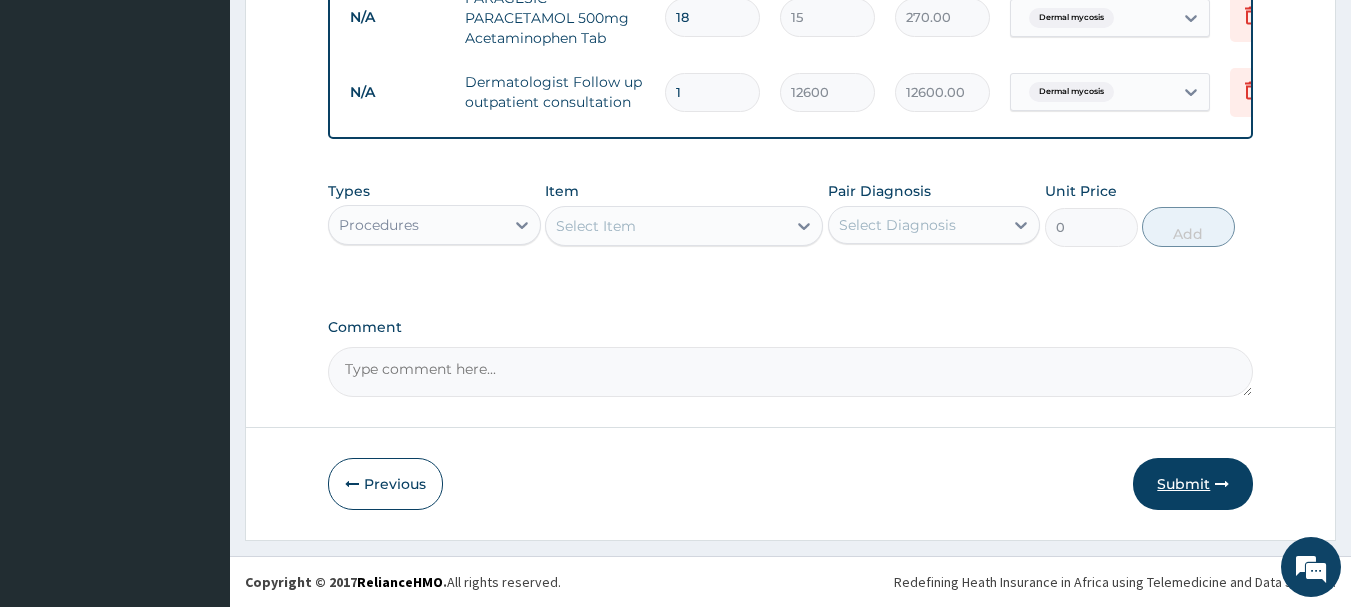click on "Submit" at bounding box center (1193, 484) 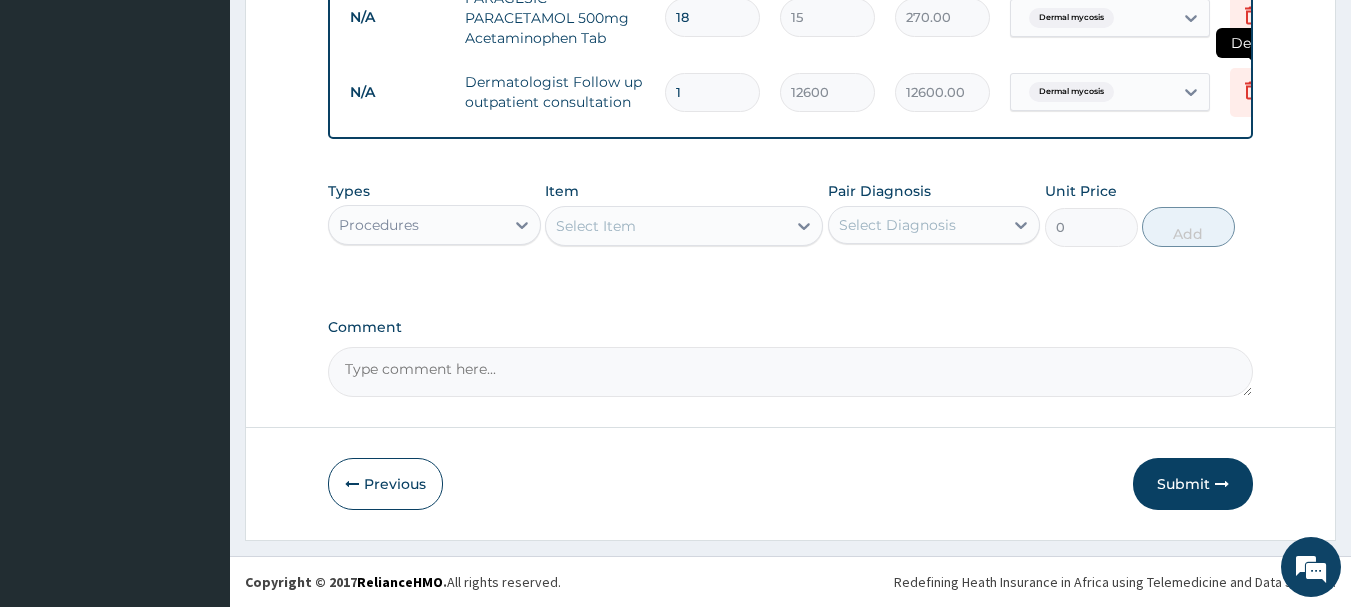 click 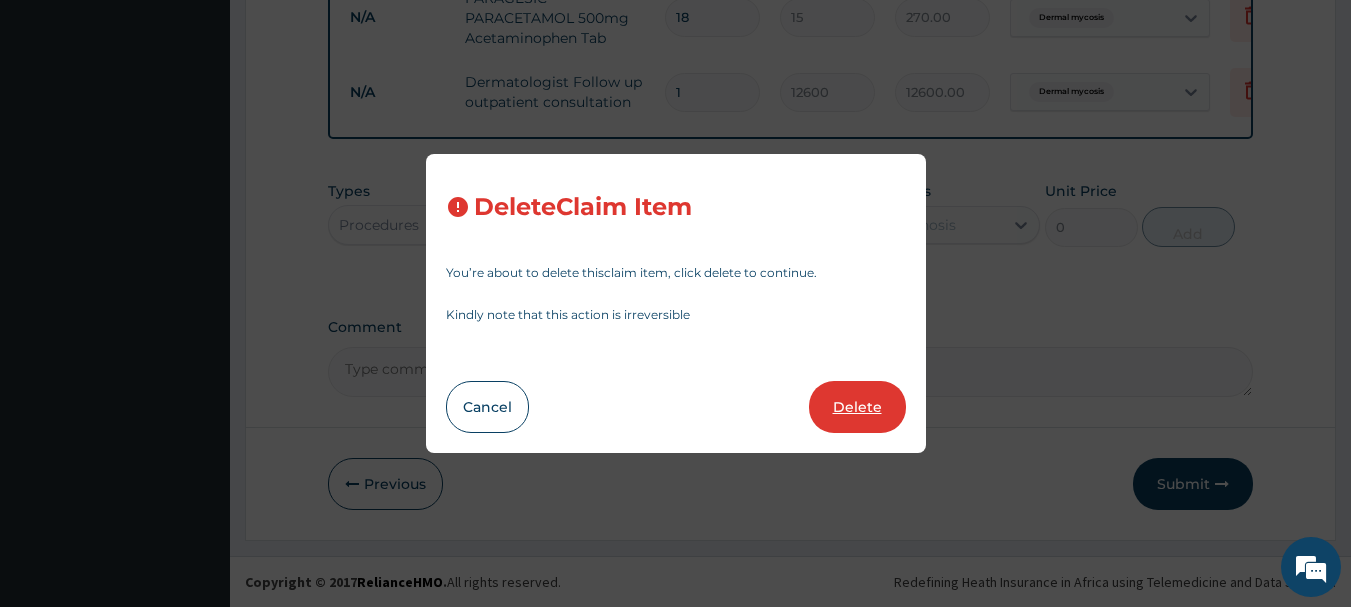 click on "Delete" at bounding box center [857, 407] 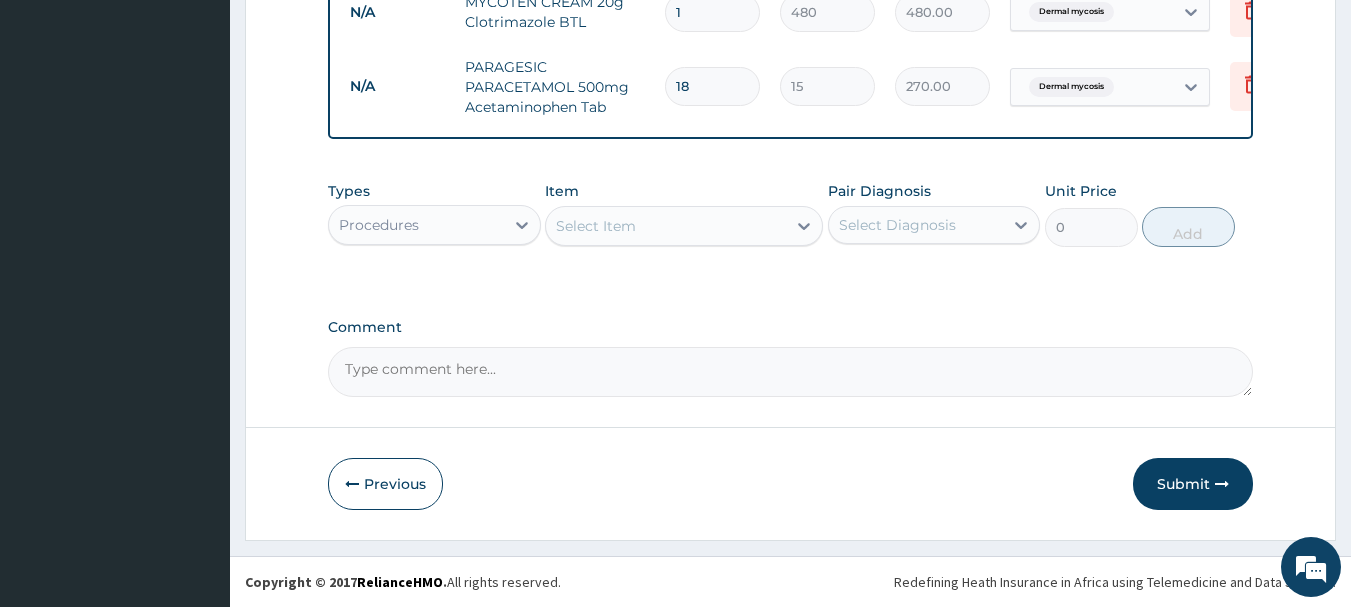 click on "Select Item" at bounding box center (666, 226) 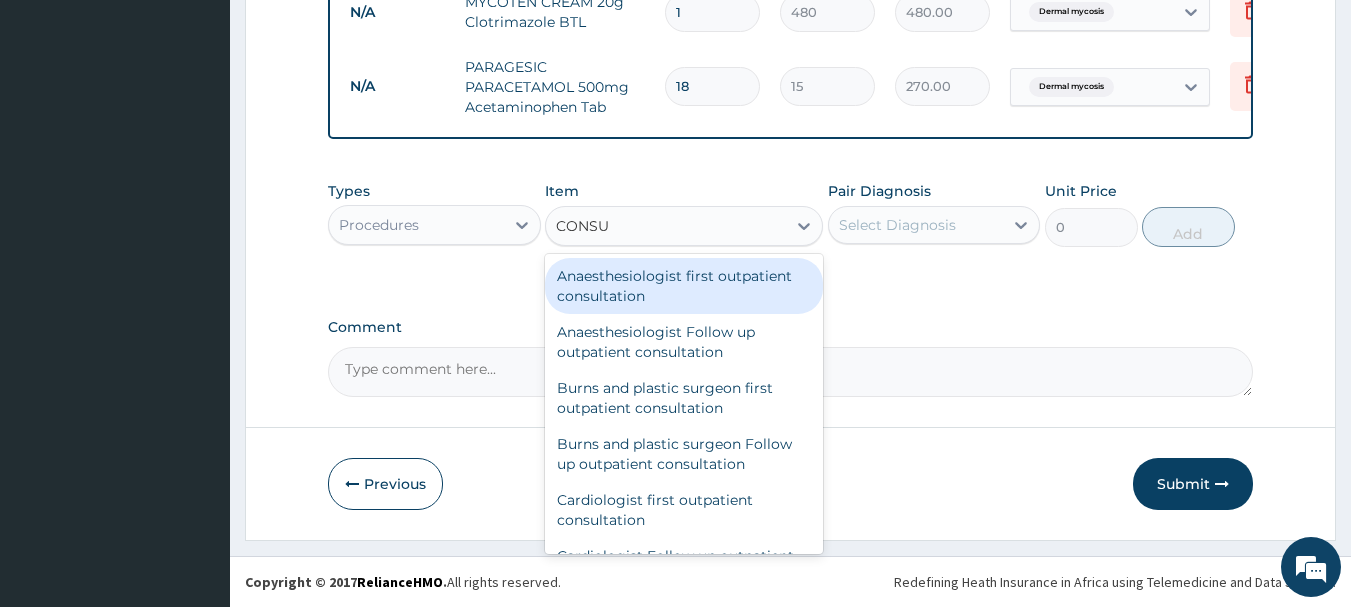 type on "CONSUL" 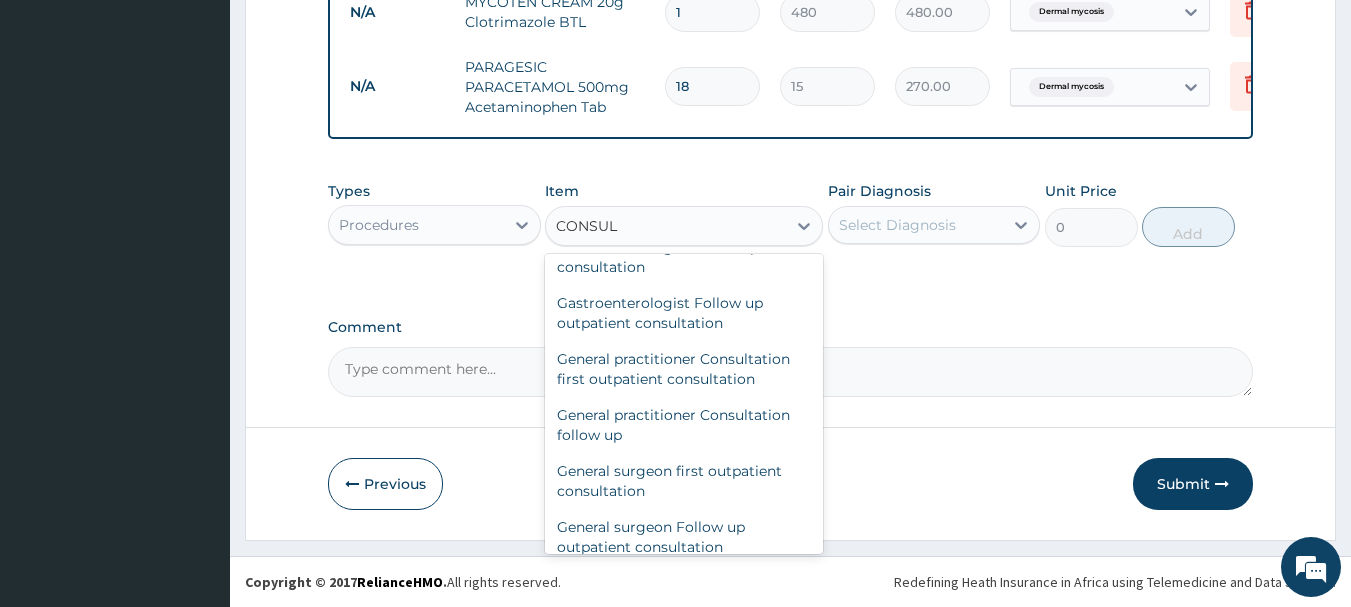 scroll, scrollTop: 1093, scrollLeft: 0, axis: vertical 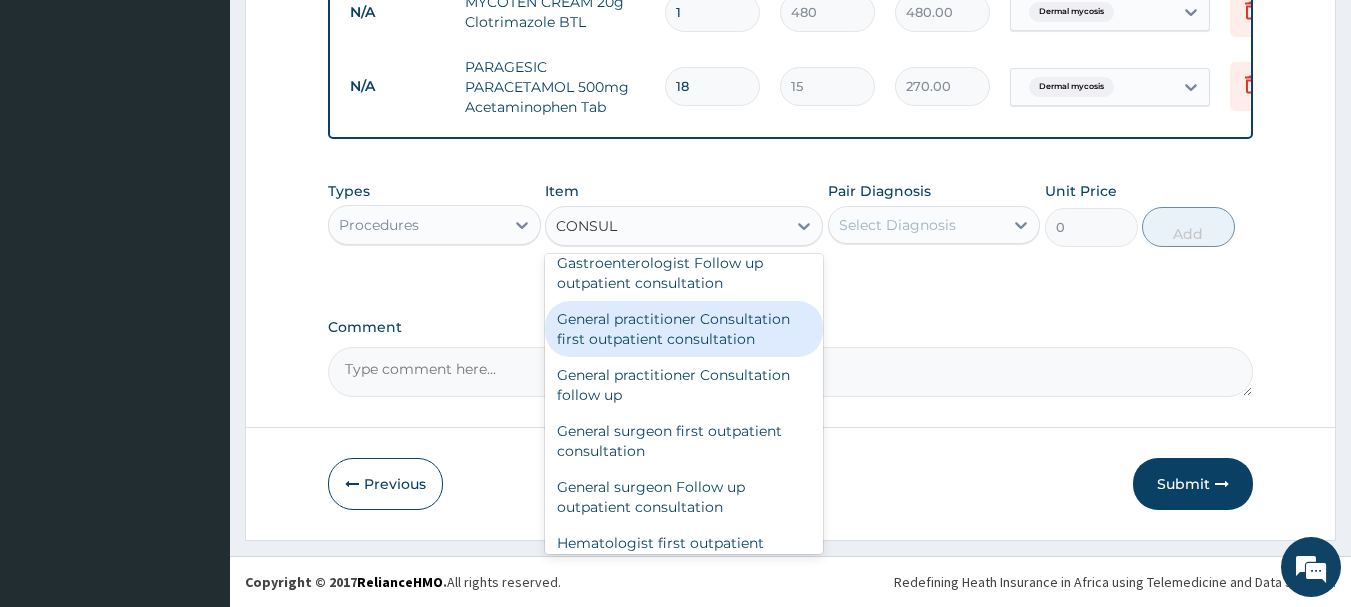 click on "General practitioner Consultation first outpatient consultation" at bounding box center (684, 329) 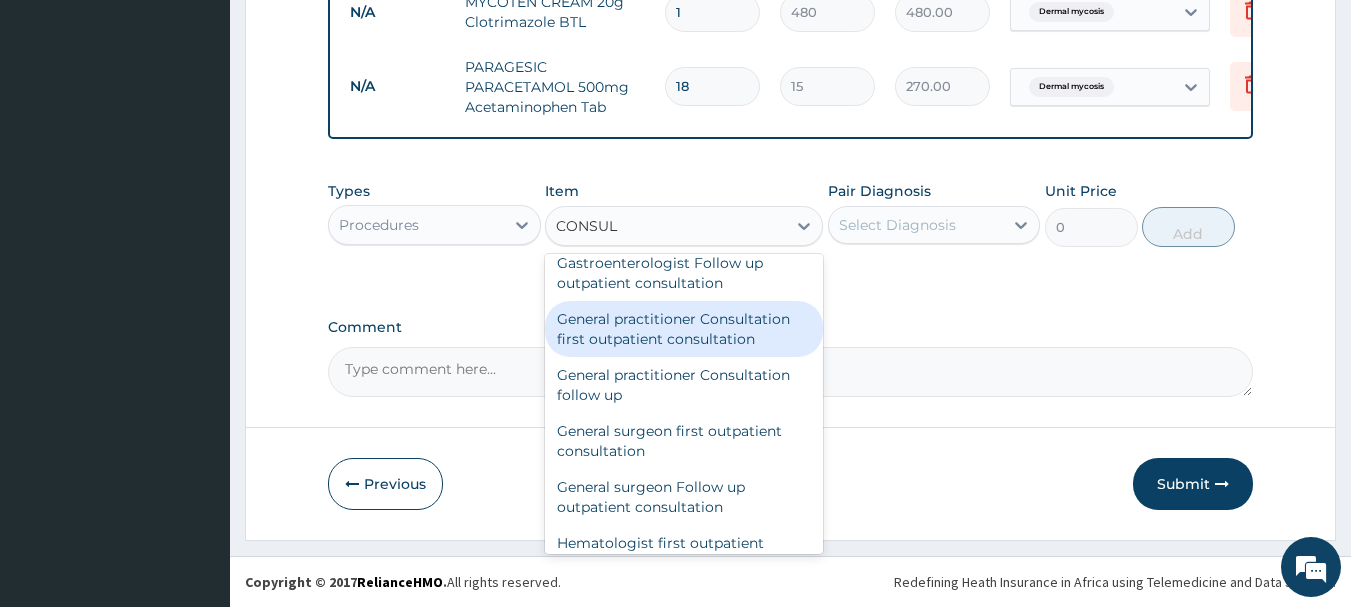 type 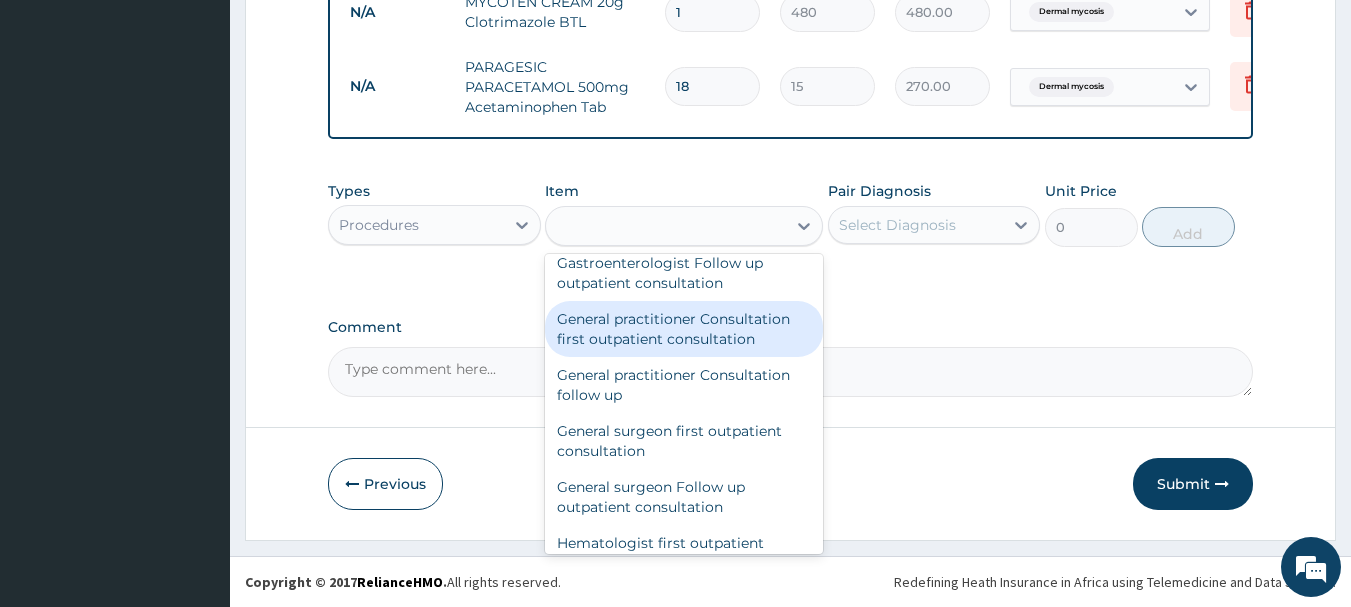 type on "3600" 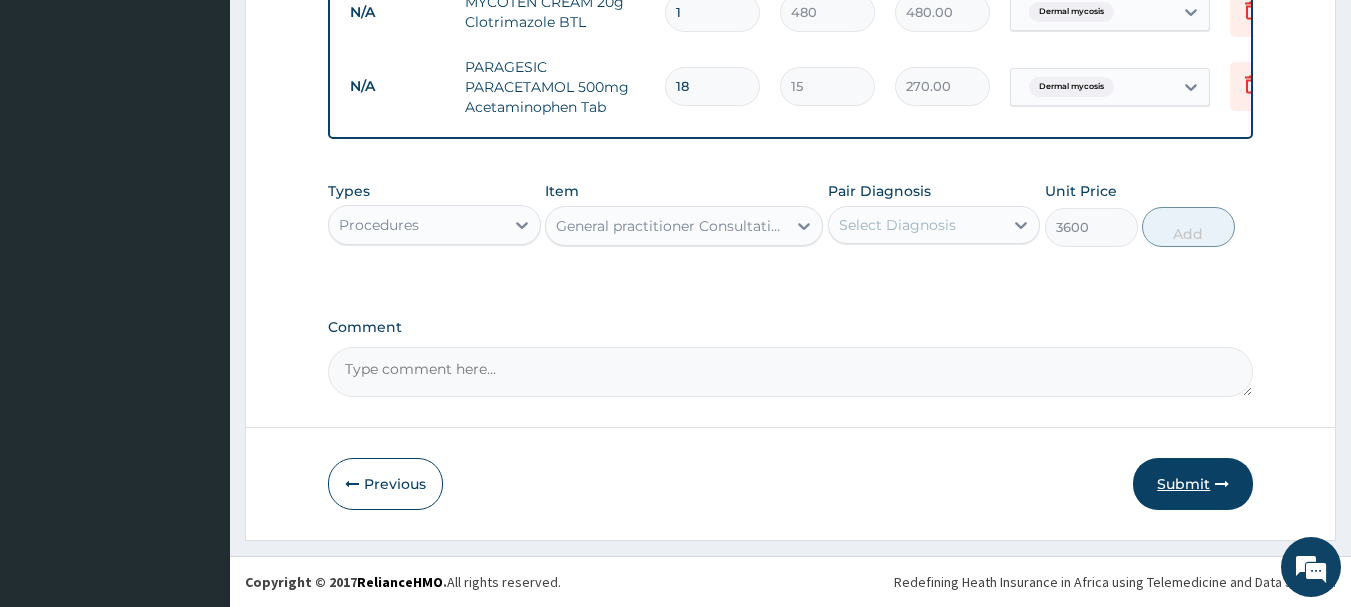 click on "Submit" at bounding box center [1193, 484] 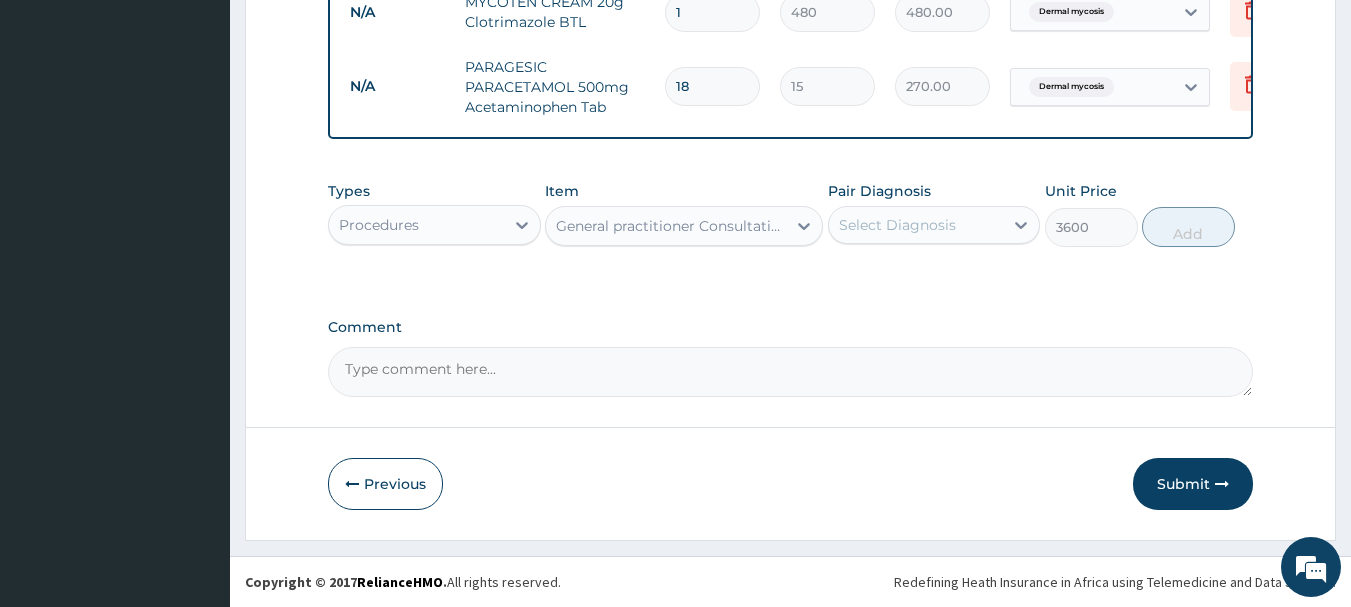 click on "Step  [NUMBER]  of [NUMBER] PA Code / Prescription Code Enter Code(Secondary Care Only) Encounter Date [DD]-[MM]-[YYYY] Important Notice Please enter PA codes before entering items that are not attached to a PA code   All diagnoses entered must be linked to a claim item. Diagnosis & Claim Items that are visible but inactive cannot be edited because they were imported from an already approved PA code. Diagnosis Dermal mycosis Confirmed NB: All diagnosis must be linked to a claim item Claim Items Type Name Quantity Unit Price Total Price Pair Diagnosis Actions N/A DOXIN DOXYCYCLINE CAPS Doxycycline Pck [NUMBER] [NUMBER] [NUMBER].[NUMBER] Dermal mycosis Delete N/A MYCOTEN CREAM [NUMBER]g Clotrimazole BTL [NUMBER] [NUMBER] [NUMBER].[NUMBER] Dermal mycosis Delete N/A PARAGESIC PARACETAMOL [NUMBER]mg Acetaminophen Tab [NUMBER] [NUMBER] [NUMBER].[NUMBER] Dermal mycosis Delete Types Procedures Item General practitioner Consultation first outpatient consultation Pair Diagnosis Select Diagnosis Unit Price [NUMBER] Add Comment     Previous   Submit" at bounding box center [790, -122] 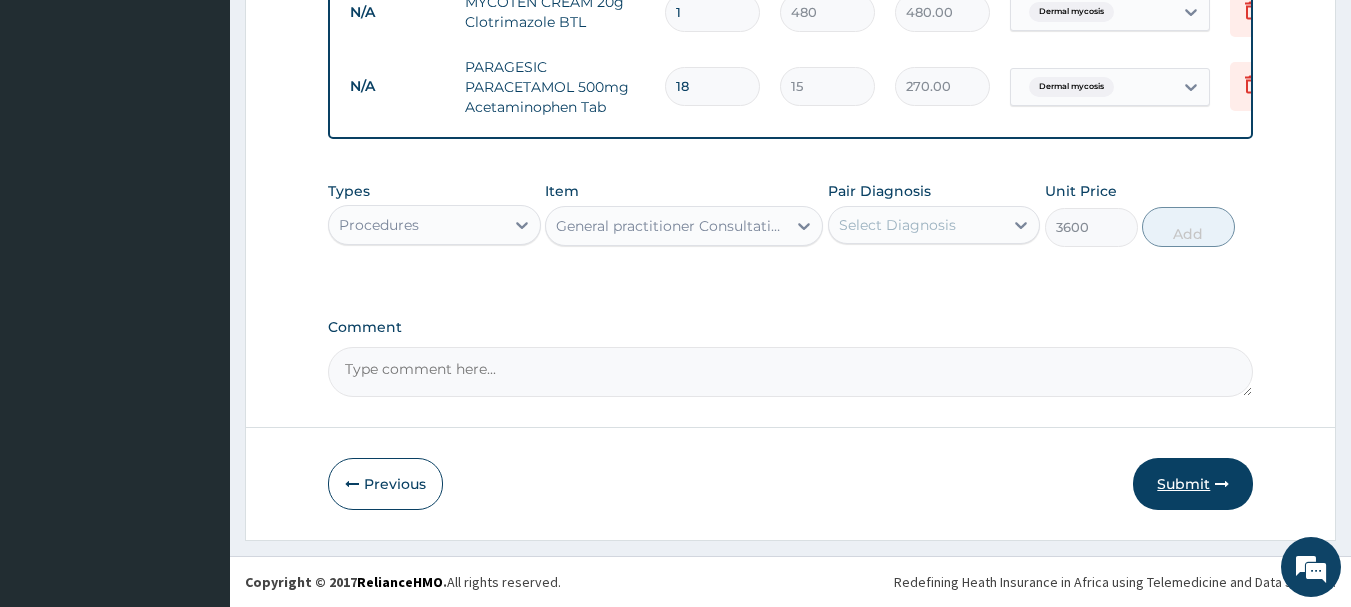 click on "Submit" at bounding box center (1193, 484) 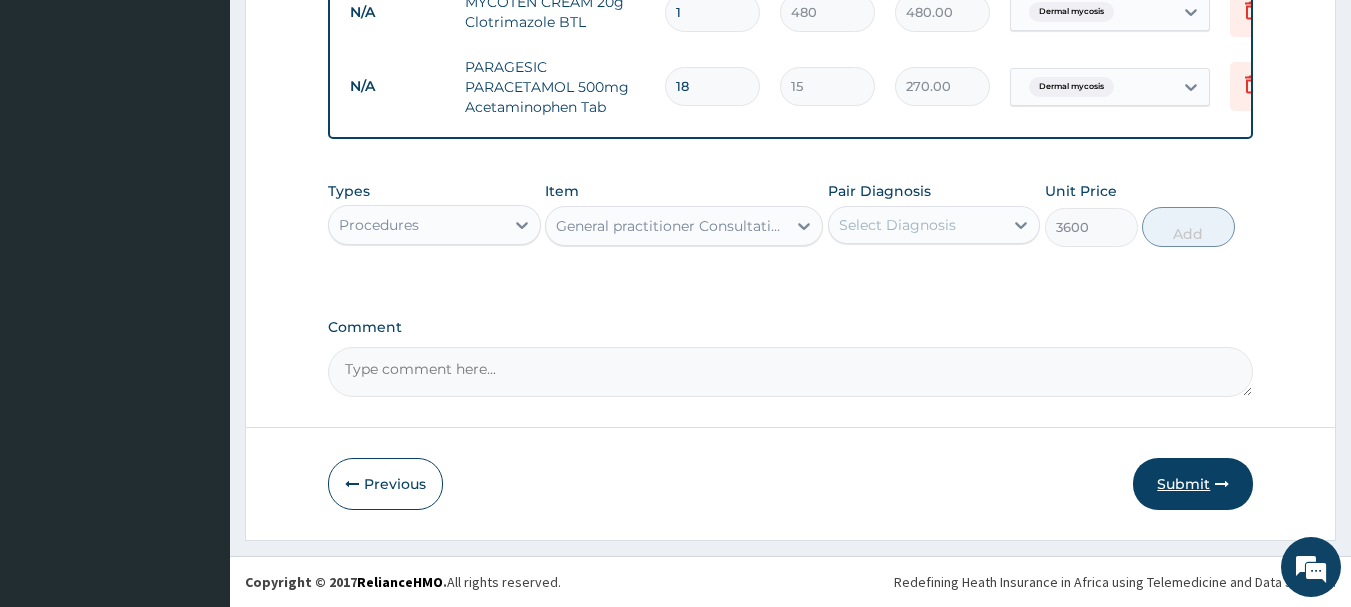 click on "Submit" at bounding box center (1193, 484) 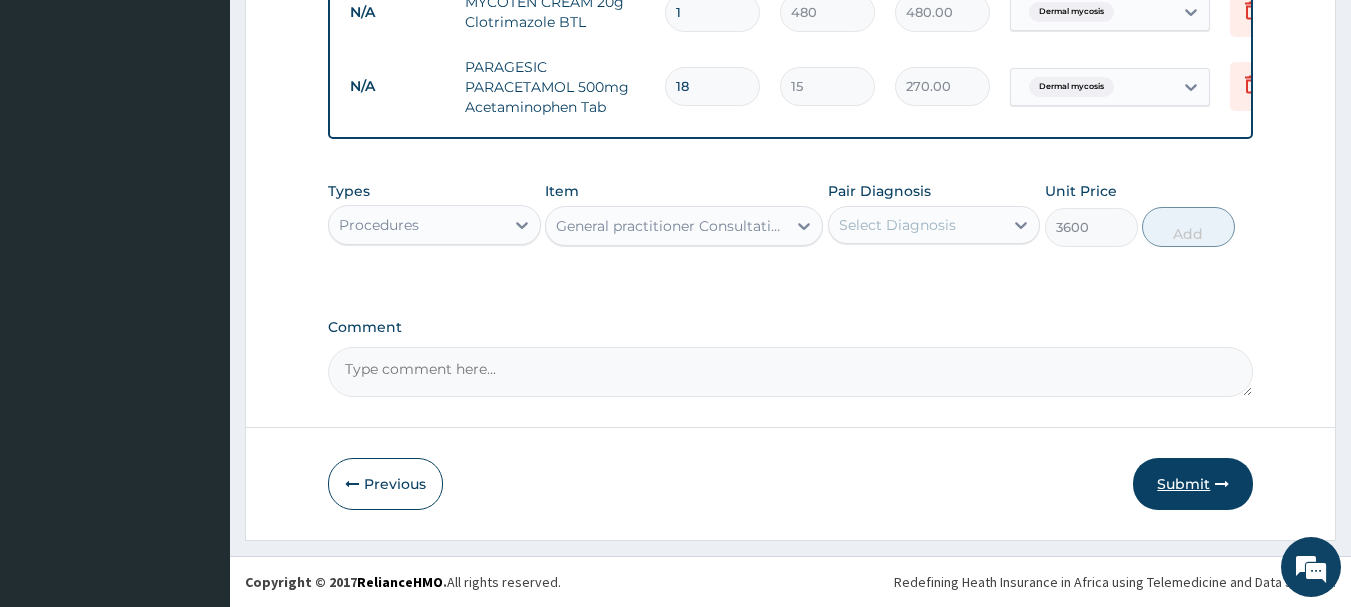 click on "Submit" at bounding box center [1193, 484] 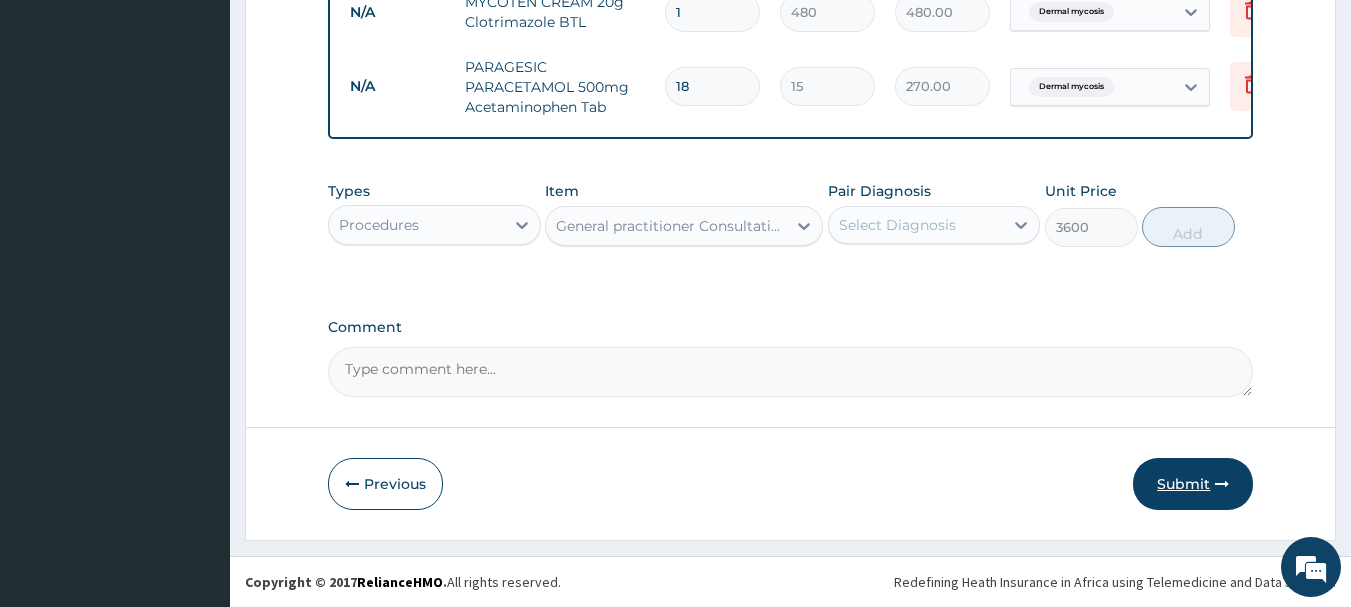 click at bounding box center (1222, 484) 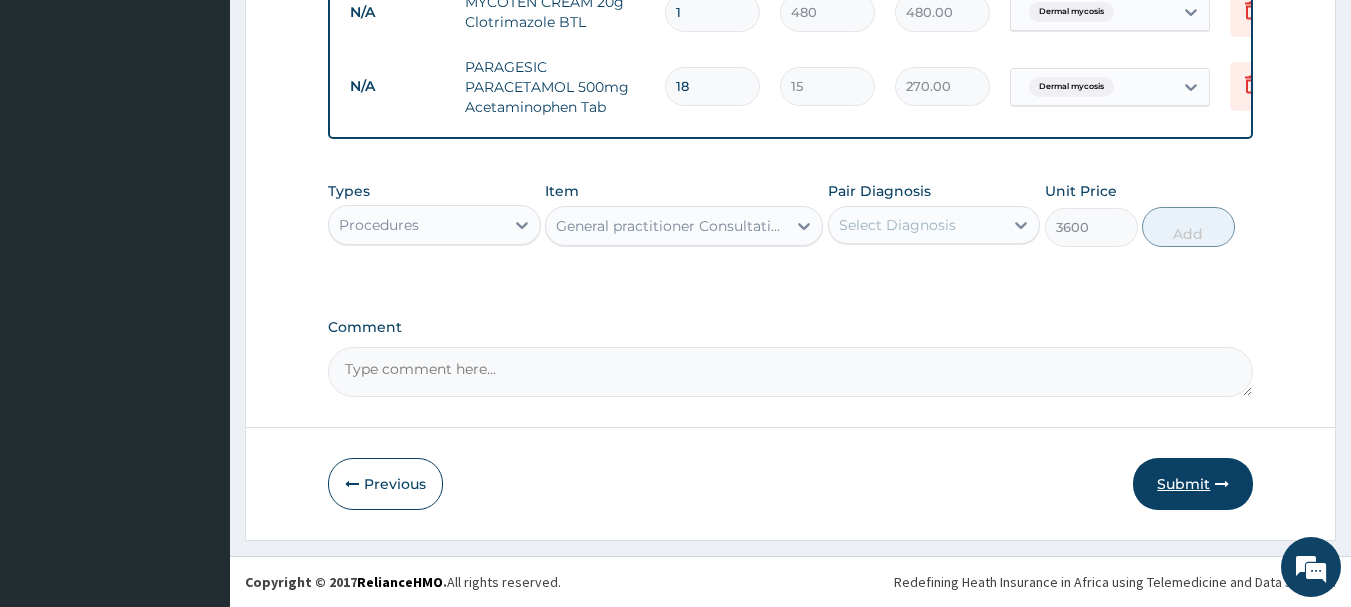 click on "Submit" at bounding box center (1193, 484) 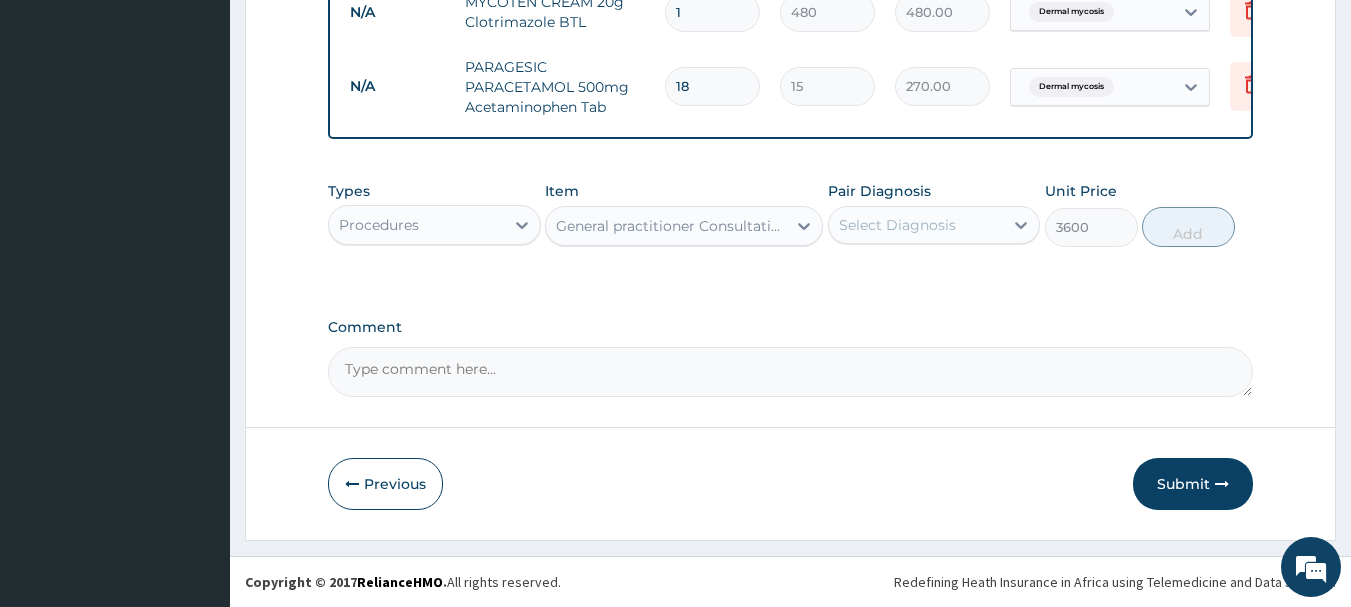 drag, startPoint x: 1160, startPoint y: 483, endPoint x: 1261, endPoint y: 463, distance: 102.96116 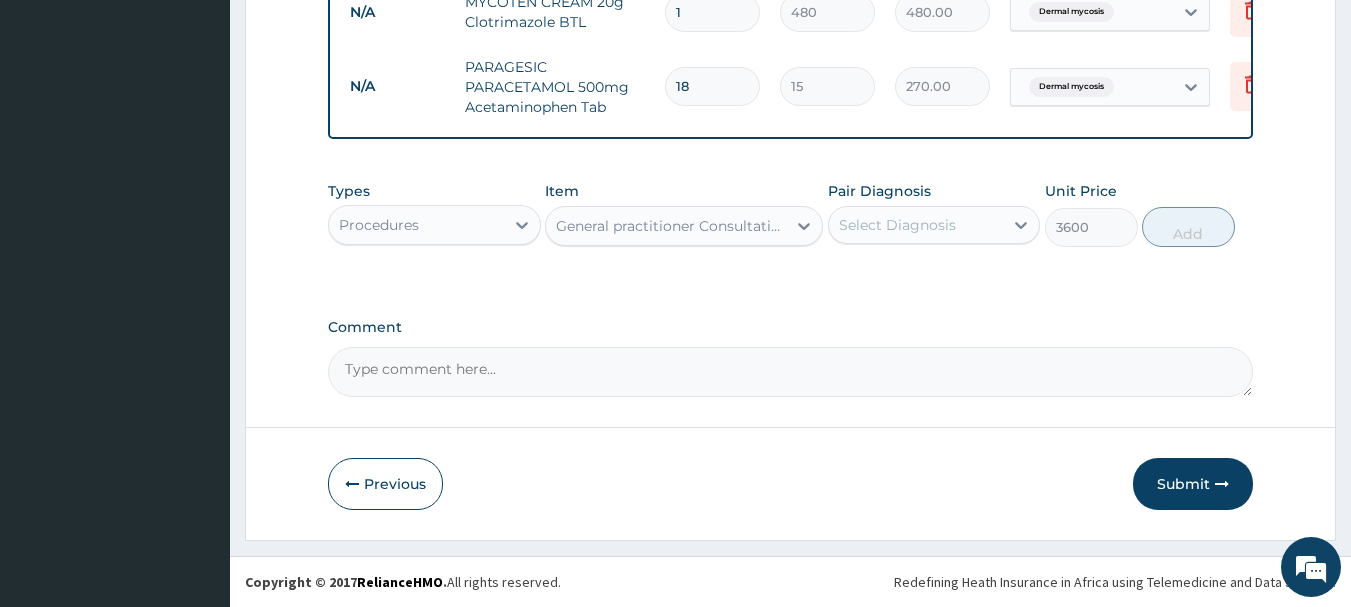 click on "Step  [NUMBER]  of [NUMBER] PA Code / Prescription Code Enter Code(Secondary Care Only) Encounter Date [DD]-[MM]-[YYYY] Important Notice Please enter PA codes before entering items that are not attached to a PA code   All diagnoses entered must be linked to a claim item. Diagnosis & Claim Items that are visible but inactive cannot be edited because they were imported from an already approved PA code. Diagnosis Dermal mycosis Confirmed NB: All diagnosis must be linked to a claim item Claim Items Type Name Quantity Unit Price Total Price Pair Diagnosis Actions N/A DOXIN DOXYCYCLINE CAPS Doxycycline Pck [NUMBER] [NUMBER] [NUMBER].[NUMBER] Dermal mycosis Delete N/A MYCOTEN CREAM [NUMBER]g Clotrimazole BTL [NUMBER] [NUMBER] [NUMBER].[NUMBER] Dermal mycosis Delete N/A PARAGESIC PARACETAMOL [NUMBER]mg Acetaminophen Tab [NUMBER] [NUMBER] [NUMBER].[NUMBER] Dermal mycosis Delete Types Procedures Item General practitioner Consultation first outpatient consultation Pair Diagnosis Select Diagnosis Unit Price [NUMBER] Add Comment     Previous   Submit" at bounding box center [790, -122] 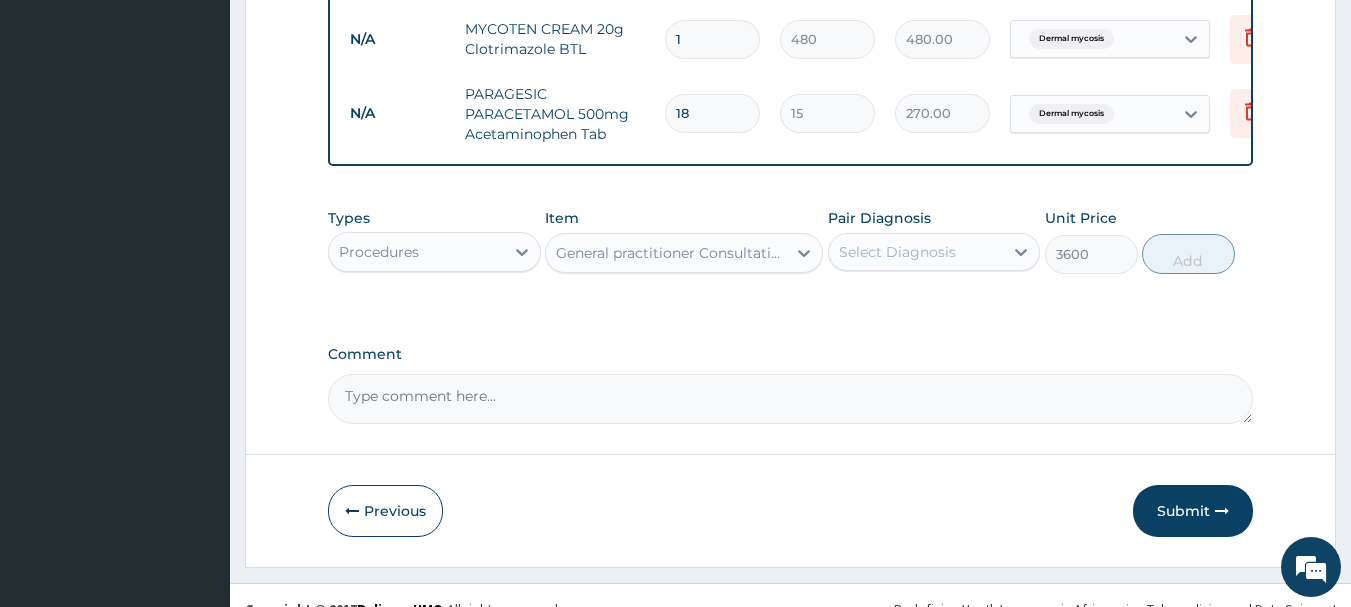 scroll, scrollTop: 904, scrollLeft: 0, axis: vertical 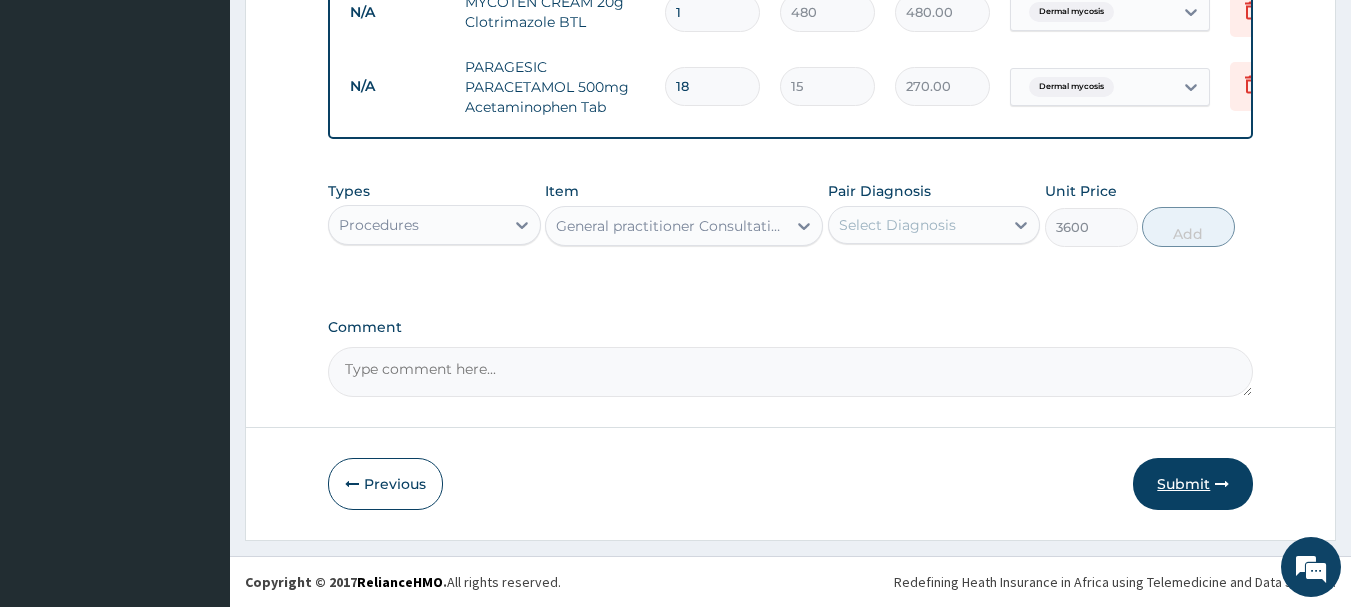 click on "Submit" at bounding box center [1193, 484] 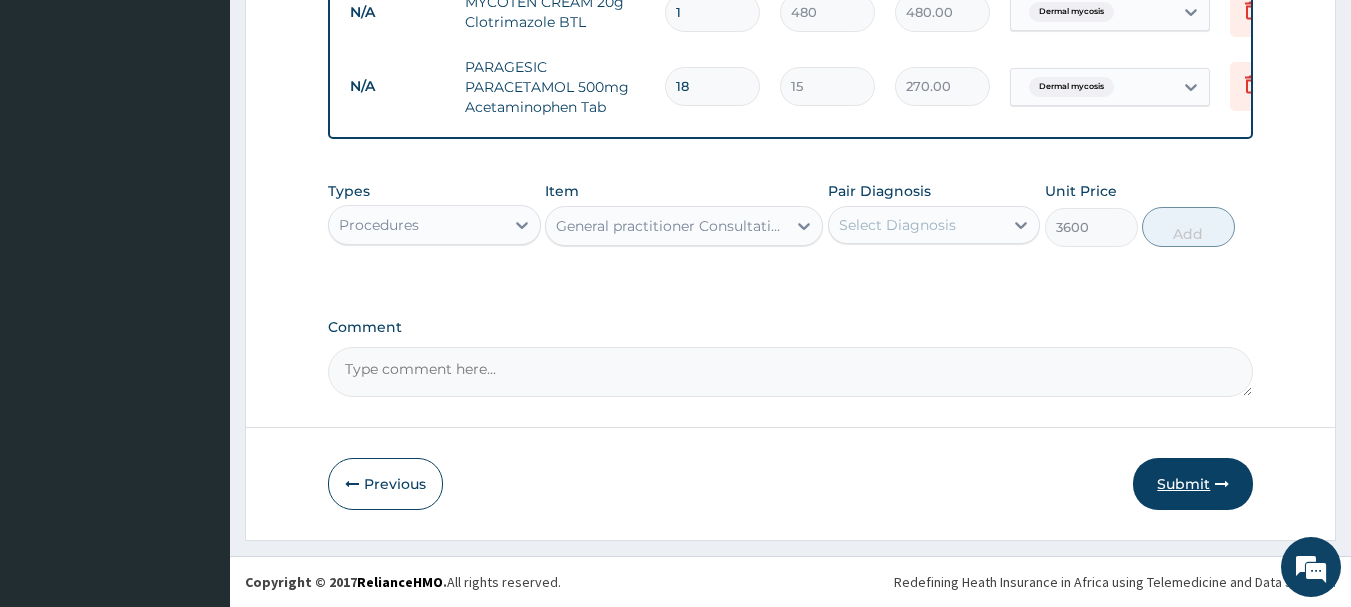 click on "Submit" at bounding box center [1193, 484] 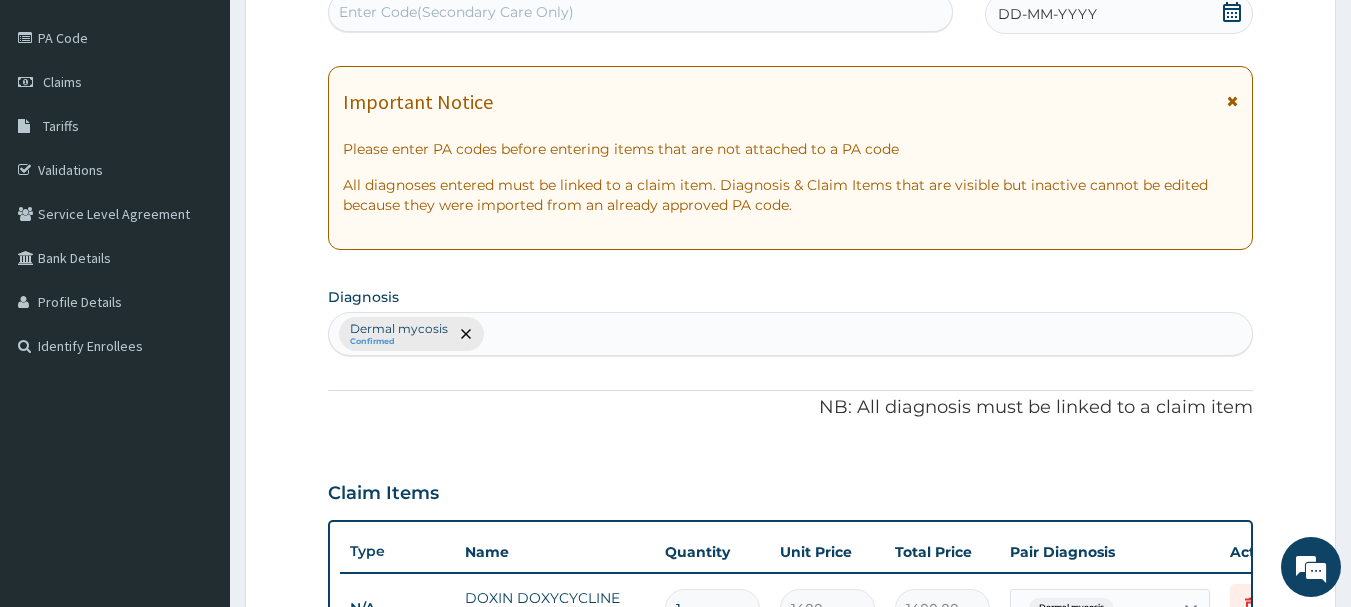 scroll, scrollTop: 184, scrollLeft: 0, axis: vertical 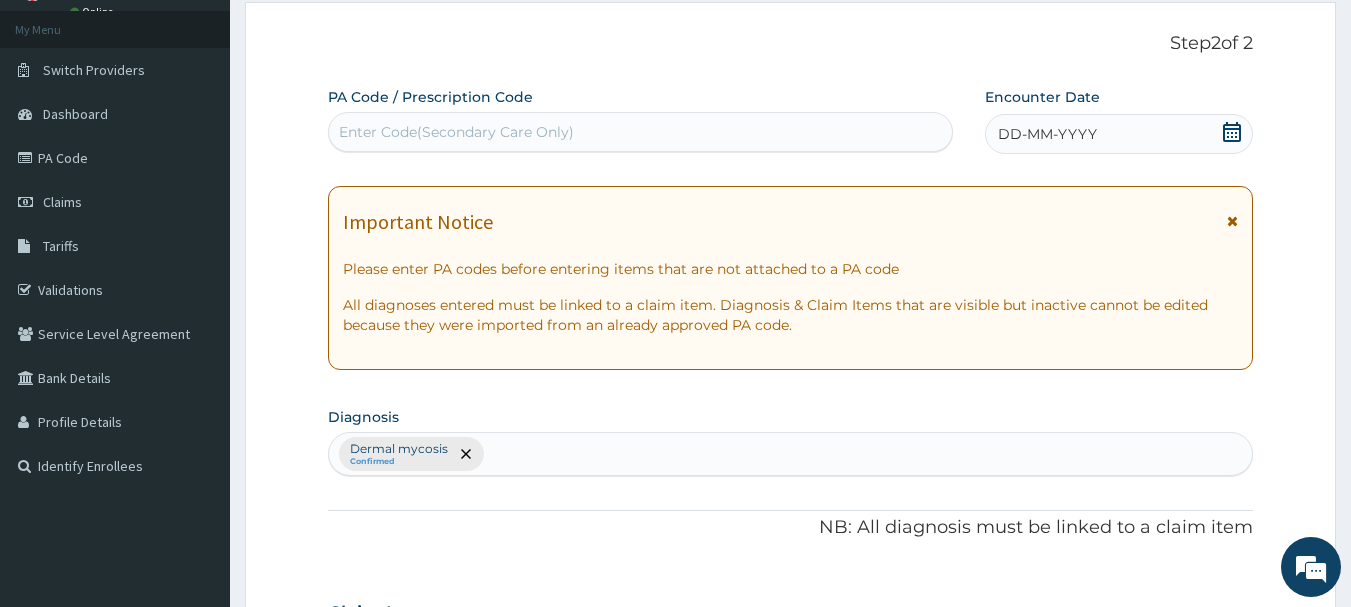 type 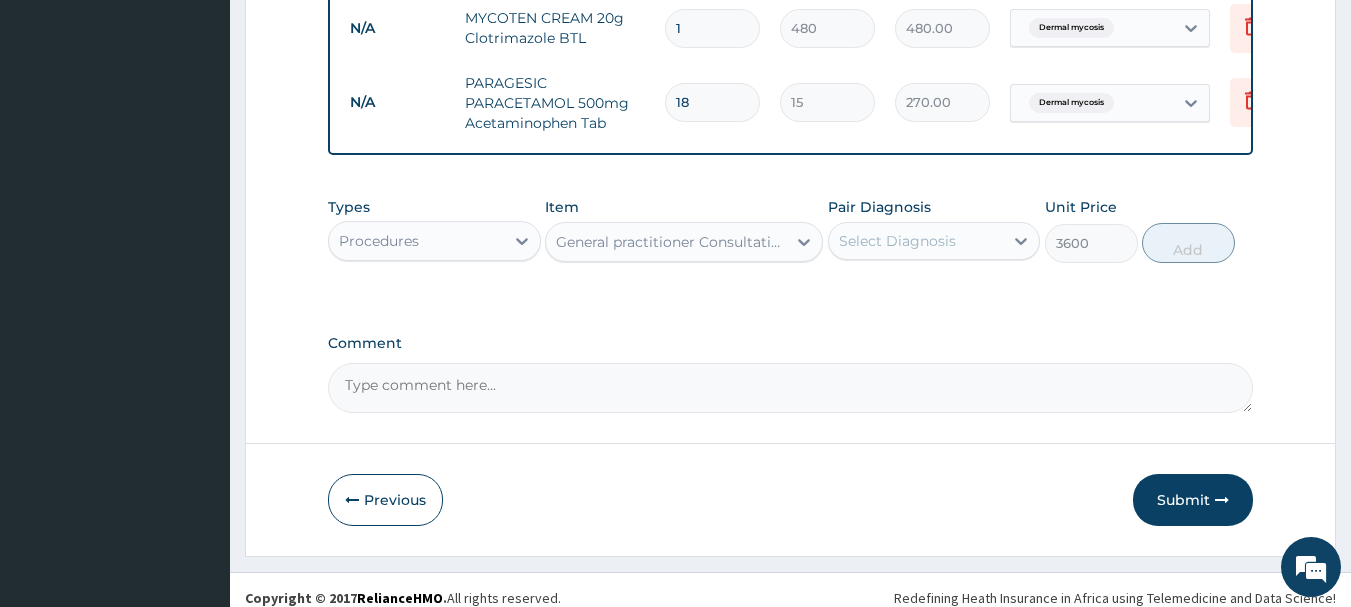 scroll, scrollTop: 904, scrollLeft: 0, axis: vertical 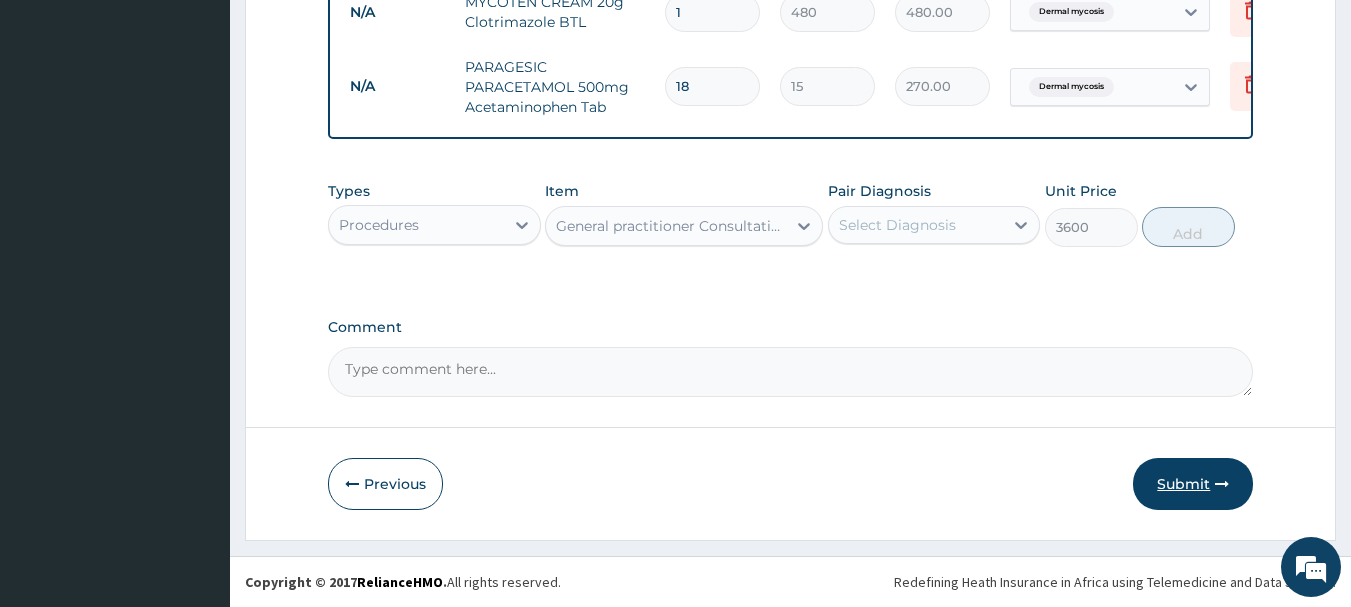 click on "Submit" at bounding box center (1193, 484) 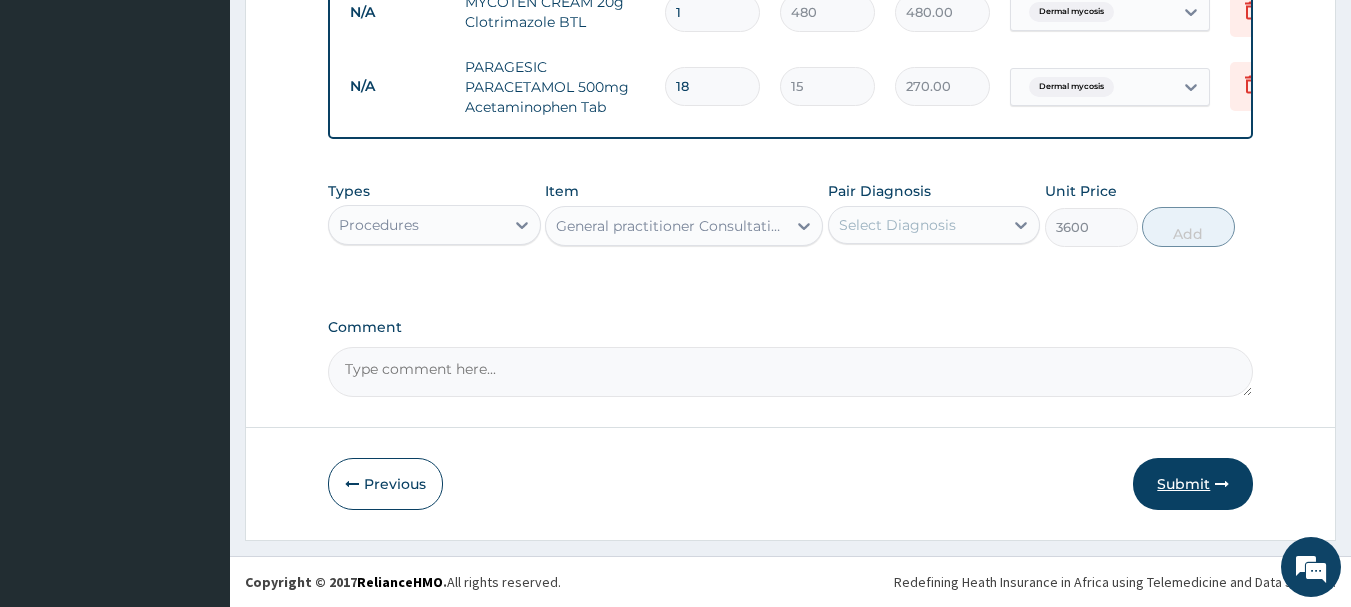 click on "Submit" at bounding box center [1193, 484] 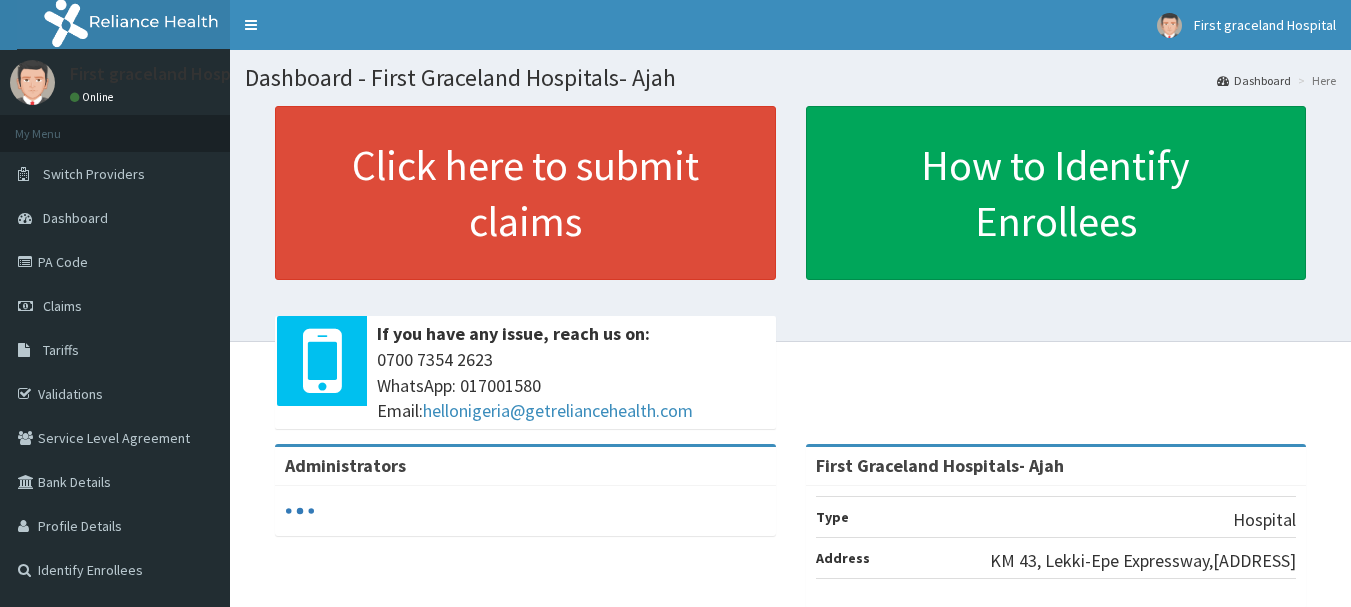 scroll, scrollTop: 0, scrollLeft: 0, axis: both 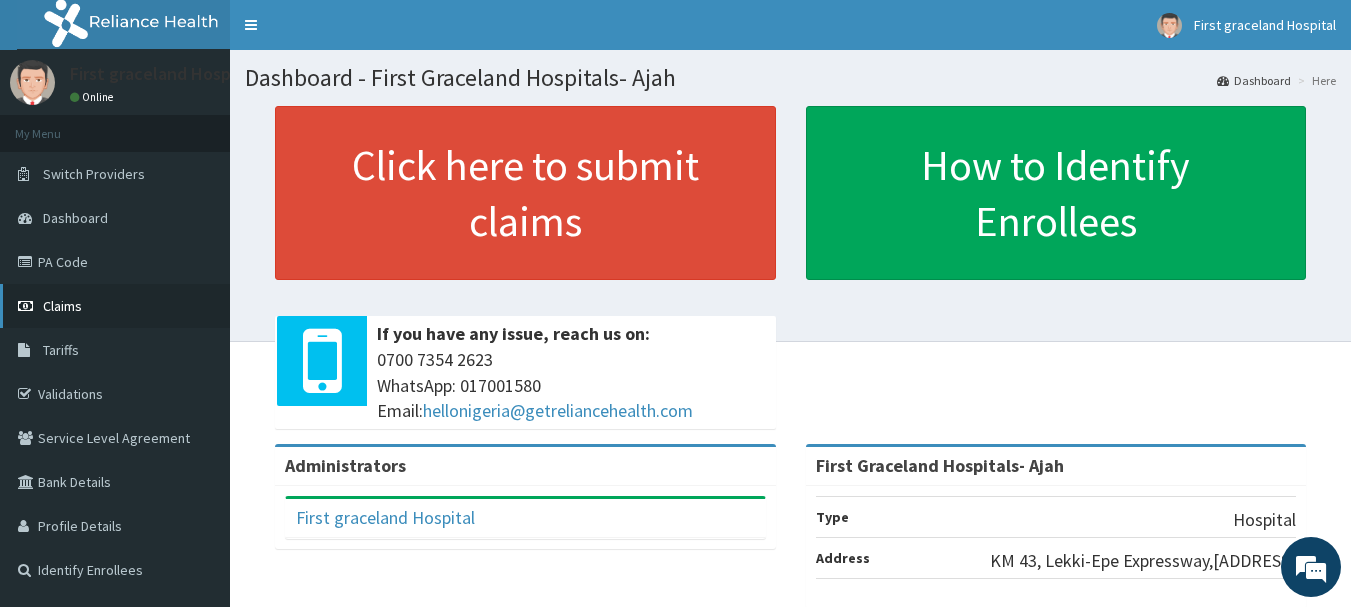 click on "Claims" at bounding box center [115, 306] 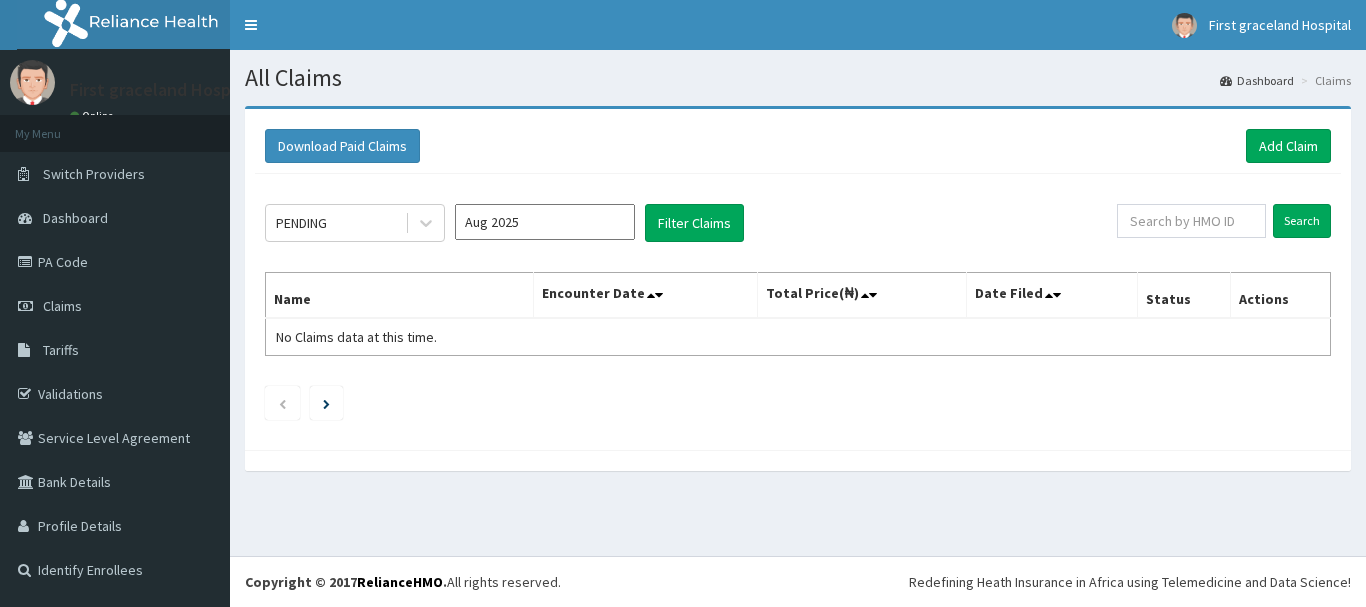scroll, scrollTop: 0, scrollLeft: 0, axis: both 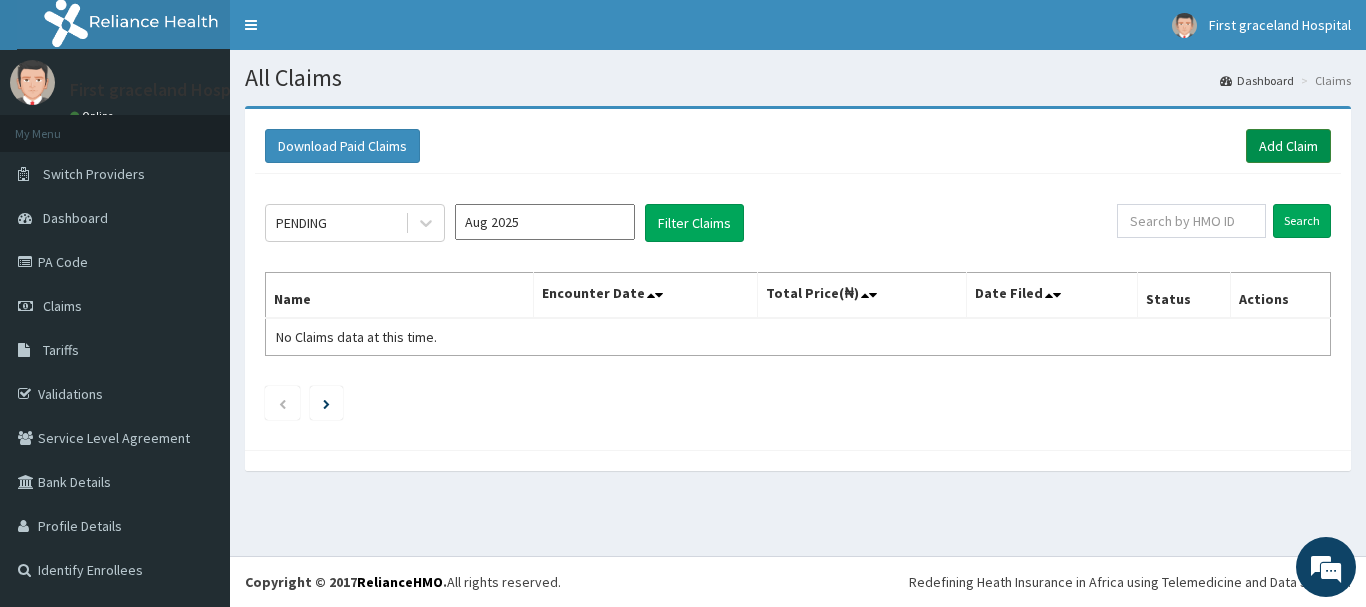 click on "Add Claim" at bounding box center [1288, 146] 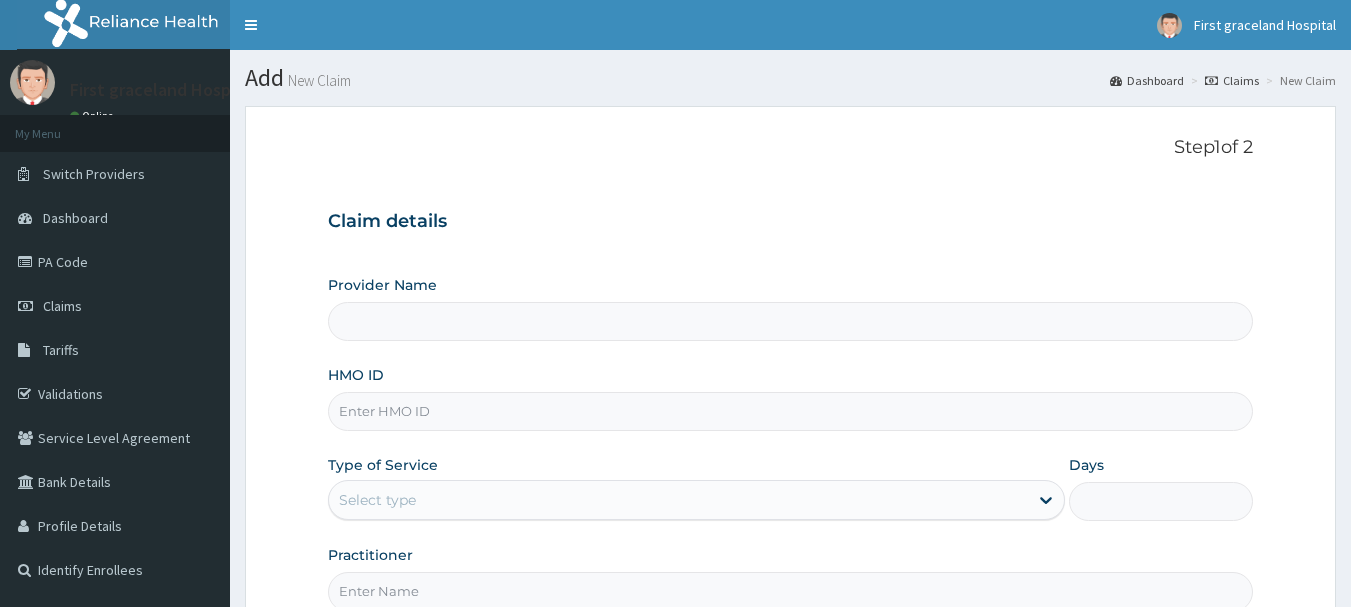 scroll, scrollTop: 0, scrollLeft: 0, axis: both 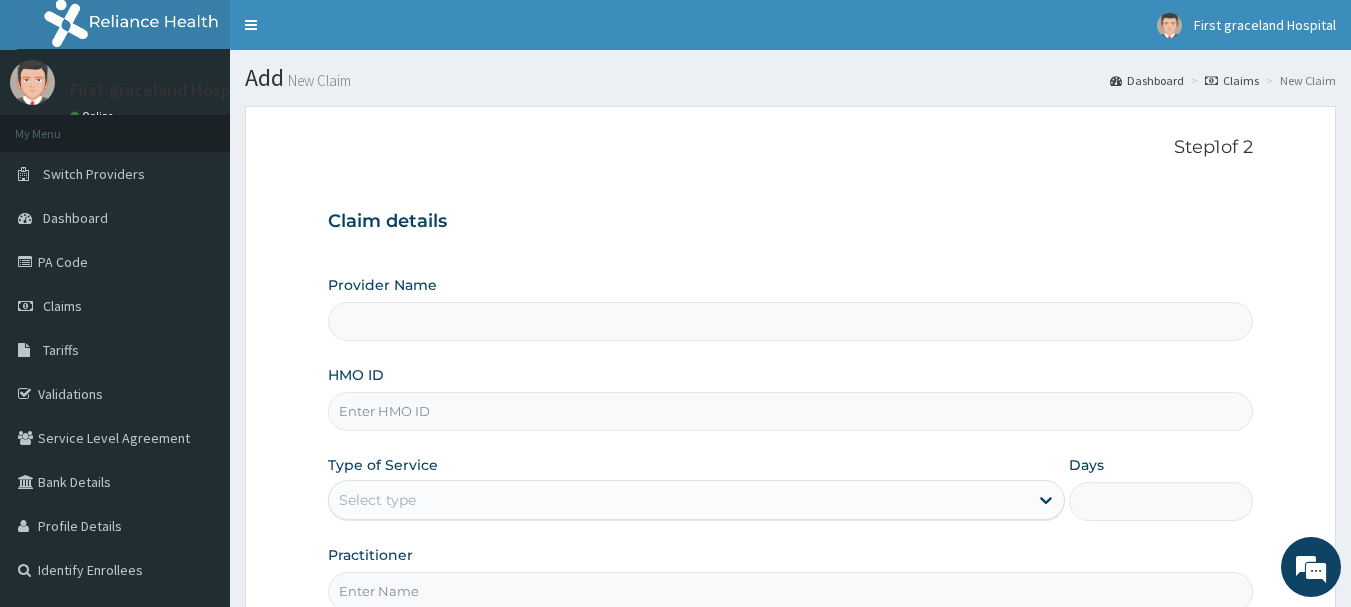 type on "First Graceland Hospitals- Ajah" 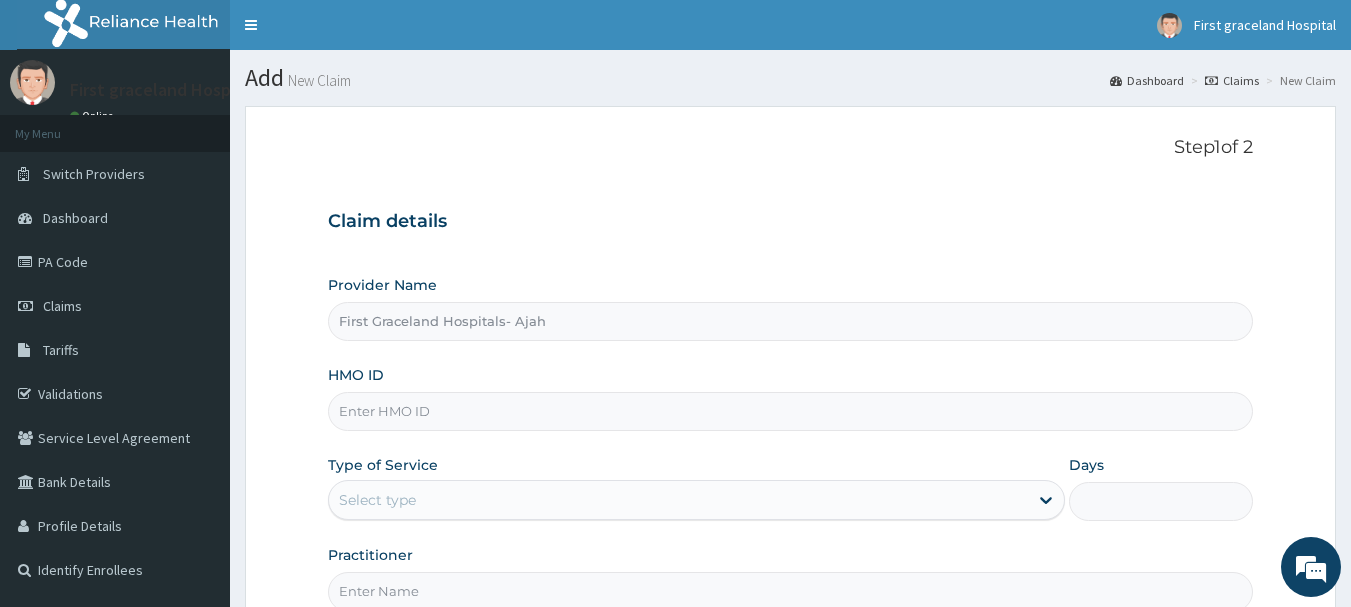 scroll, scrollTop: 0, scrollLeft: 0, axis: both 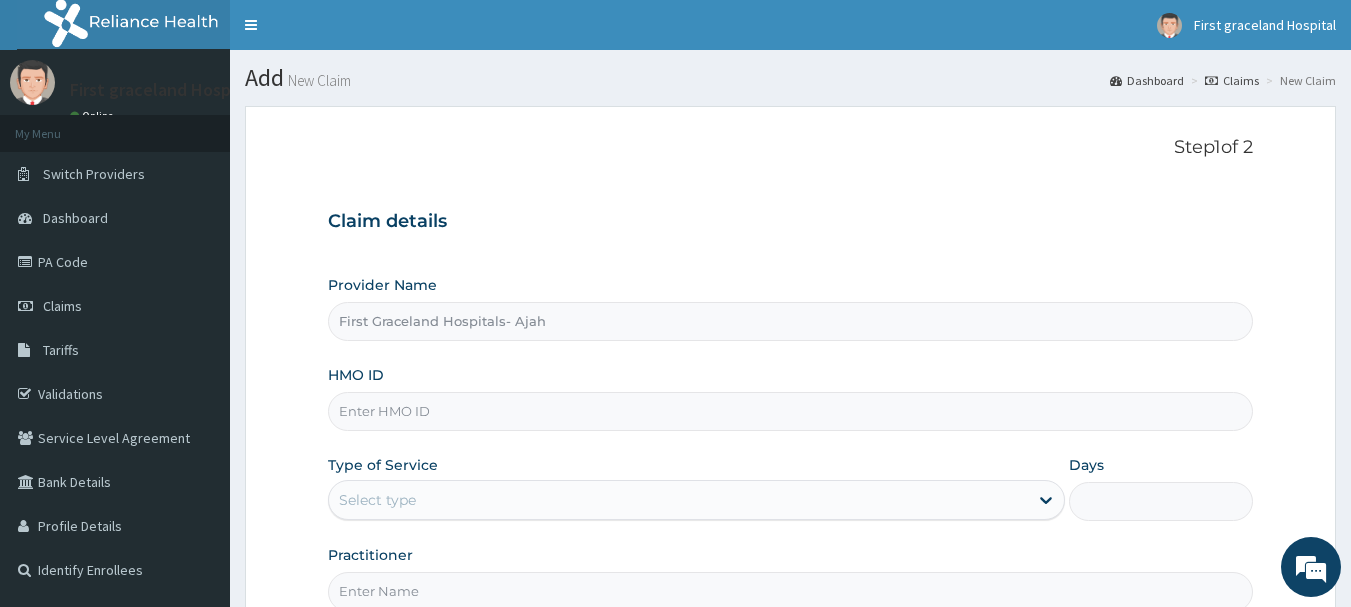 click on "First Graceland Hospitals- Ajah" at bounding box center [791, 321] 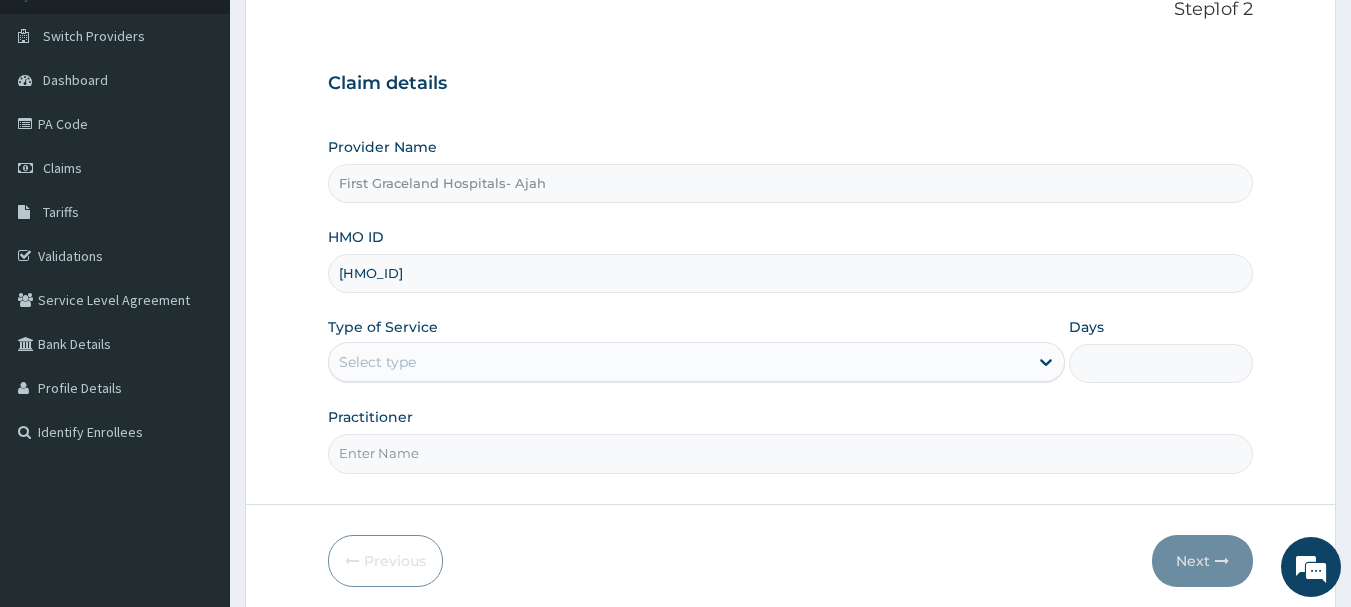 scroll, scrollTop: 160, scrollLeft: 0, axis: vertical 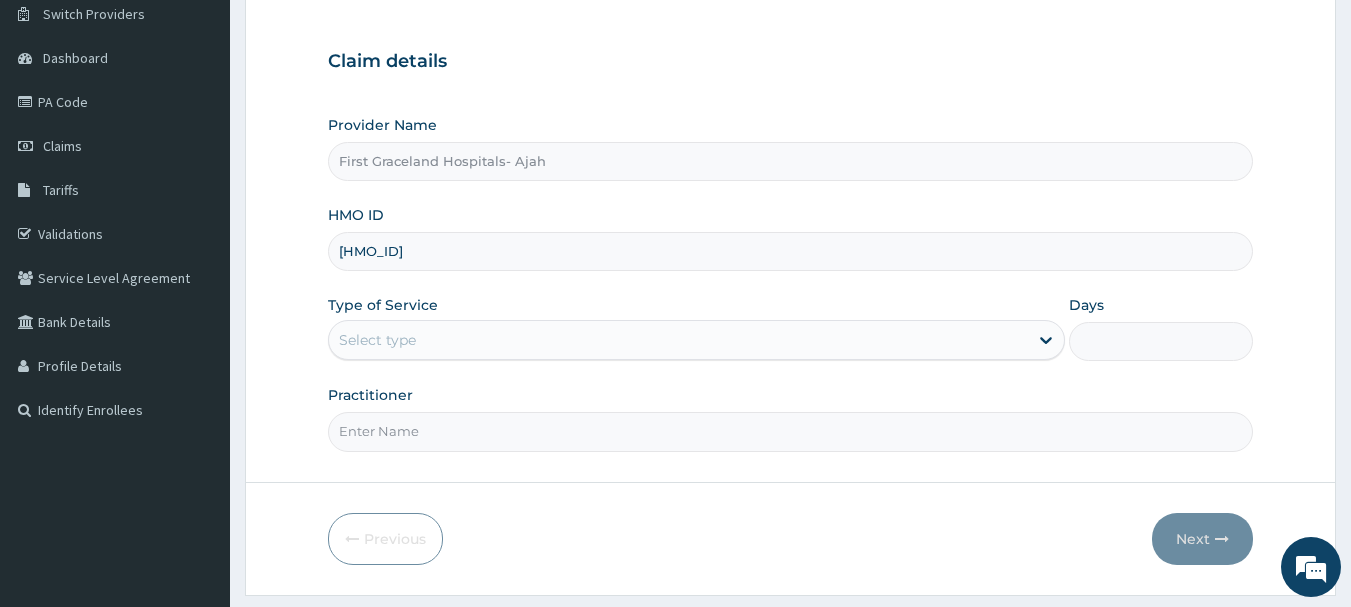 type on "ISW/[NUMBER]/A" 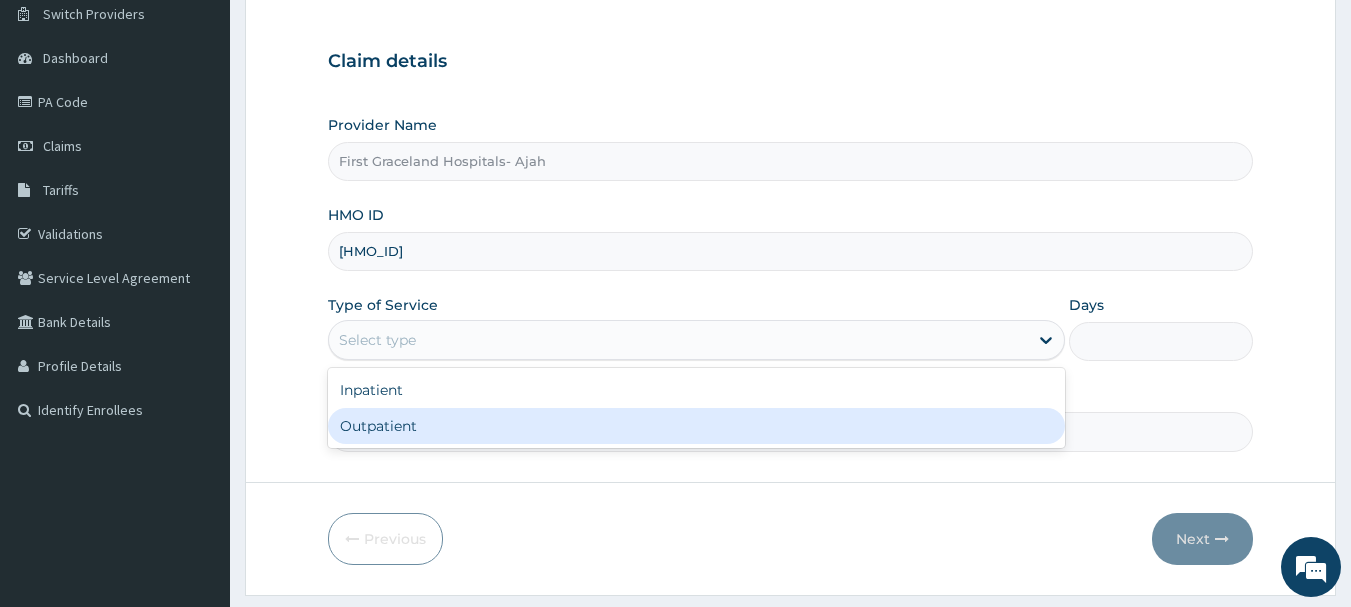 click on "Step  1  of 2 Claim details Provider Name First Graceland Hospitals- Ajah HMO ID ISW/10523/A Type of Service option Outpatient focused, 2 of 2. 2 results available. Use Up and Down to choose options, press Enter to select the currently focused option, press Escape to exit the menu, press Tab to select the option and exit the menu. Select type Inpatient Outpatient Days Practitioner     Previous   Next" at bounding box center (790, 270) 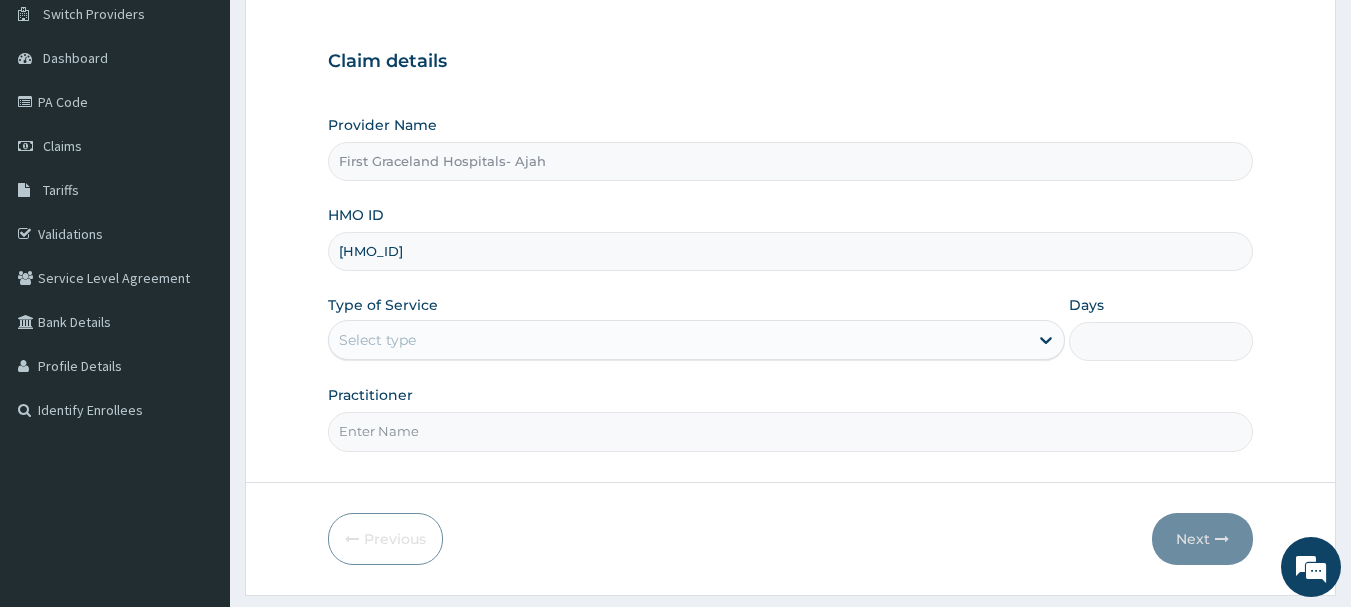 click on "Select type" at bounding box center [678, 340] 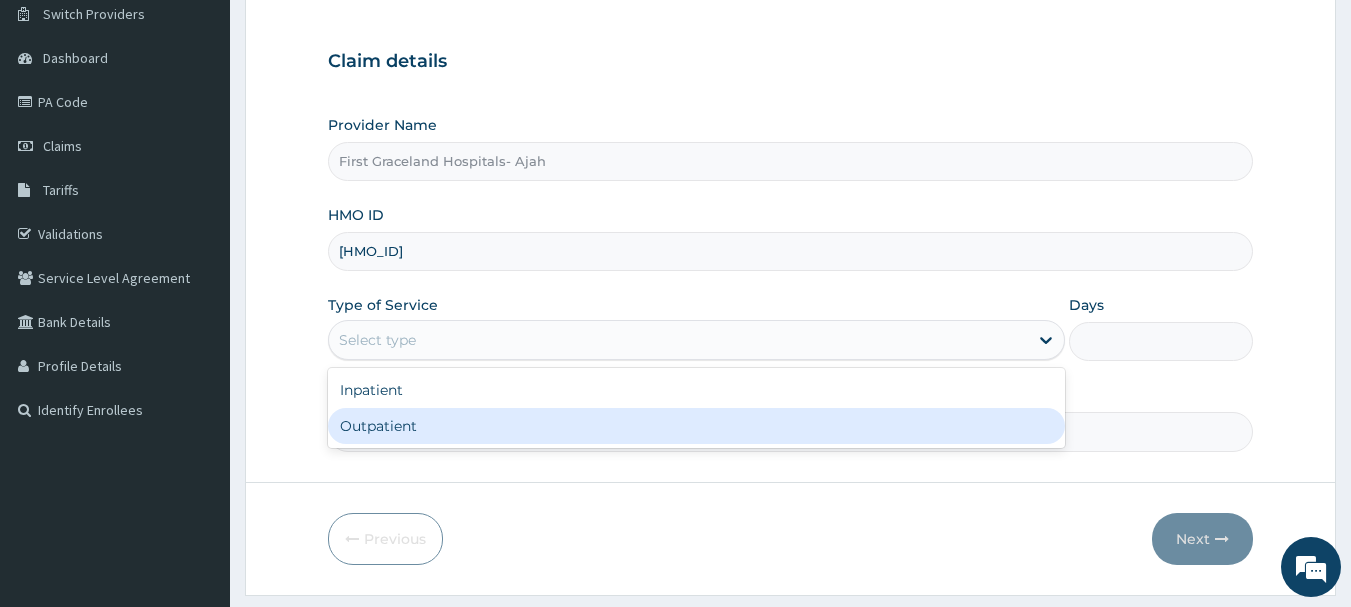 click on "Outpatient" at bounding box center (696, 426) 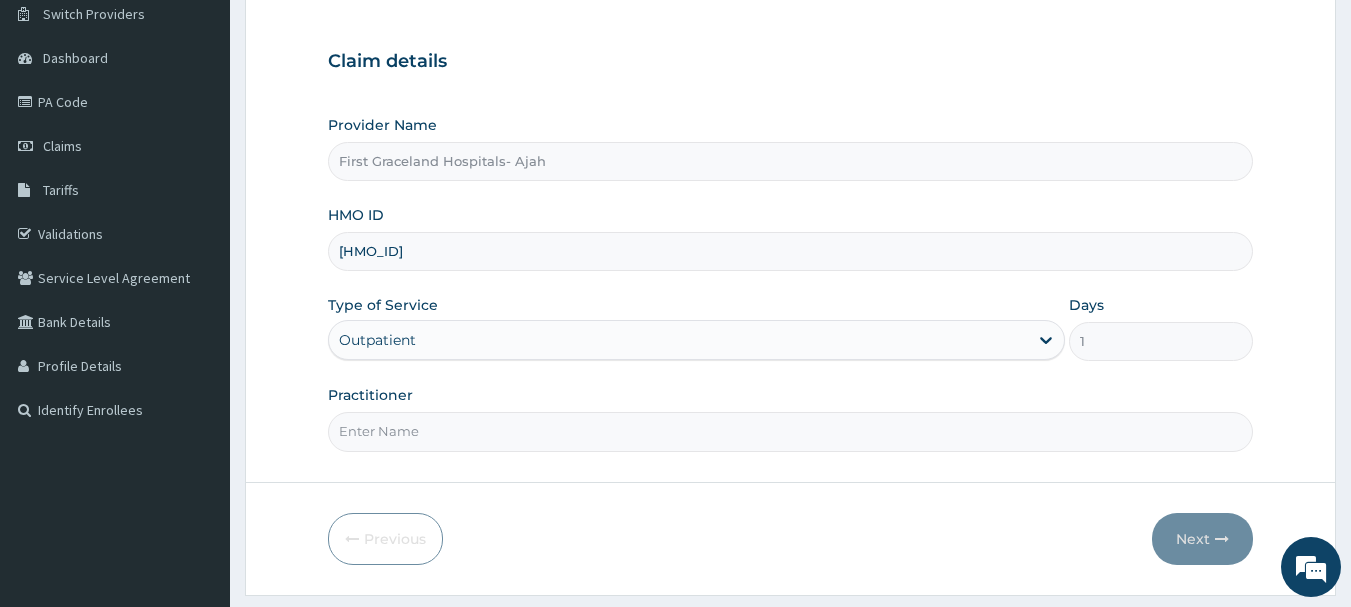 click on "Practitioner" at bounding box center (791, 431) 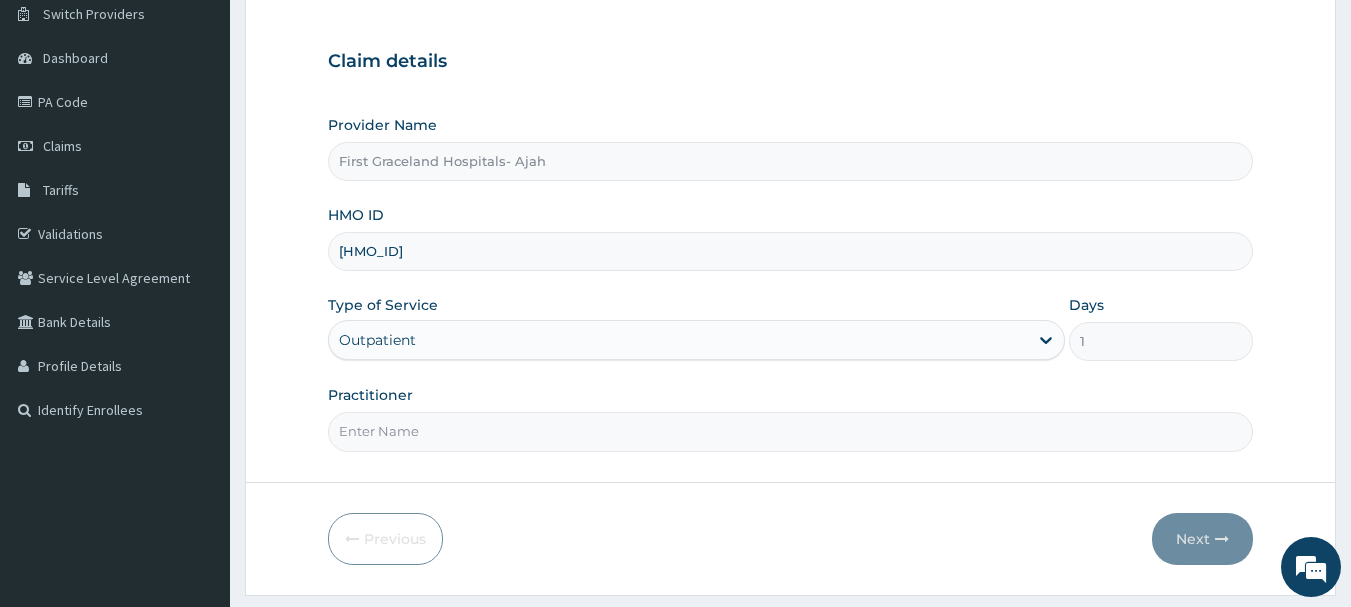 type on "GENERAL PARTITIONER" 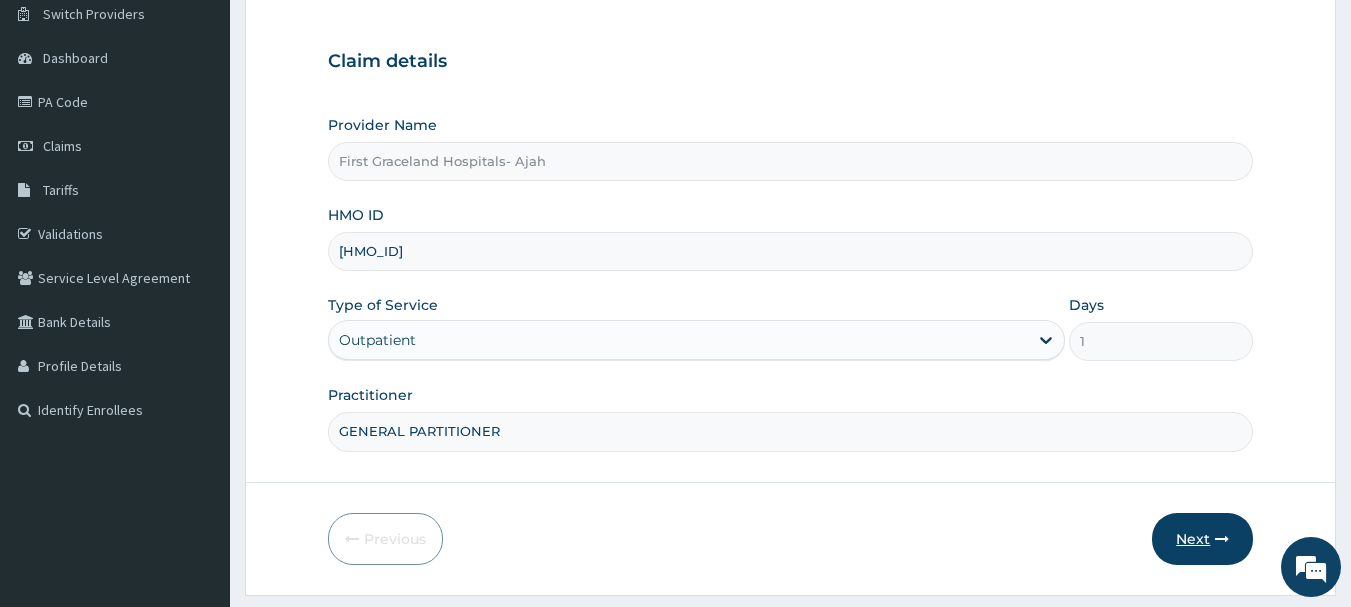 click at bounding box center [1222, 539] 